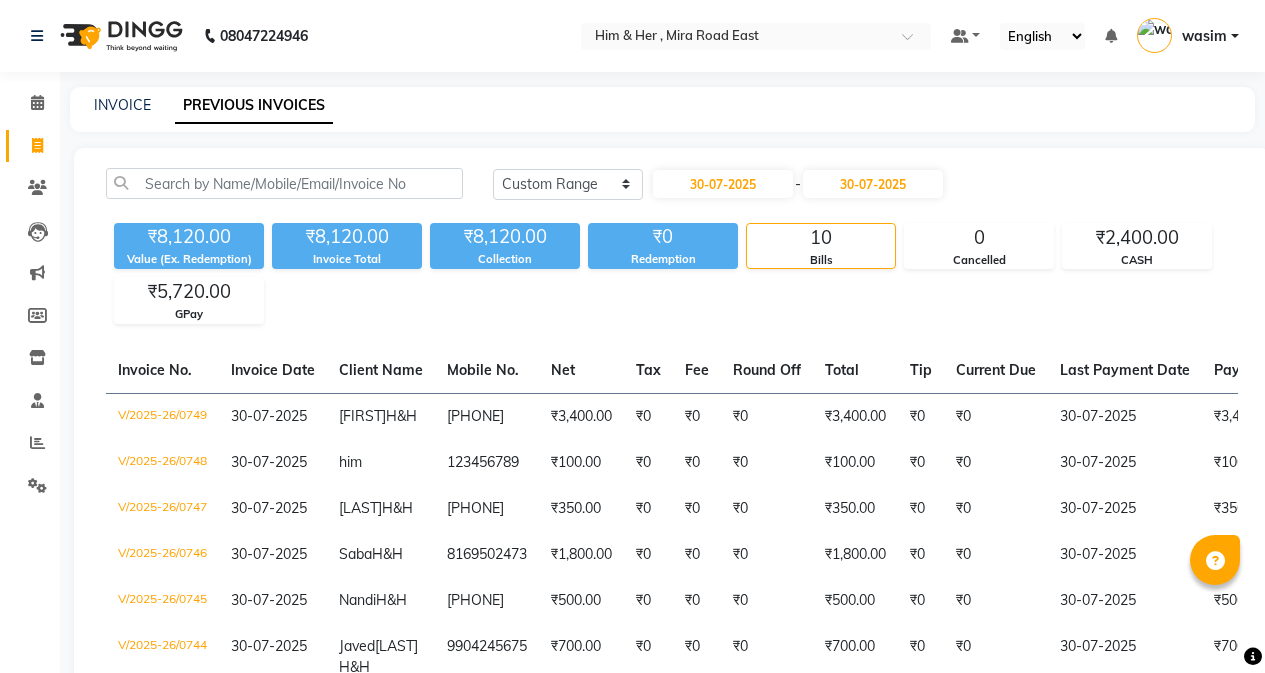 select on "range" 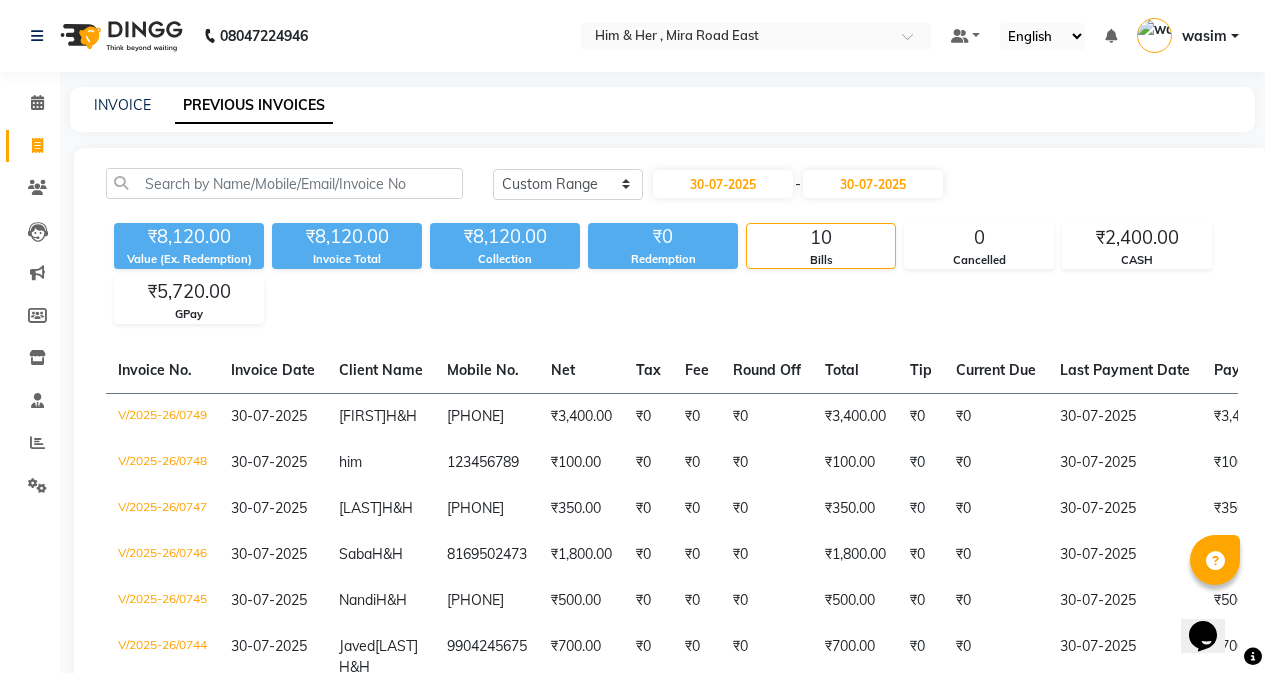 scroll, scrollTop: 0, scrollLeft: 0, axis: both 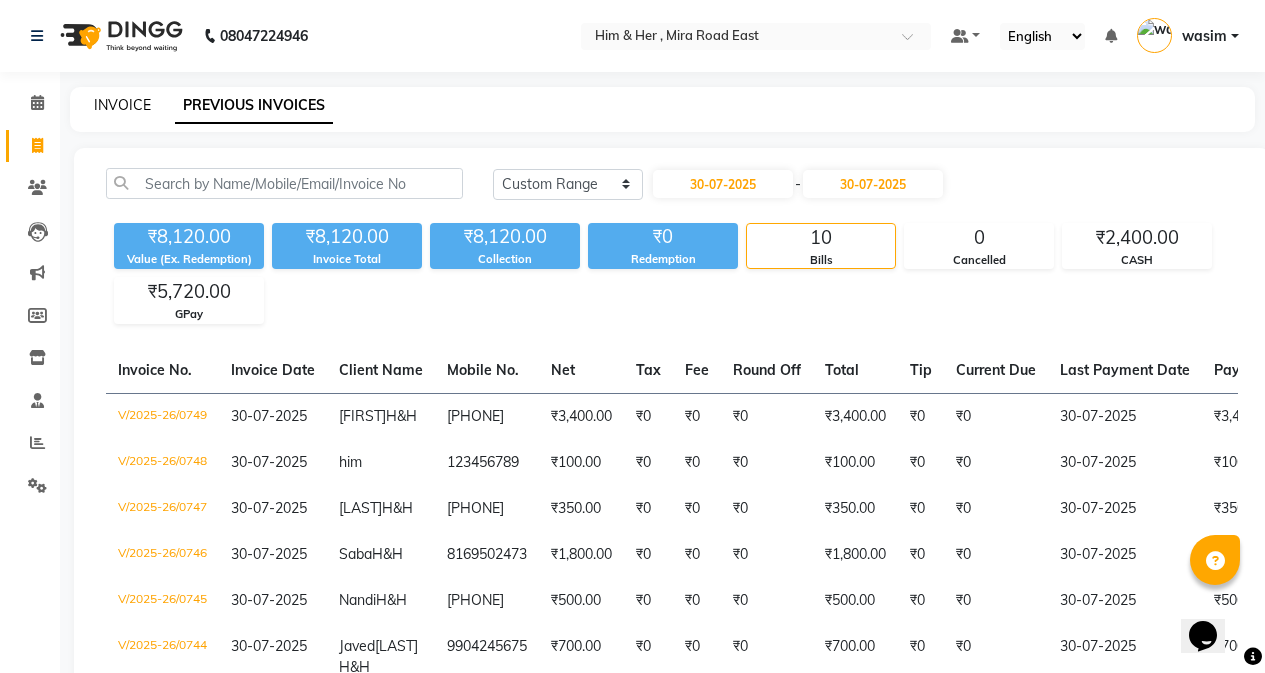 click on "INVOICE" 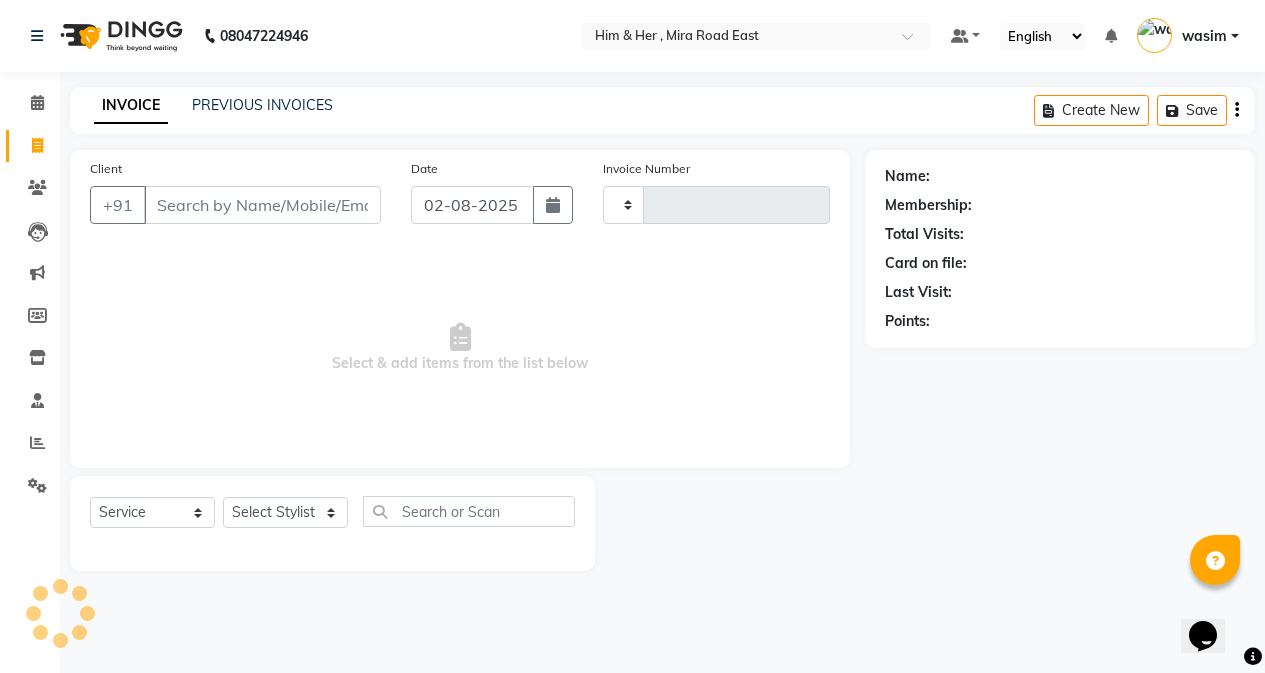 type on "0768" 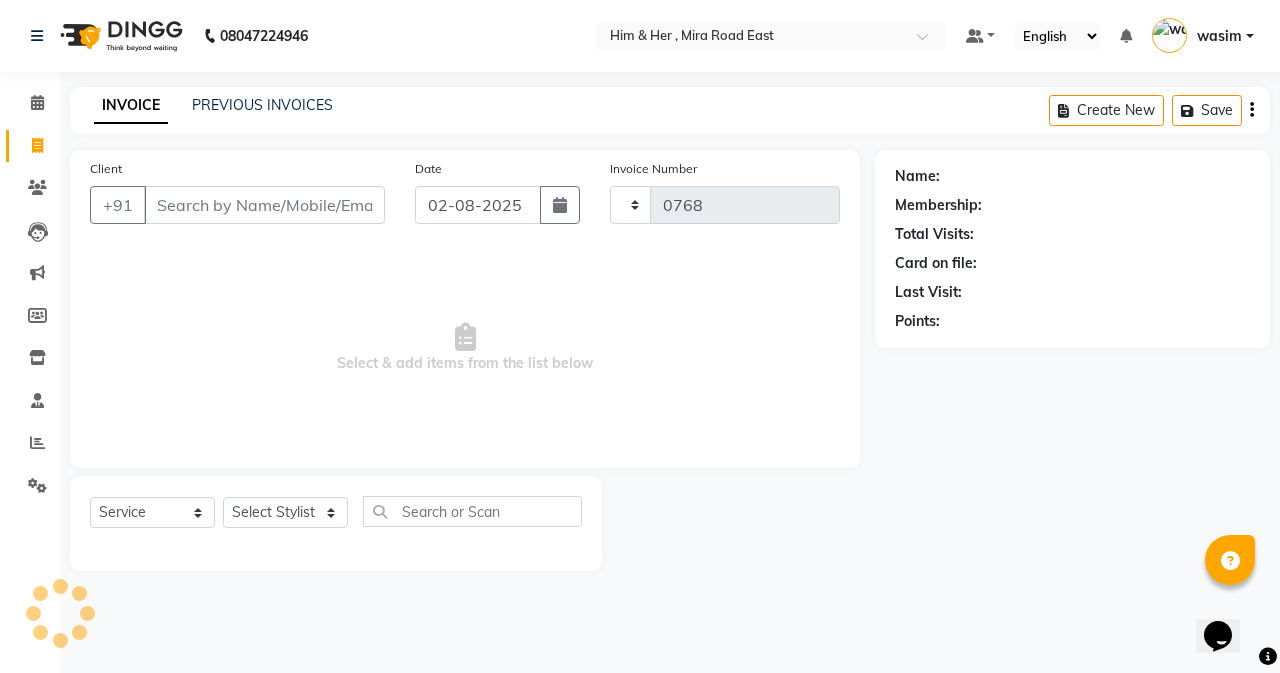 select on "5934" 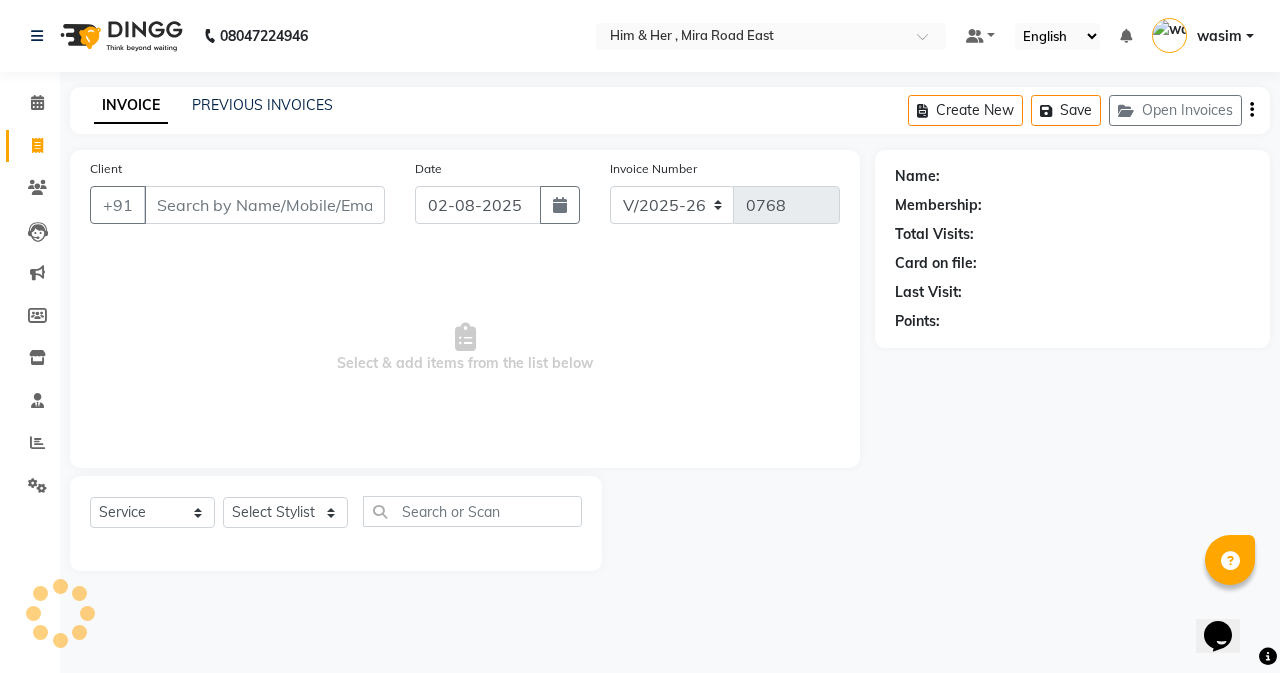 click on "Client" at bounding box center [264, 205] 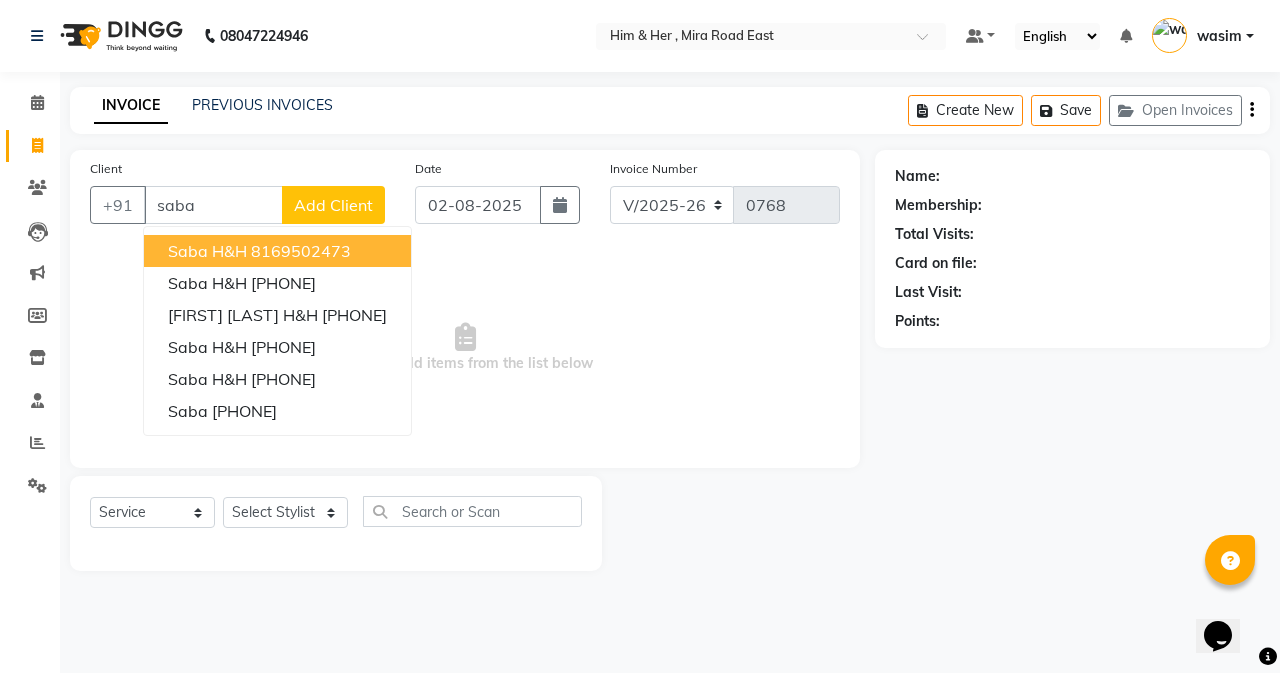 click on "8169502473" at bounding box center [301, 251] 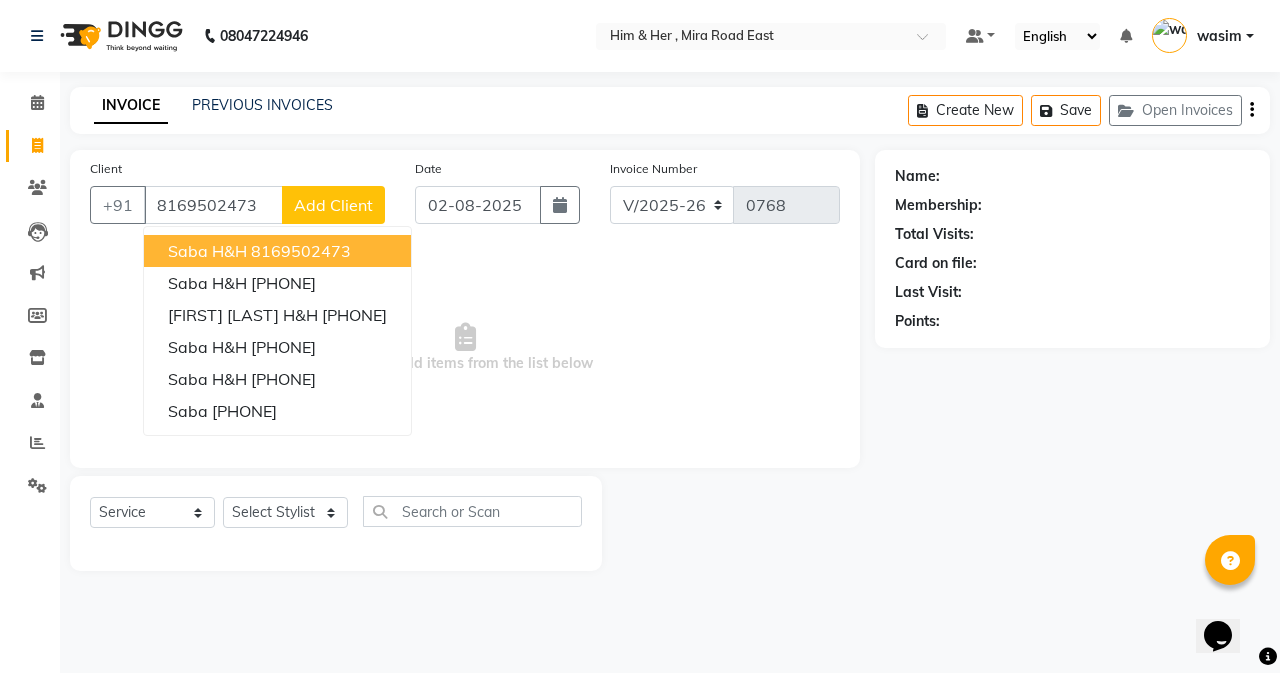 type on "8169502473" 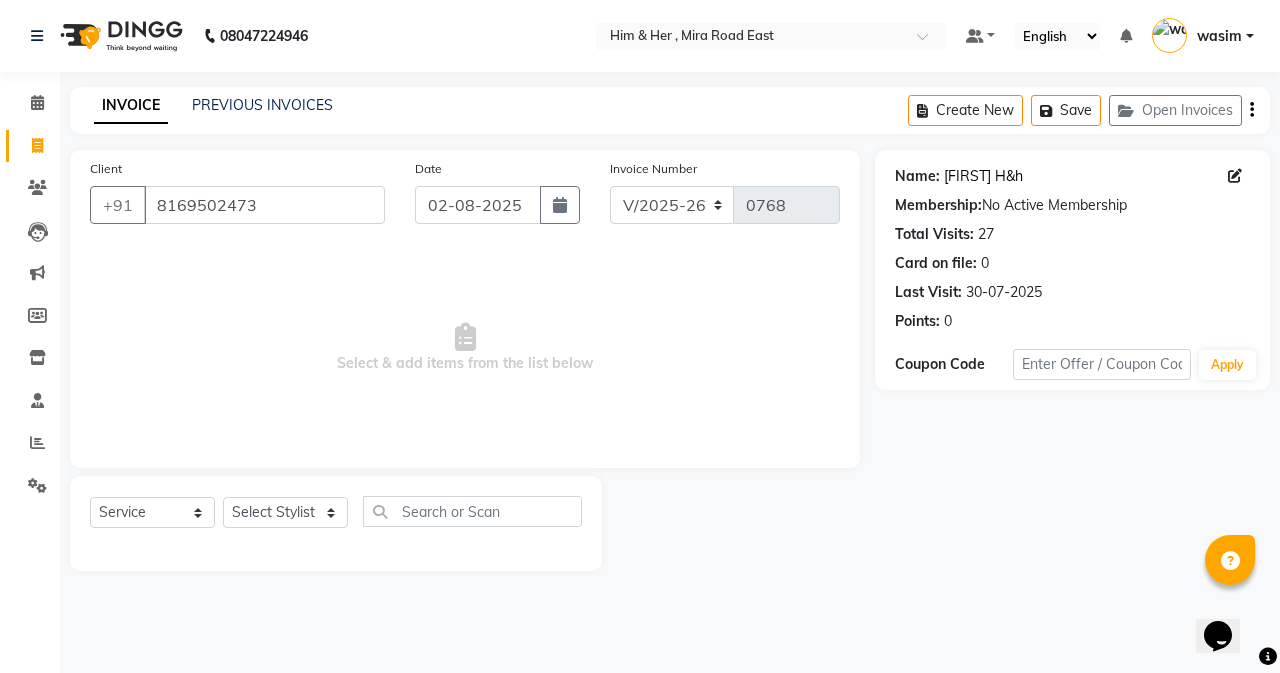 click on "[FIRST] H&h" 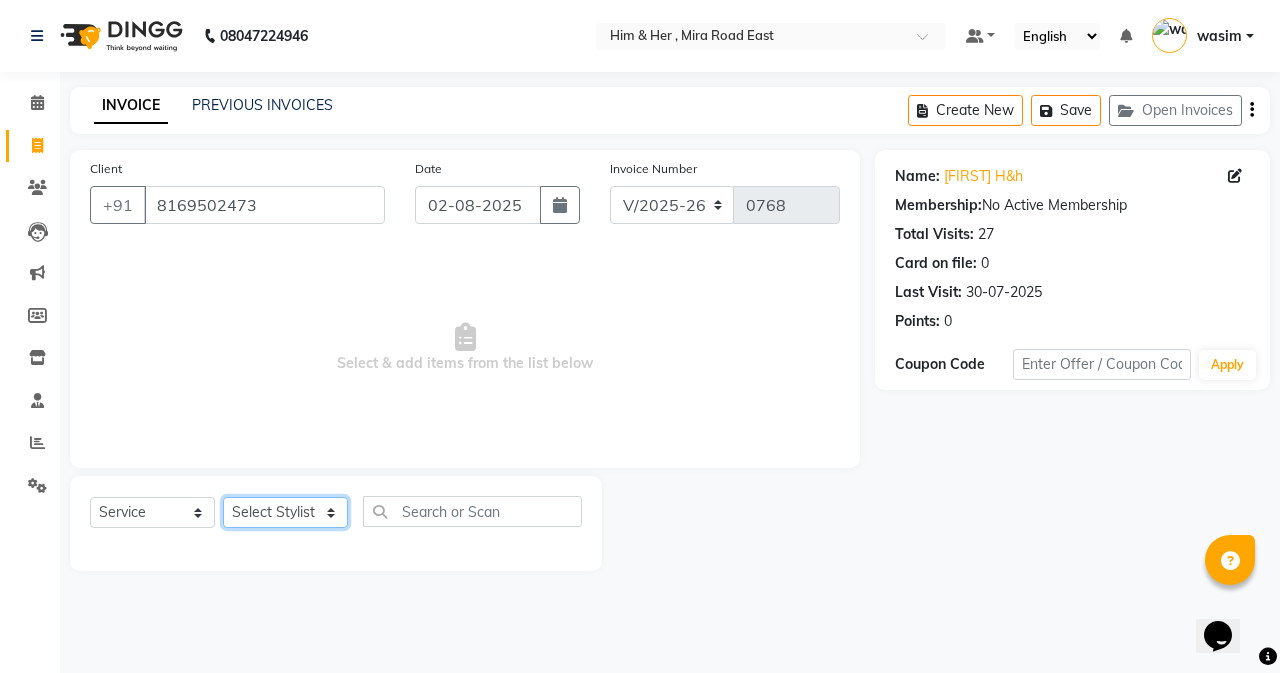 click on "Select Stylist Abdul Ahad Anam Banaz Shaikh Shivam Gaud wasim" 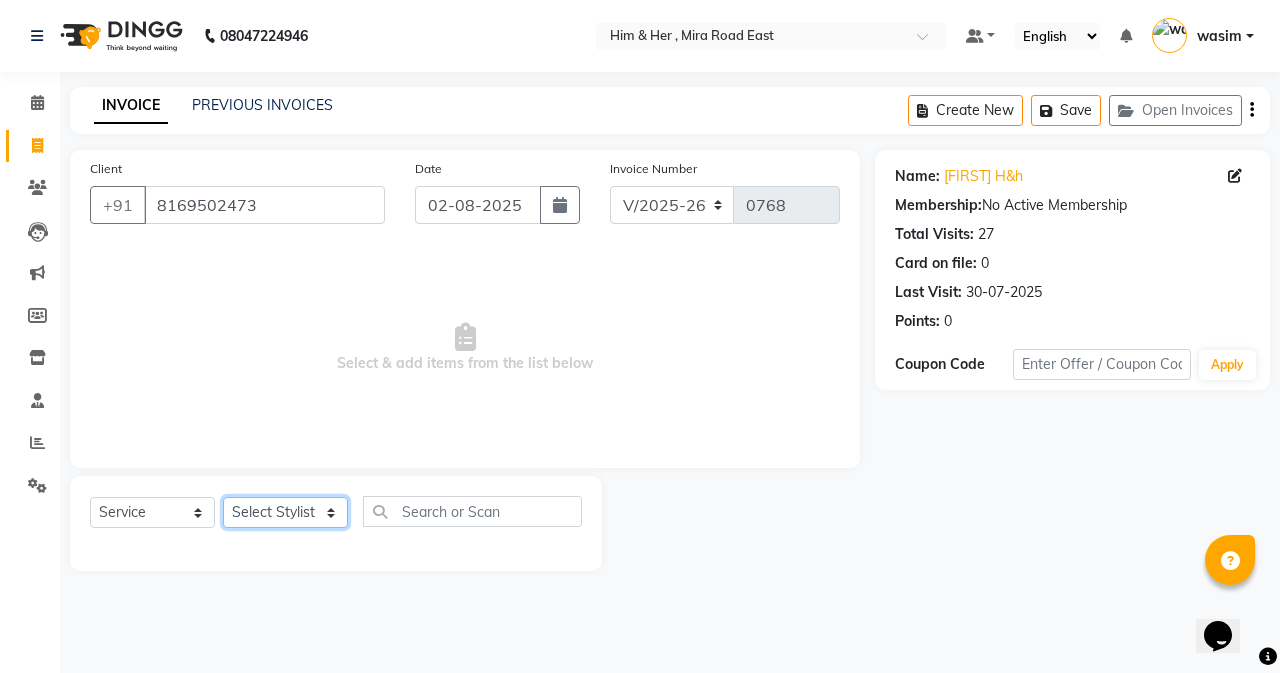 select on "47402" 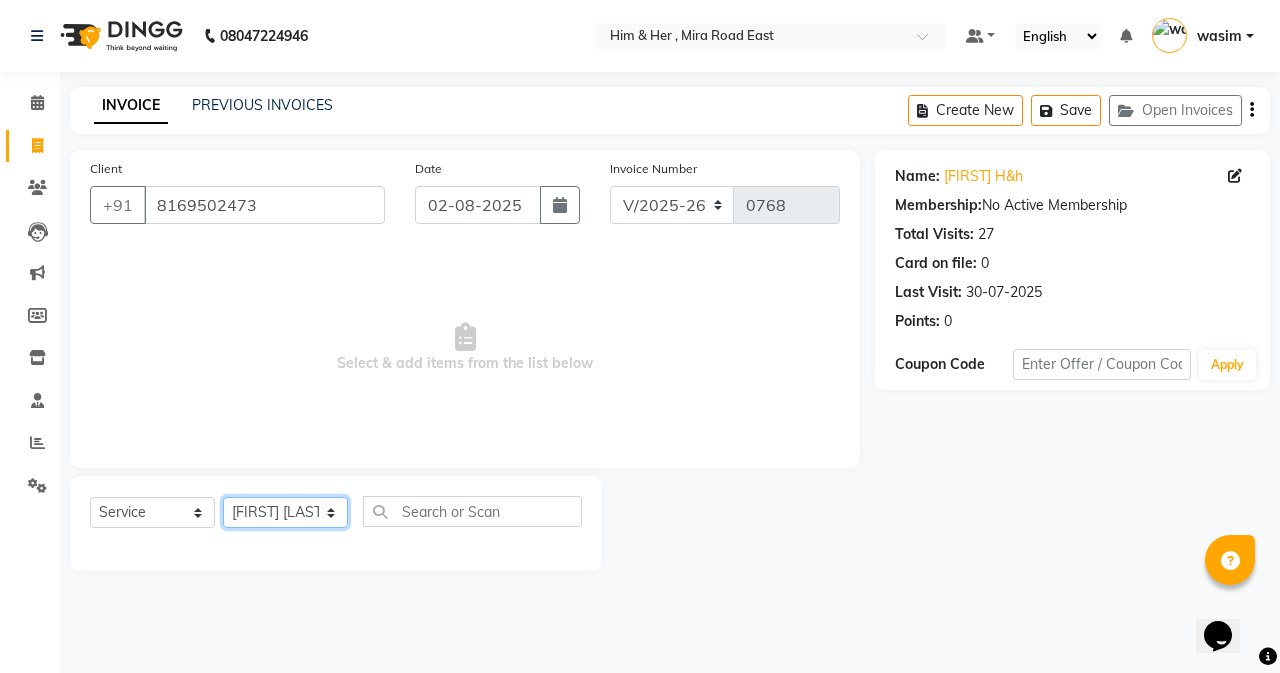click on "Select Stylist Abdul Ahad Anam Banaz Shaikh Shivam Gaud wasim" 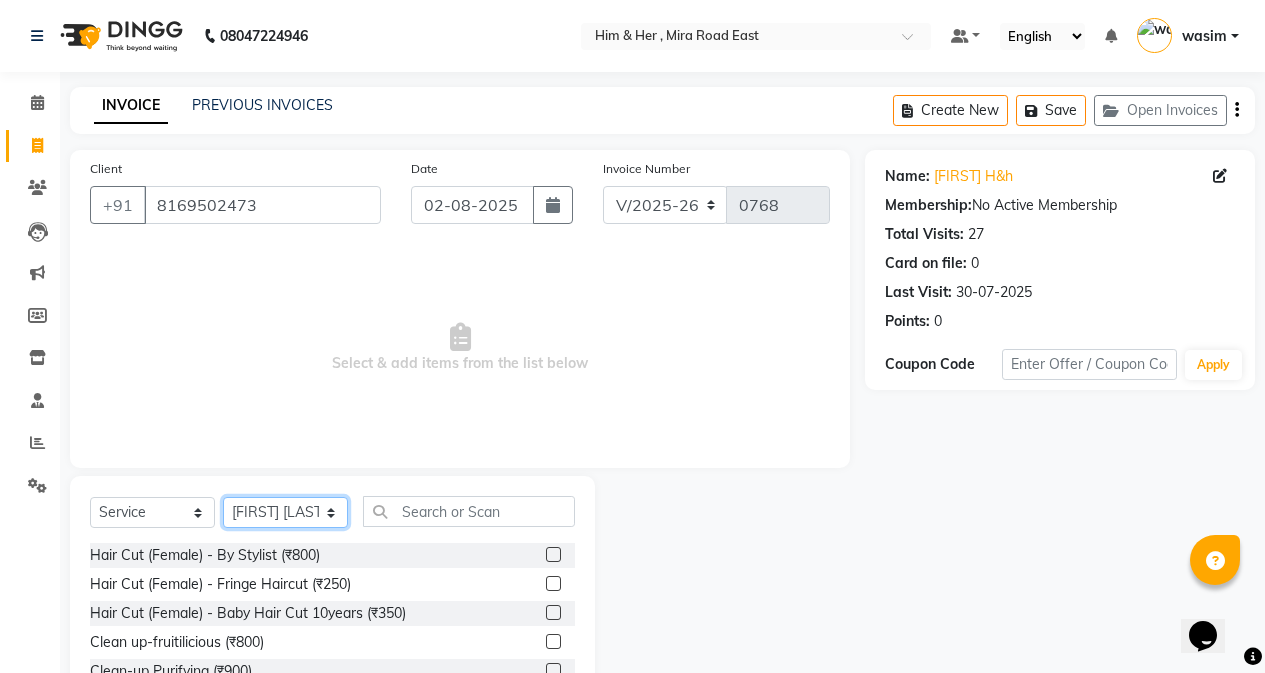 scroll, scrollTop: 128, scrollLeft: 0, axis: vertical 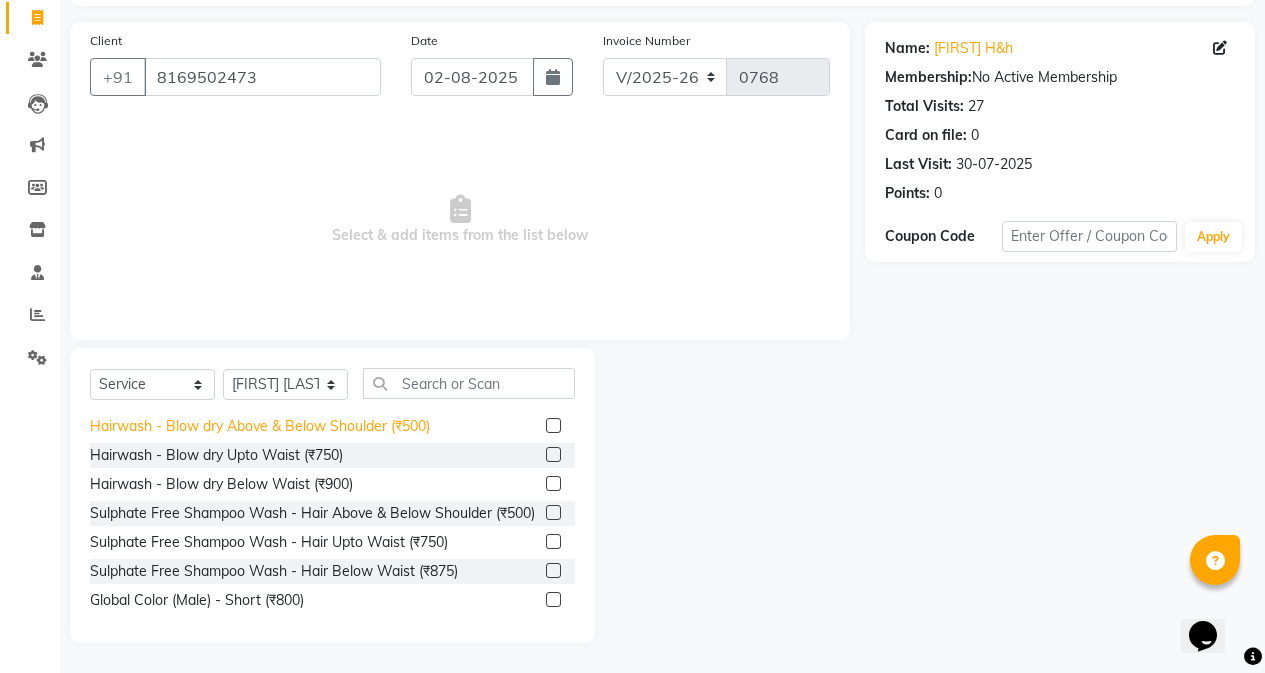 click on "Hairwash  - Blow dry Above & Below Shoulder (₹500)" 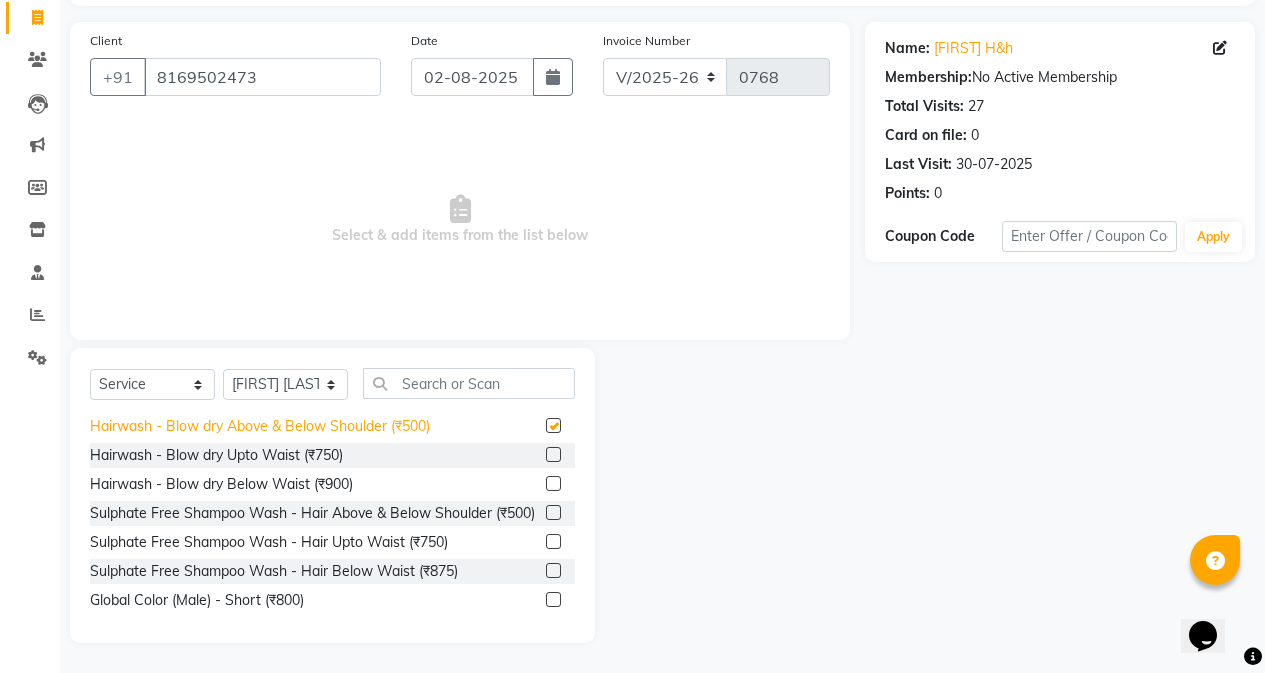 checkbox on "false" 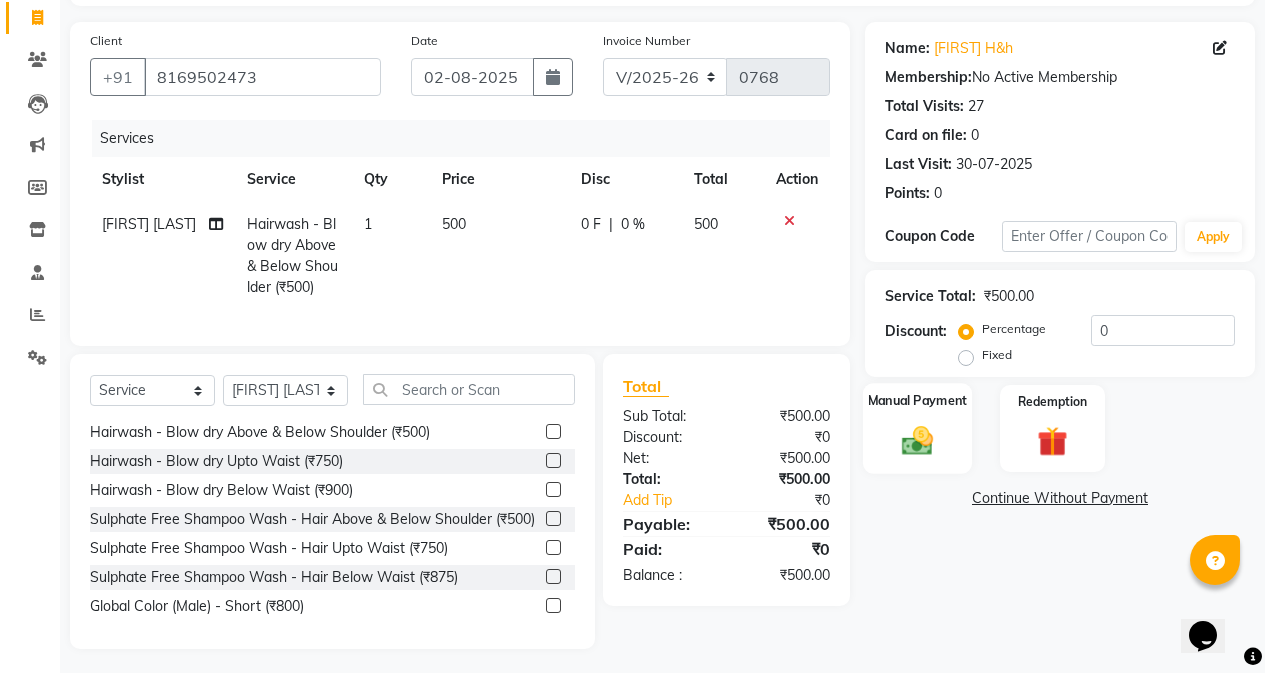 click 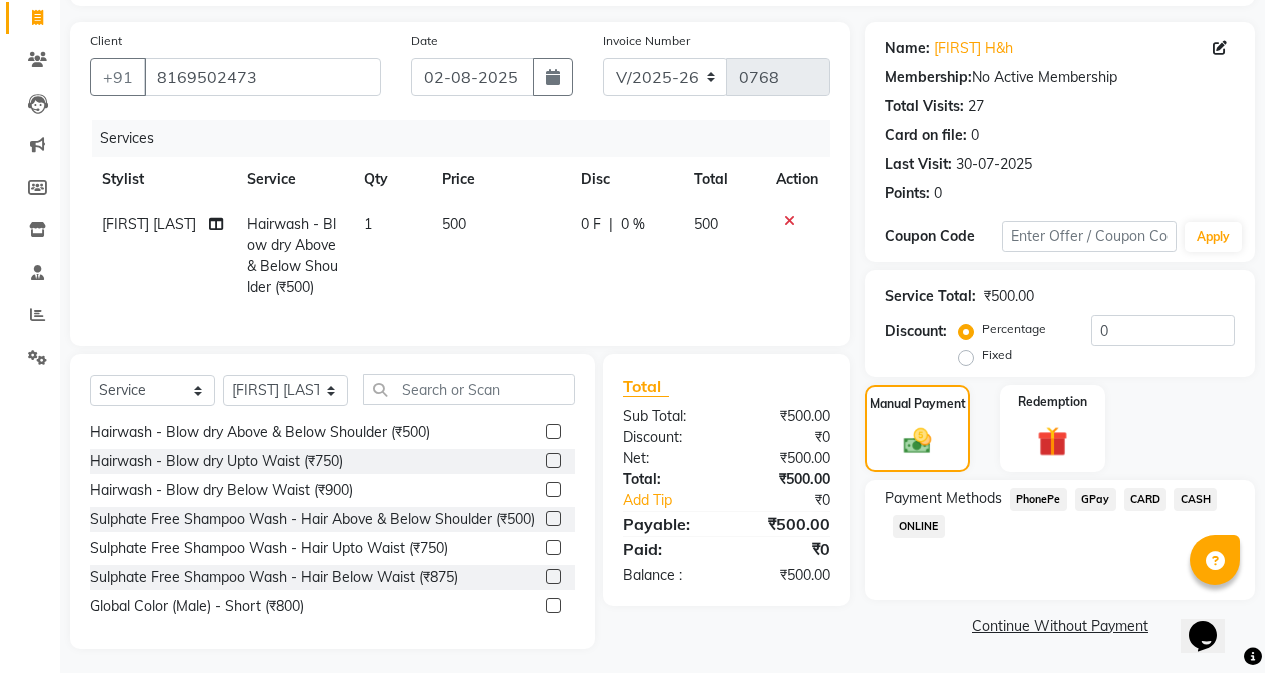 click on "GPay" 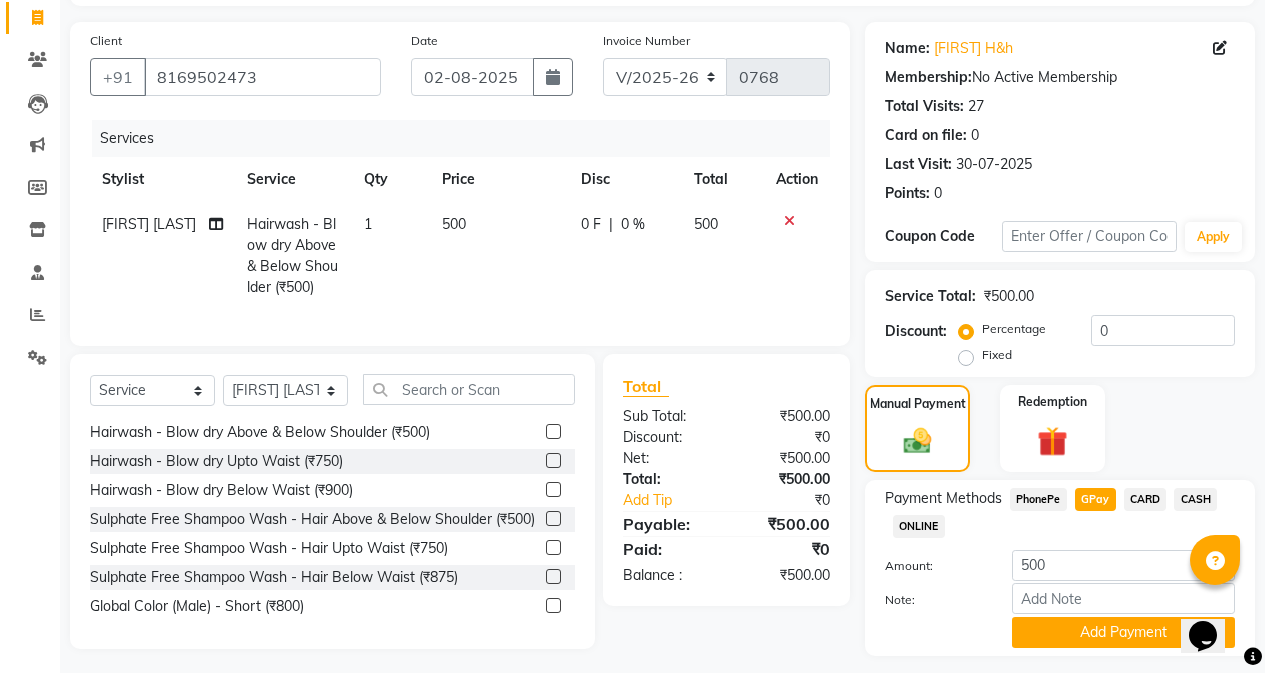 drag, startPoint x: 1102, startPoint y: 646, endPoint x: 1063, endPoint y: 605, distance: 56.586216 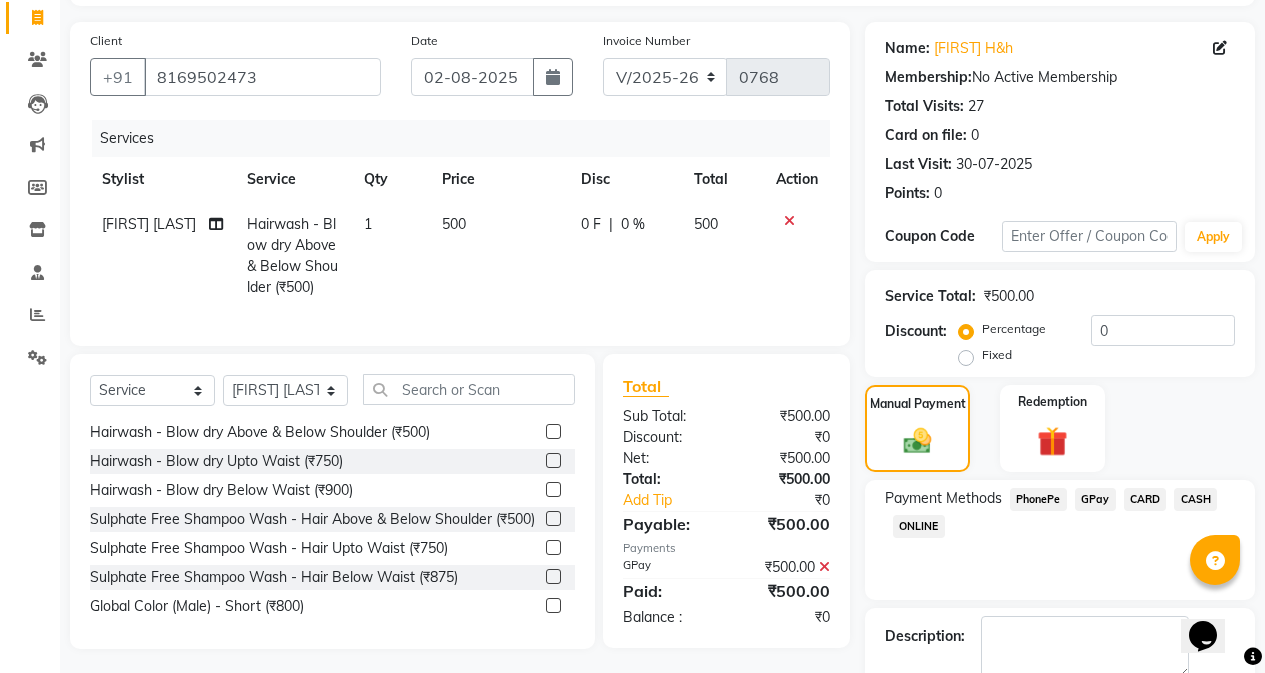 scroll, scrollTop: 239, scrollLeft: 0, axis: vertical 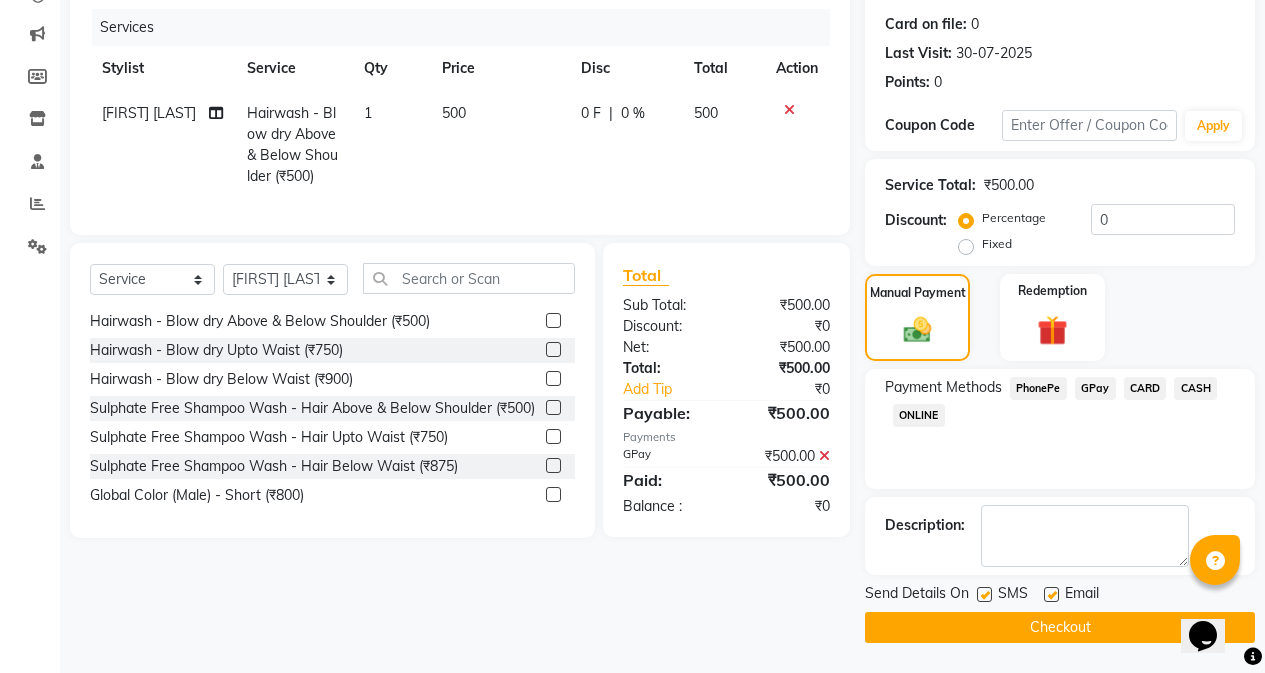 click 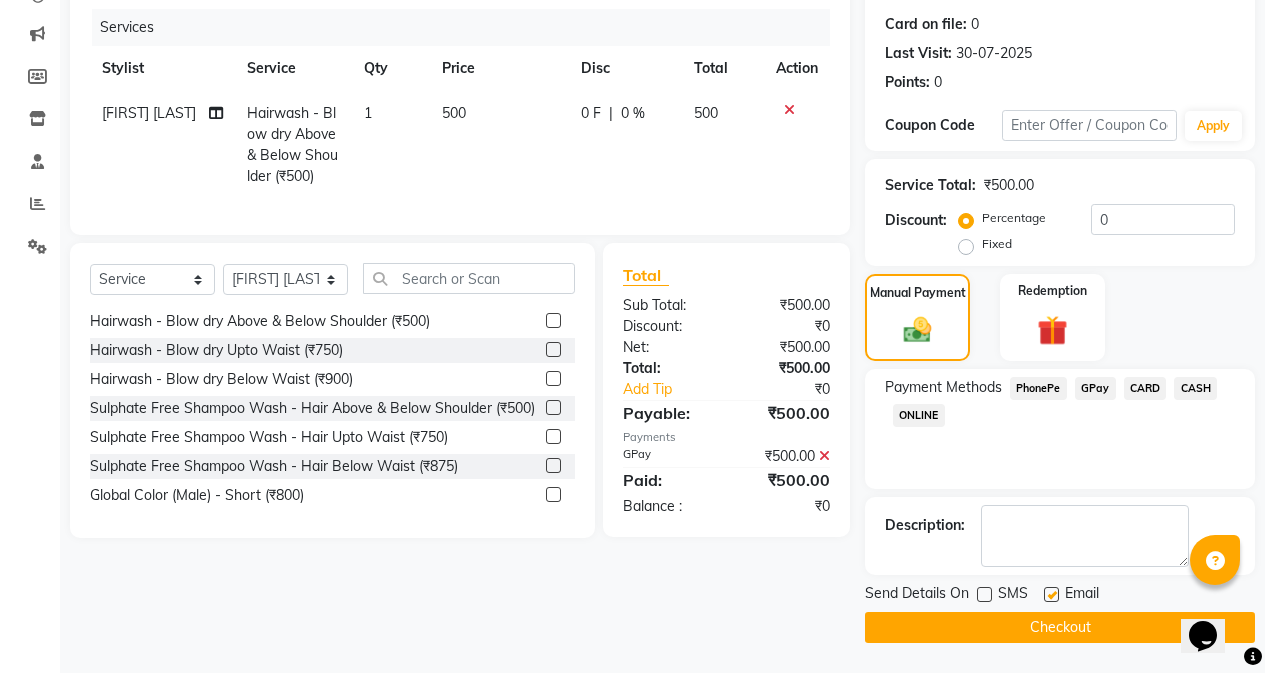 click on "Checkout" 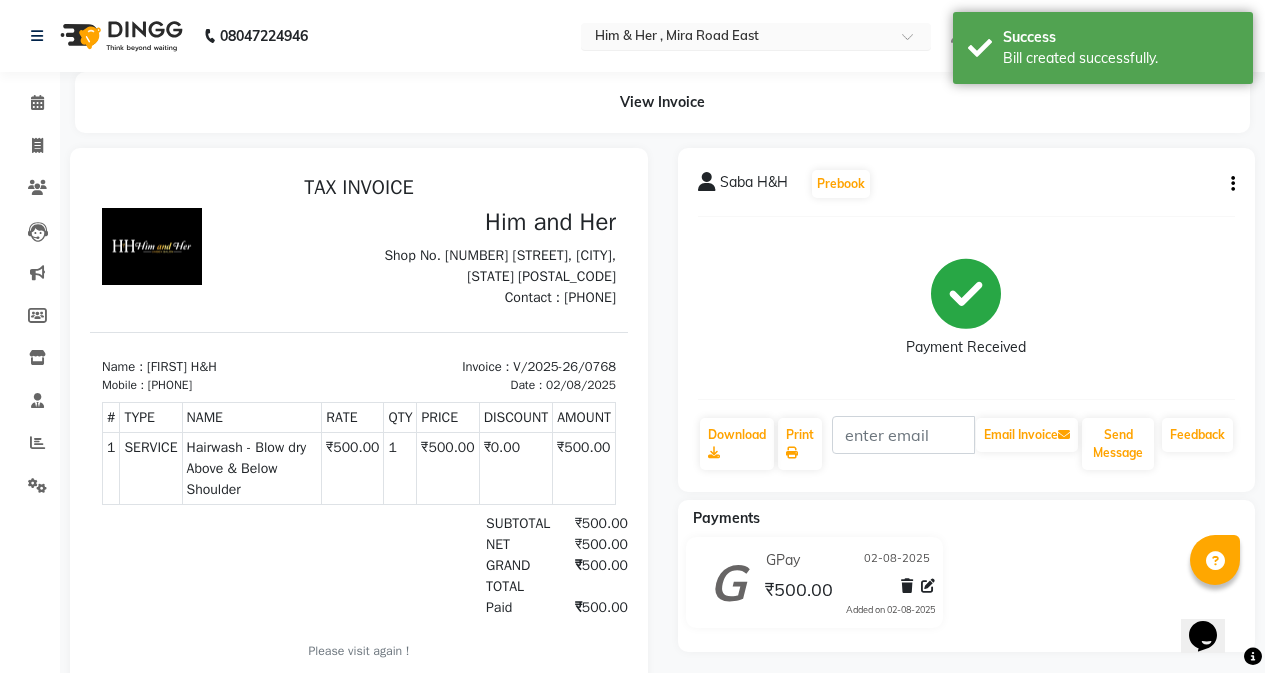 scroll, scrollTop: 0, scrollLeft: 0, axis: both 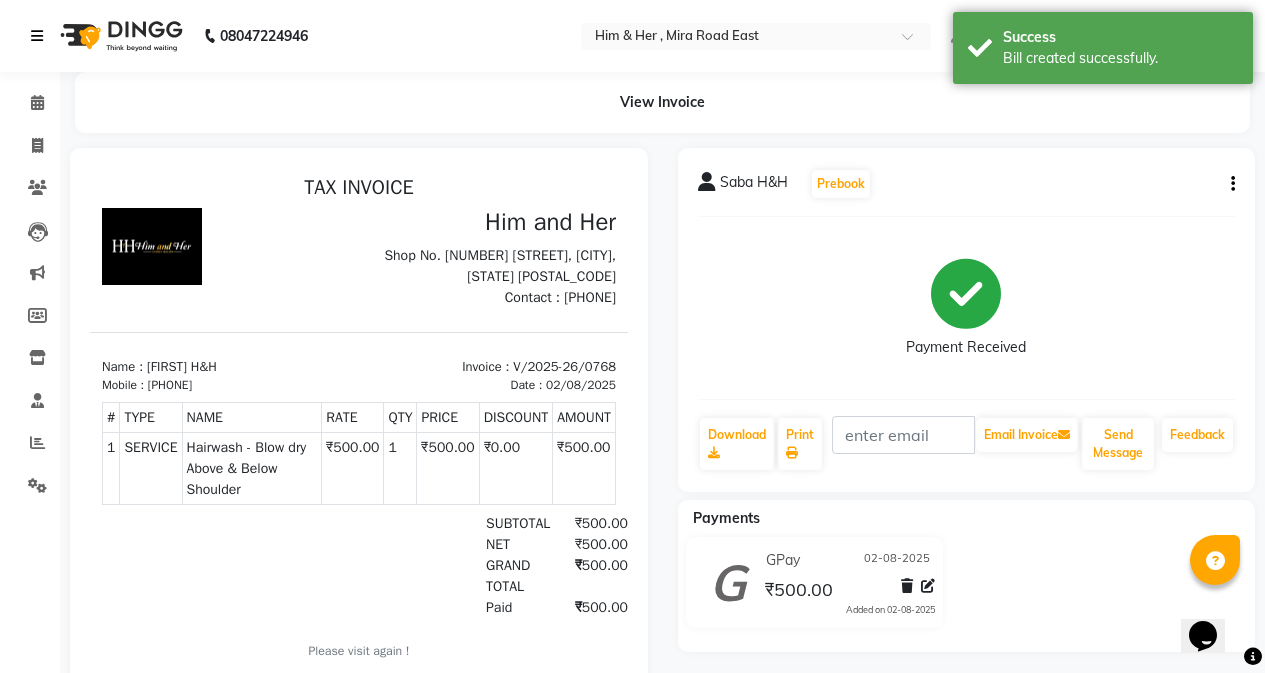 click at bounding box center [41, 36] 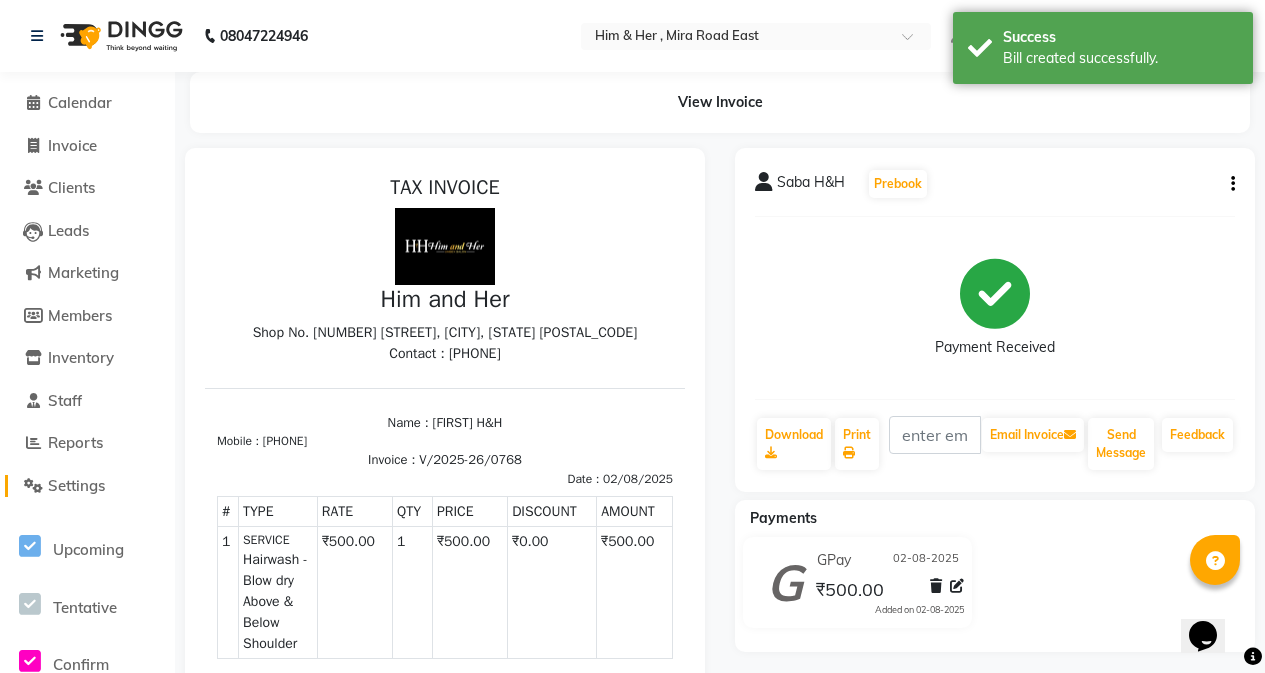 click on "Settings" 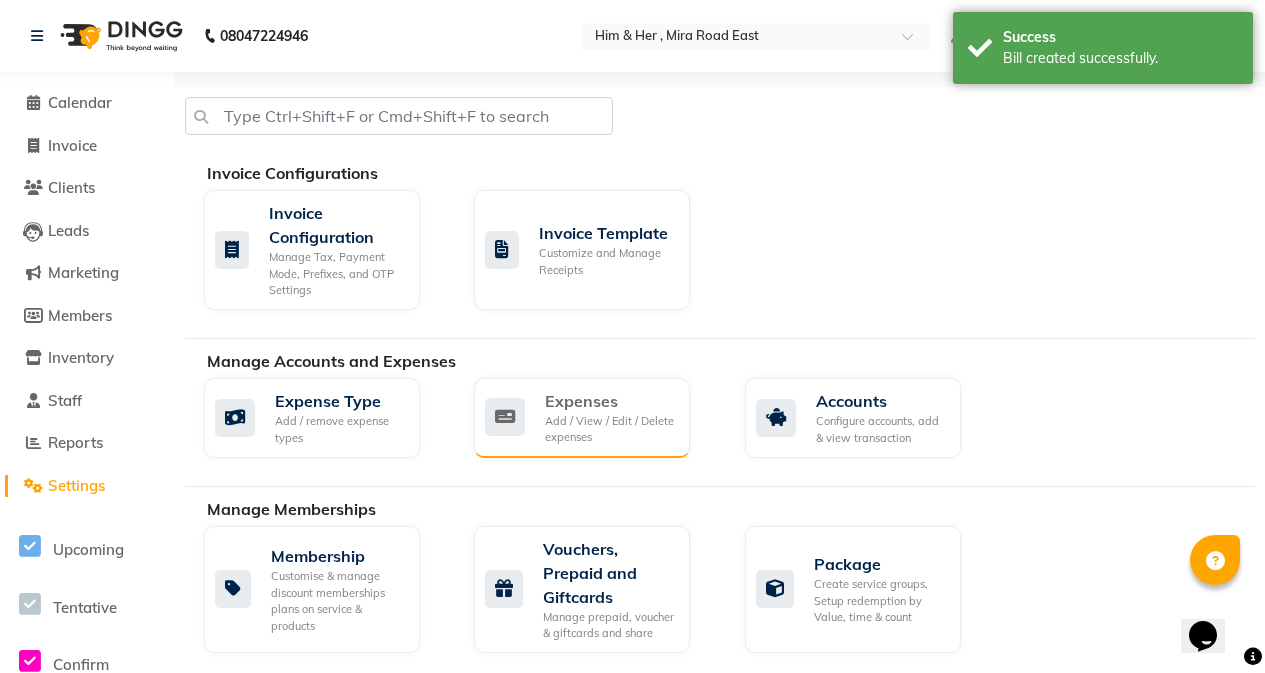 click on "Expenses" 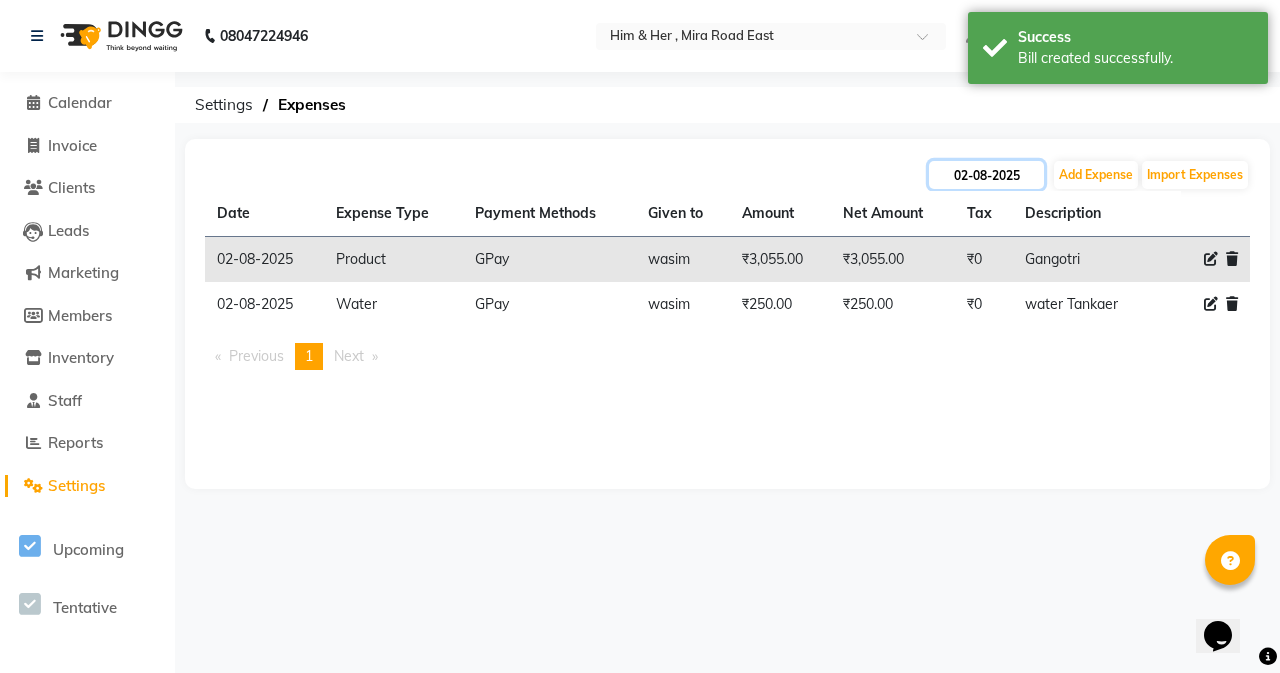 click on "02-08-2025" 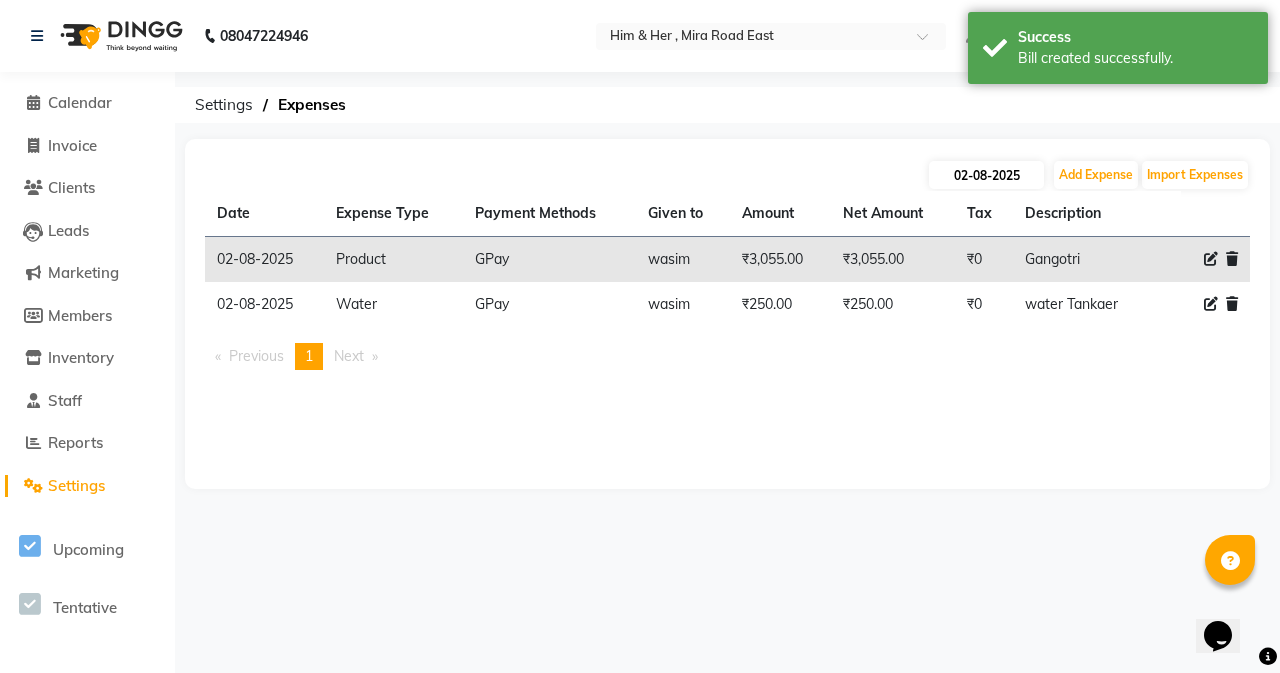 select on "8" 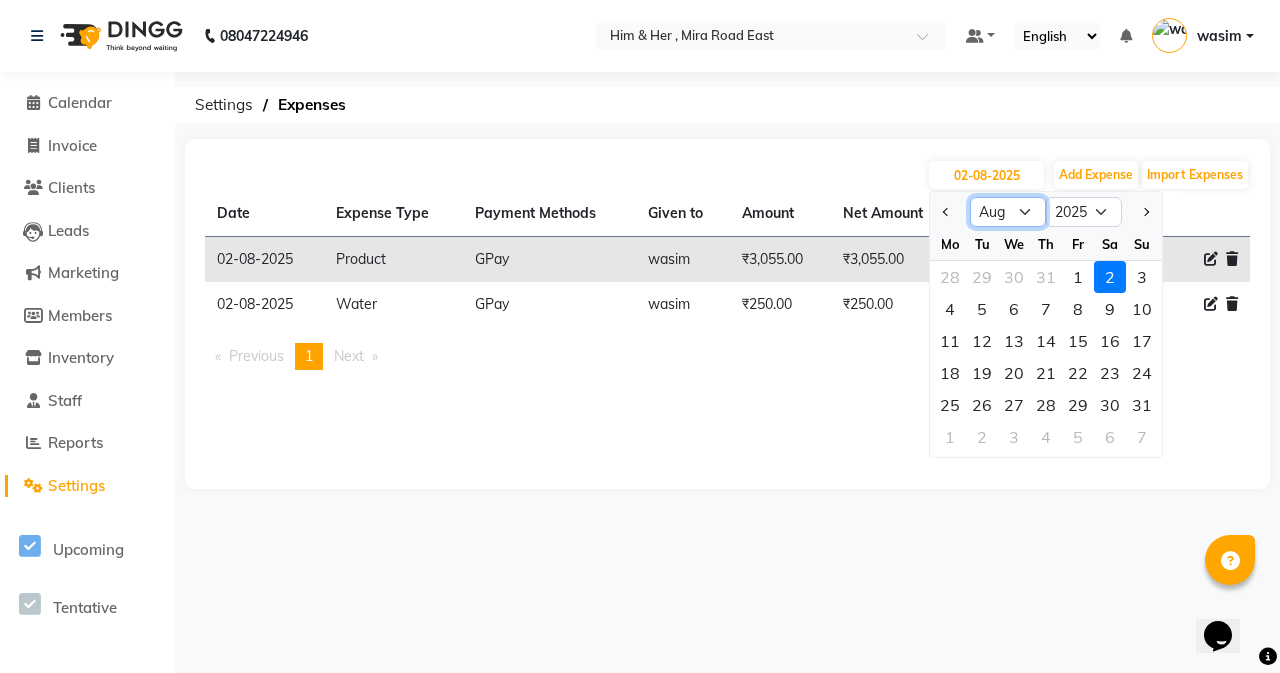 click on "Jan Feb Mar Apr May Jun Jul Aug Sep Oct Nov Dec" 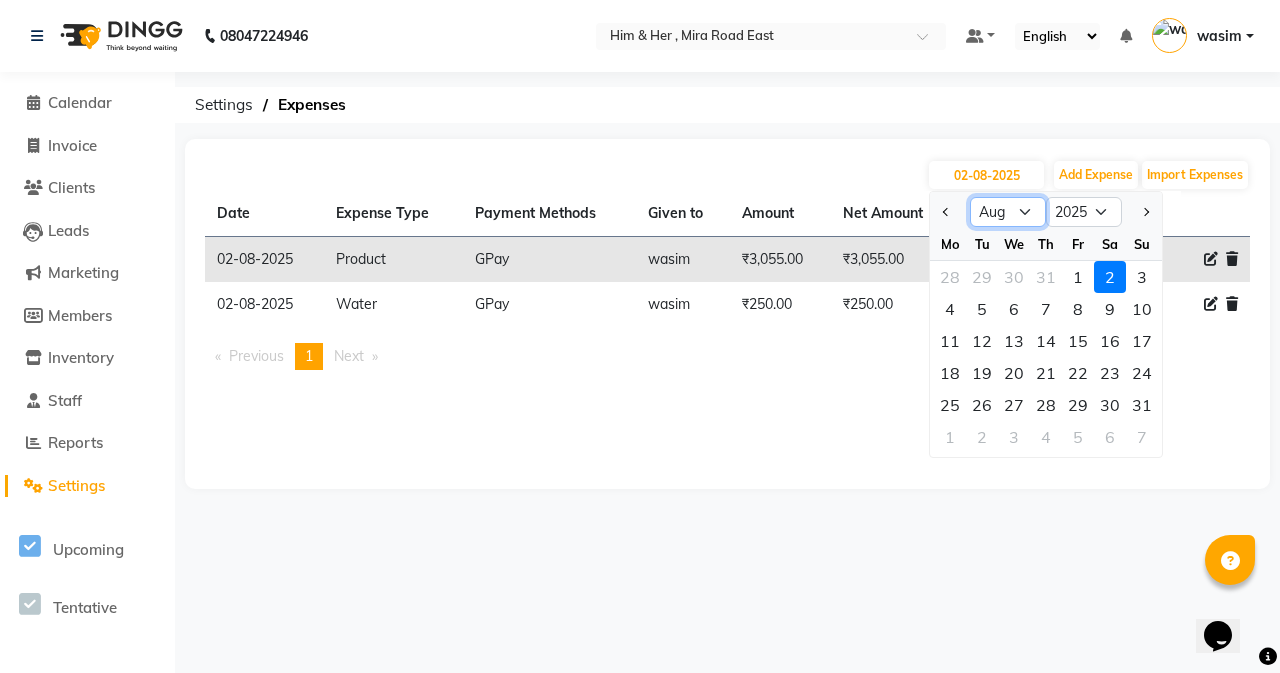 select on "6" 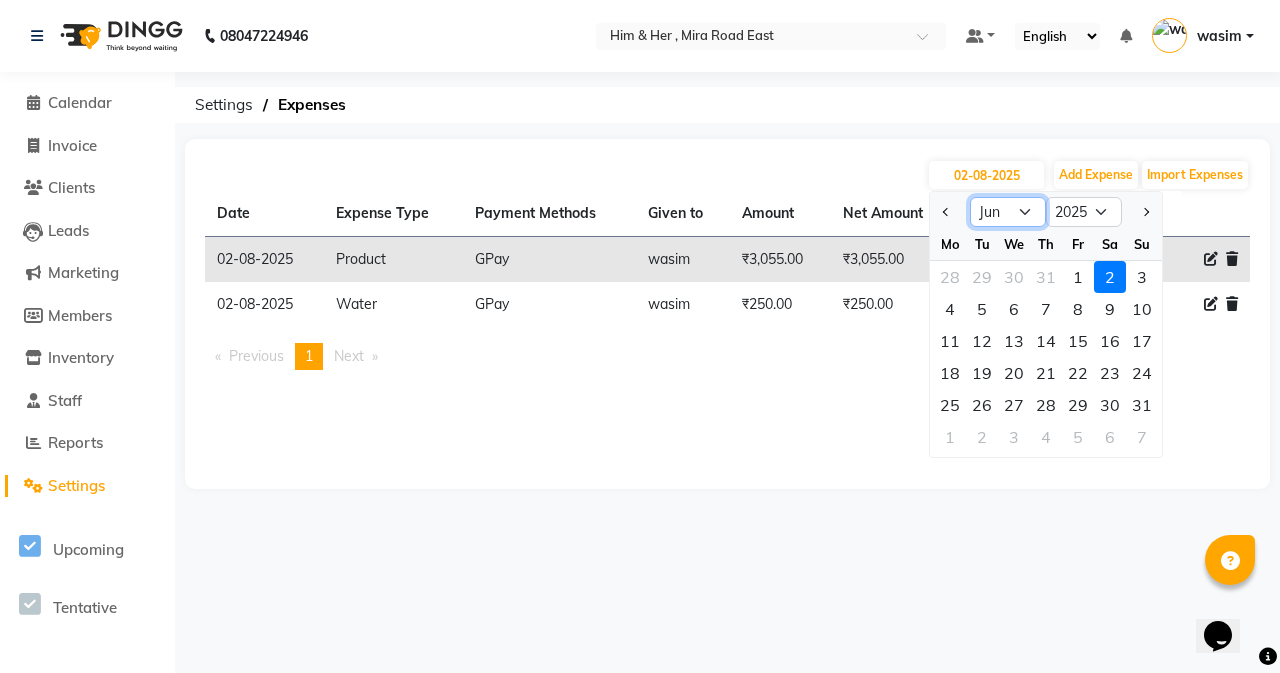 click on "Jan Feb Mar Apr May Jun Jul Aug Sep Oct Nov Dec" 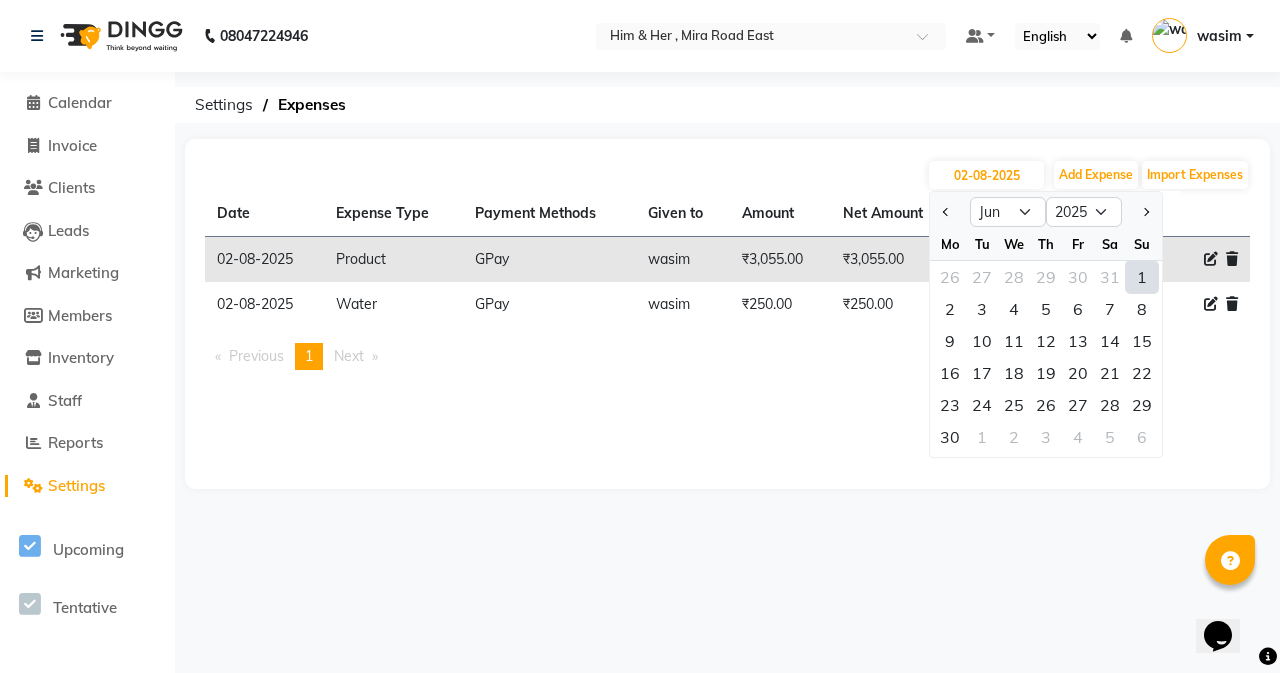 click on "1" 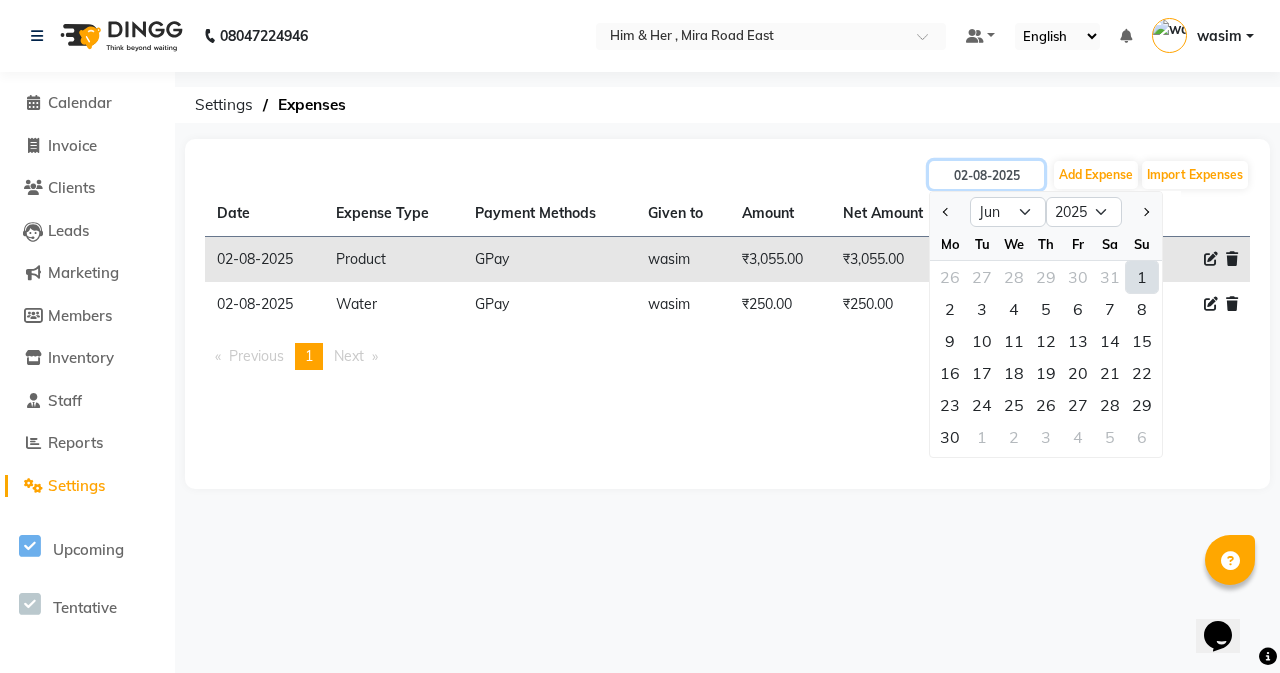 type on "01-06-2025" 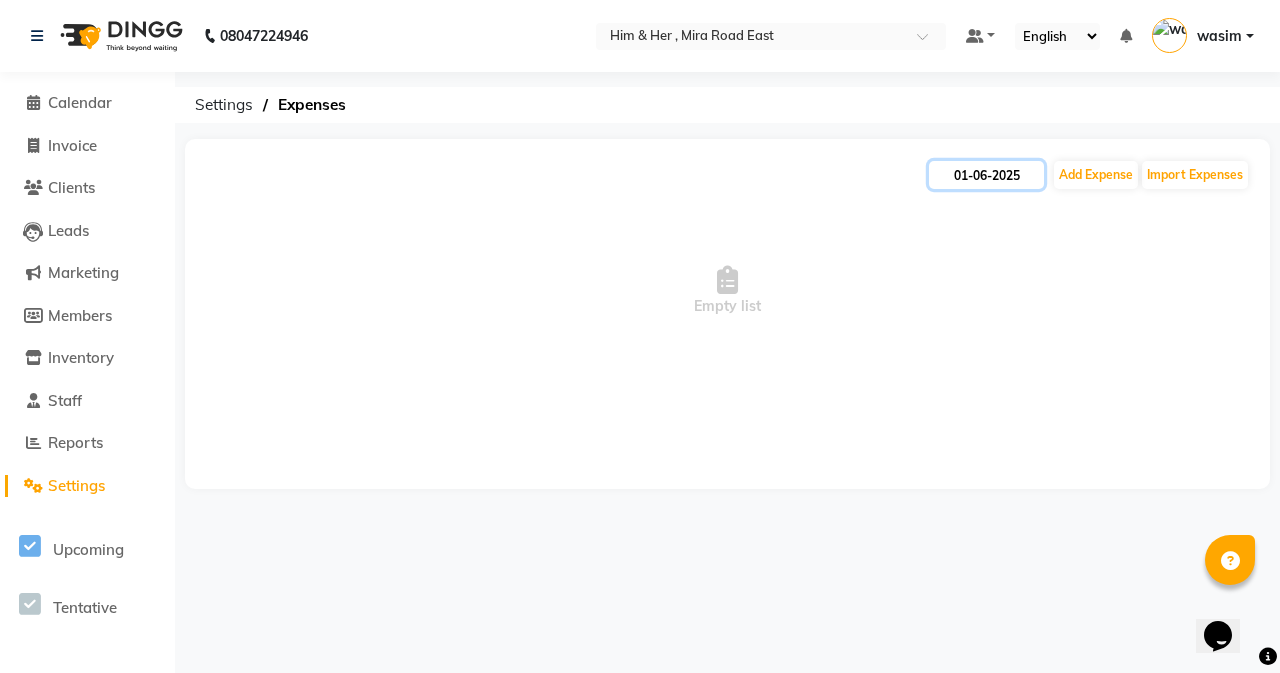 click on "01-06-2025" 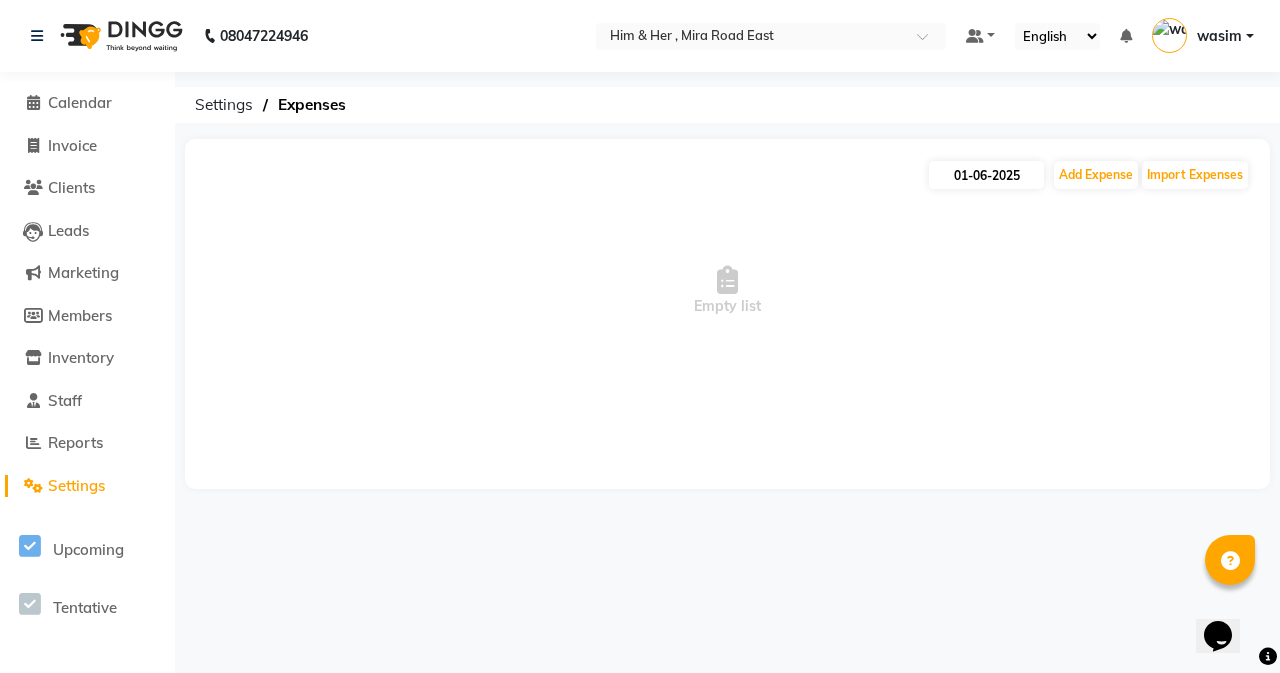 select on "6" 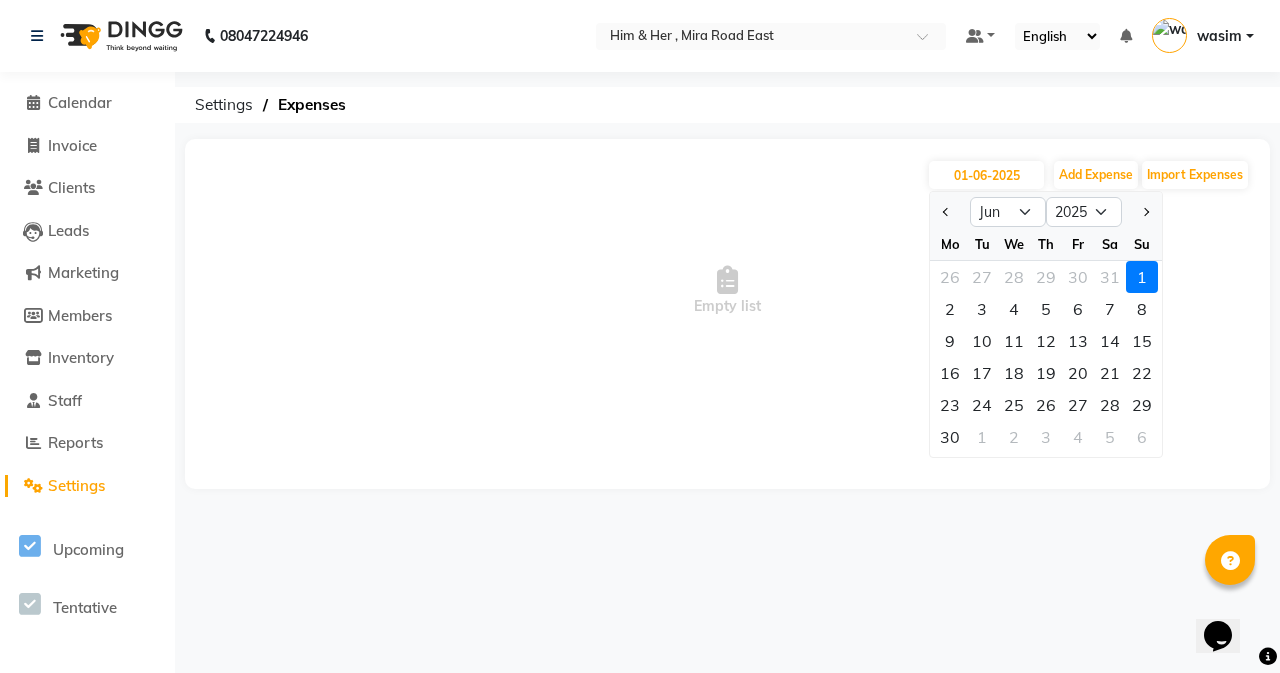 click on "2" 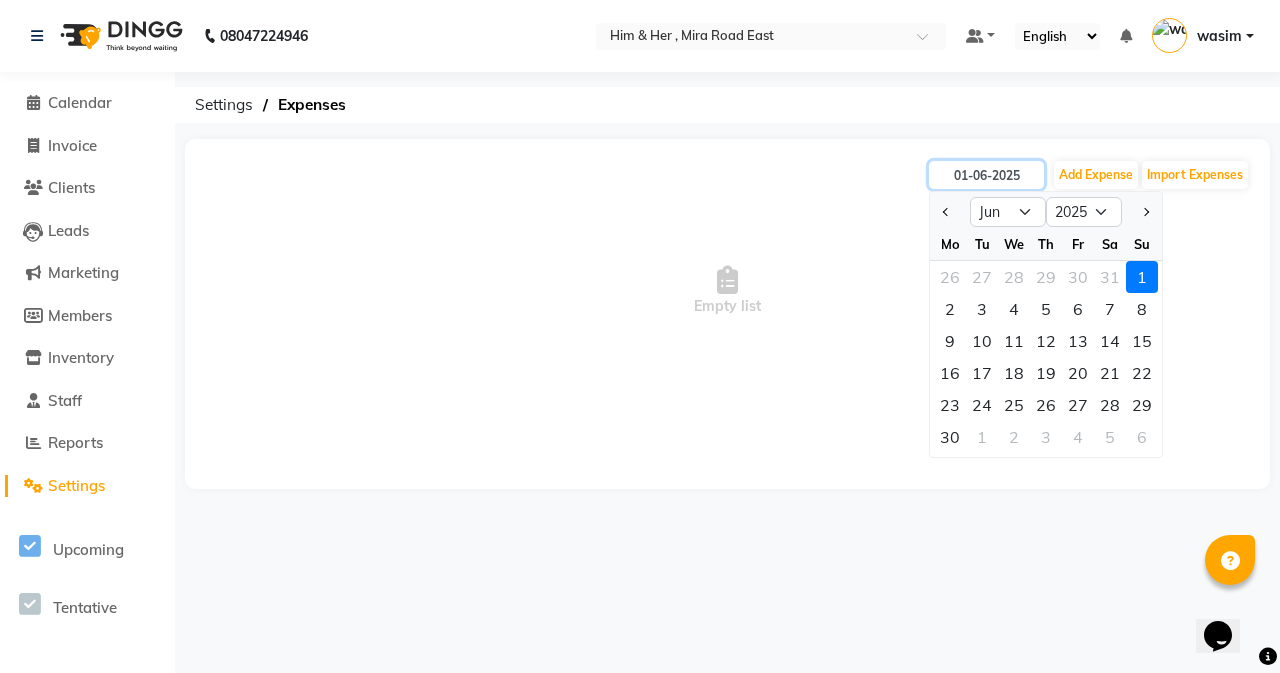 type on "02-06-2025" 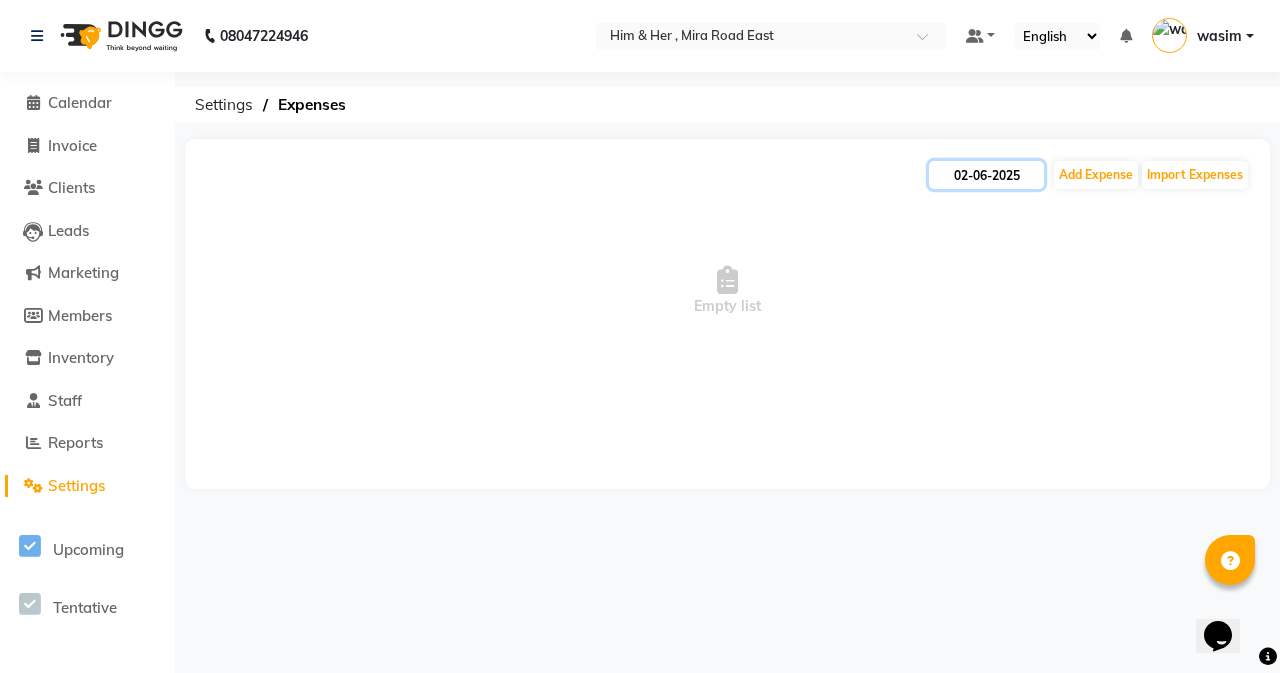 click on "02-06-2025" 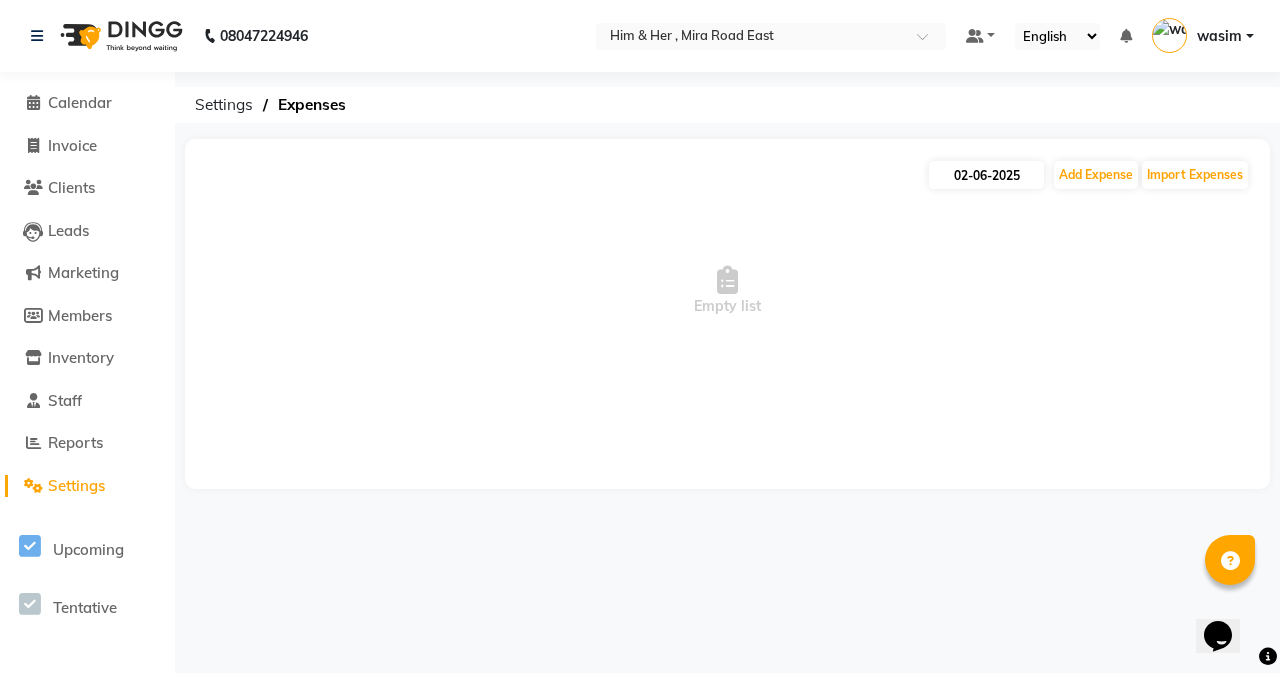 select on "6" 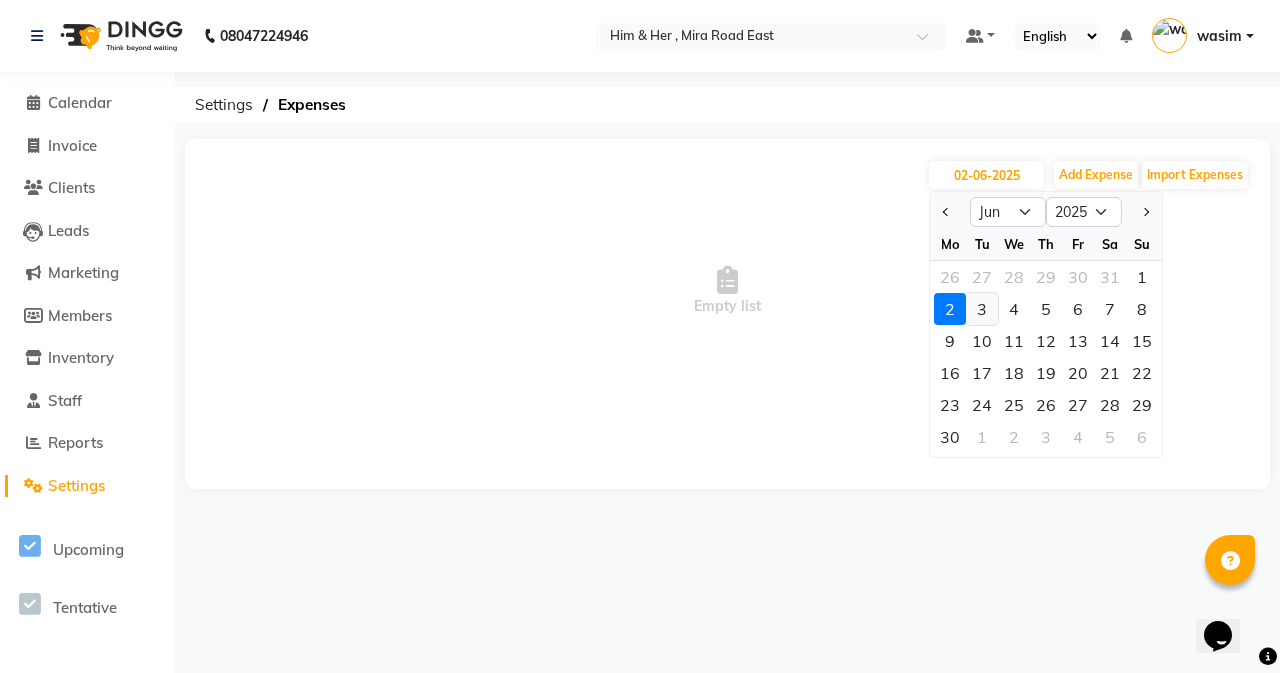 click on "3" 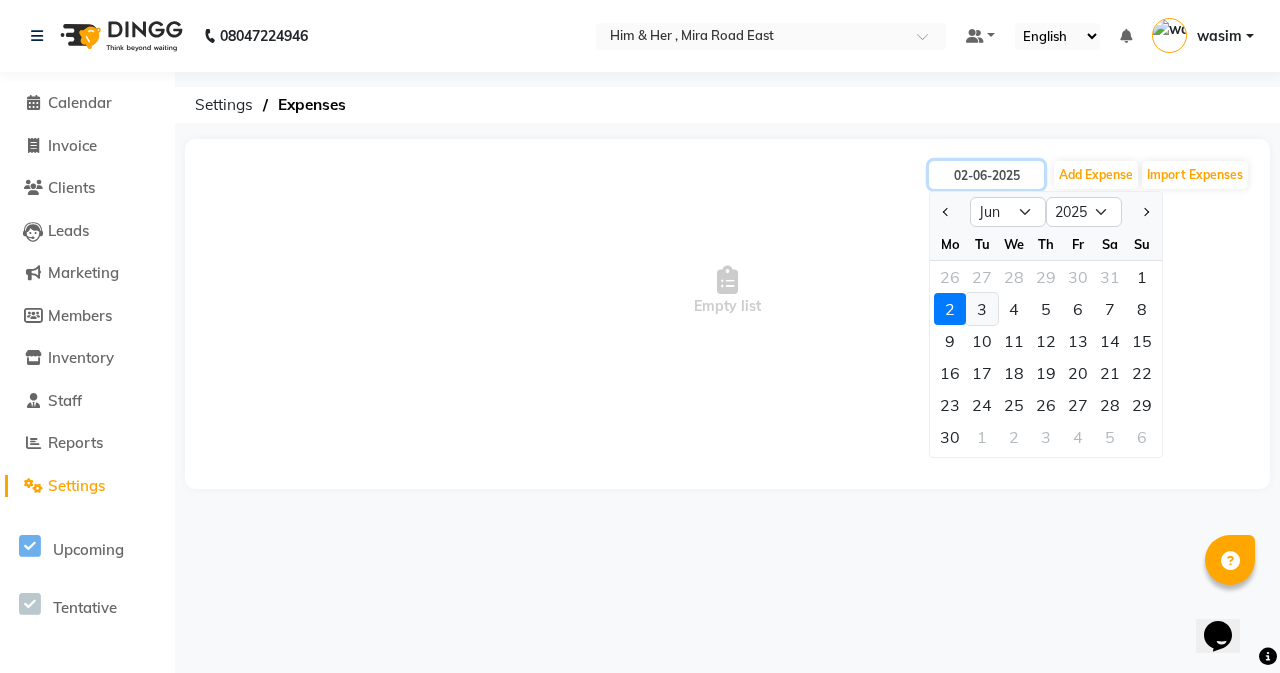 type on "03-06-2025" 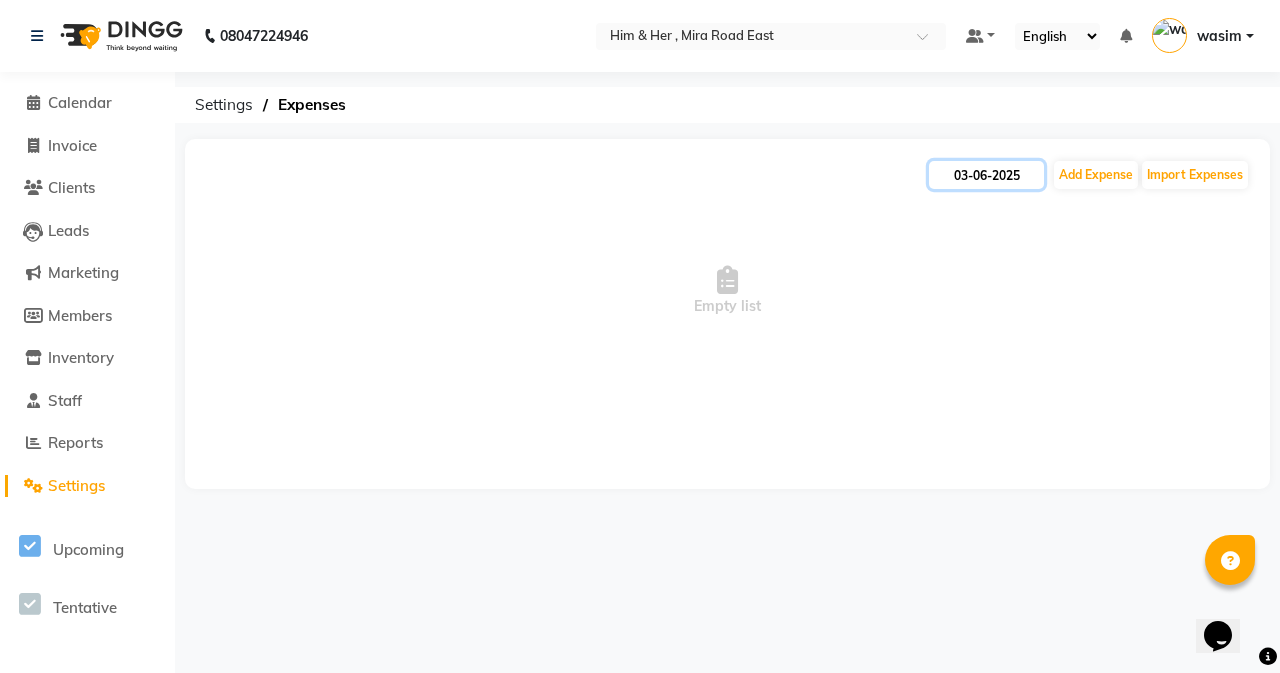 click on "03-06-2025" 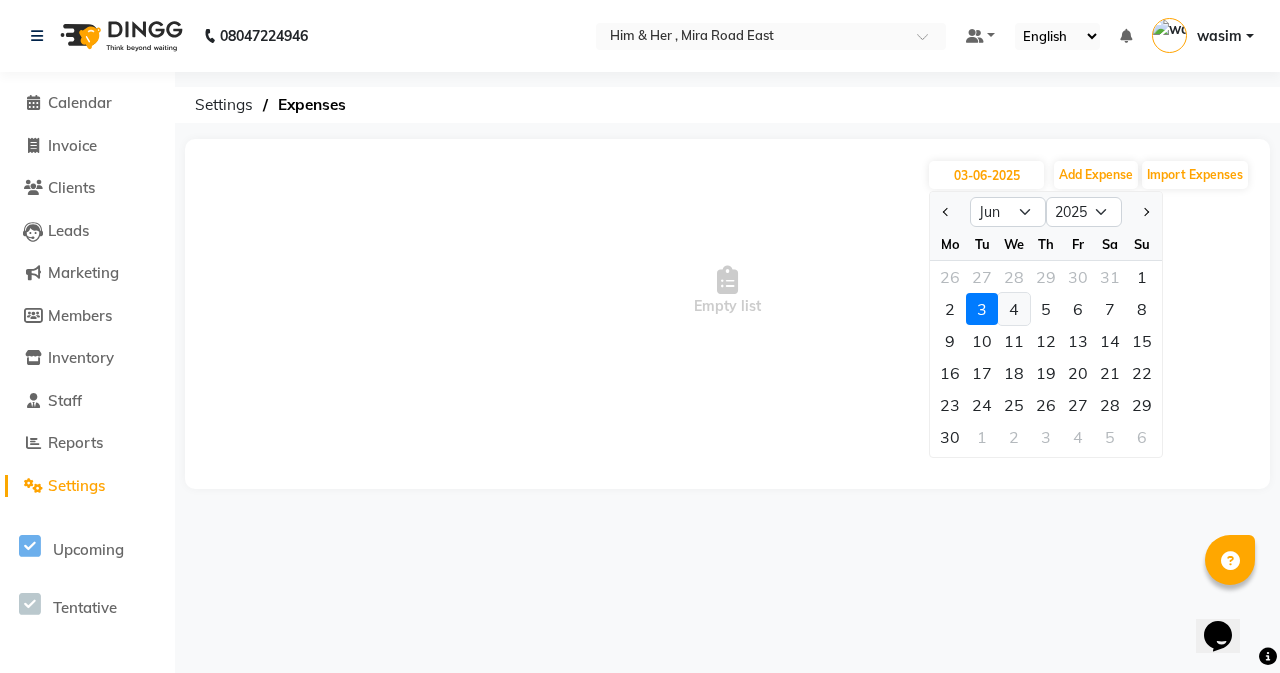 click on "4" 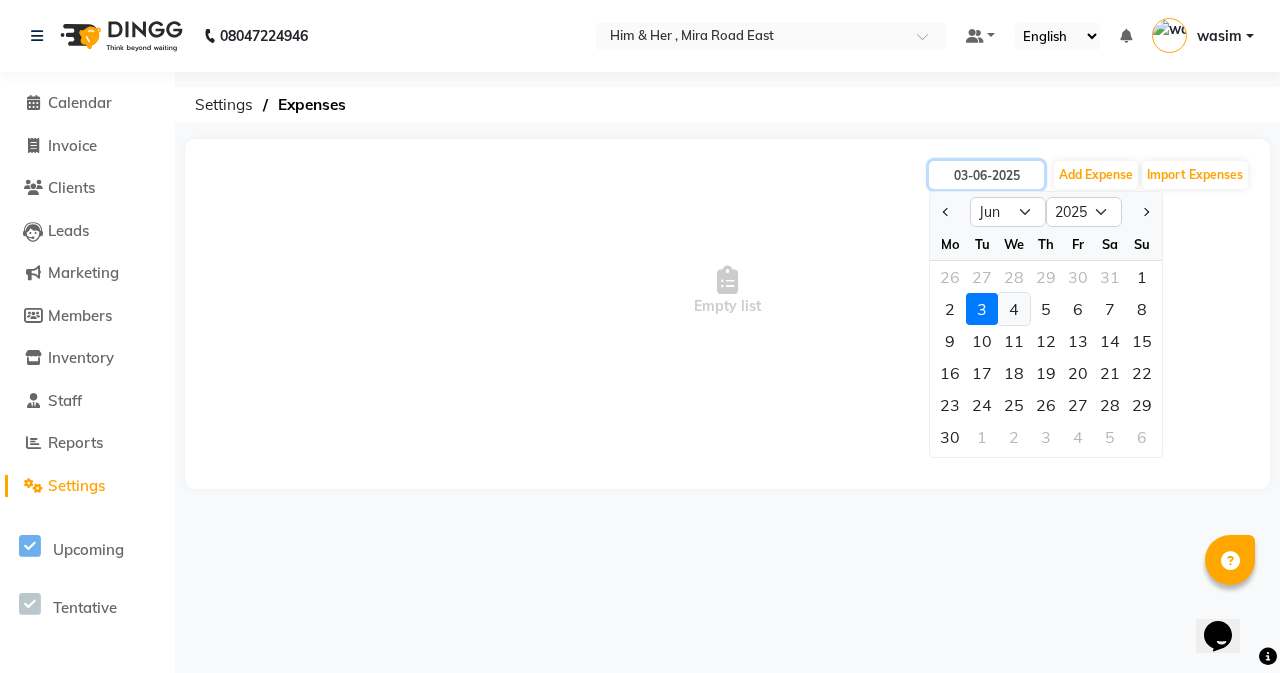 type on "04-06-2025" 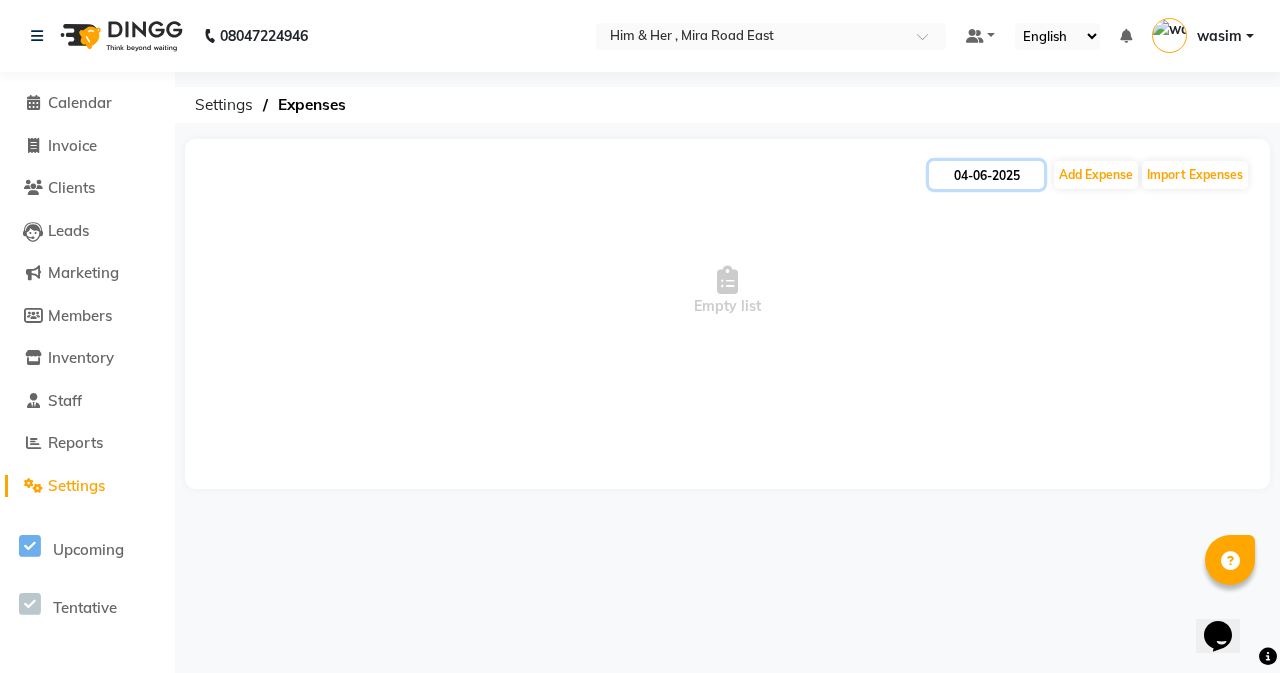click on "04-06-2025" 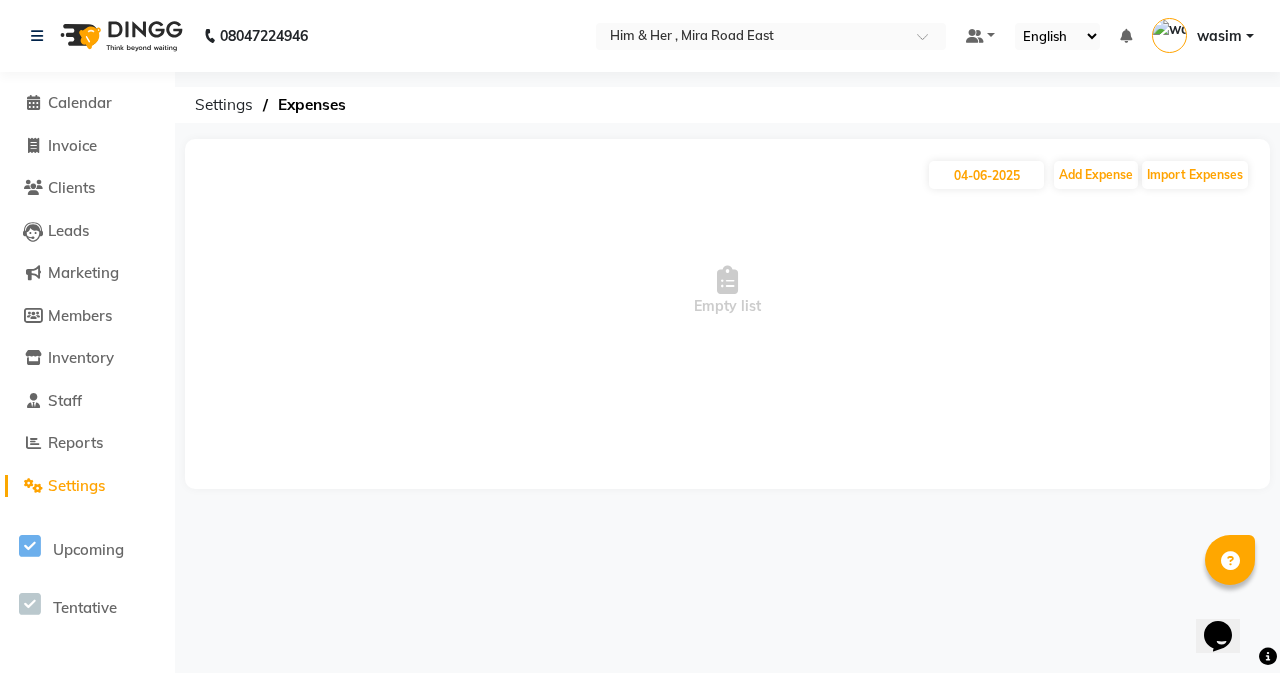 select on "6" 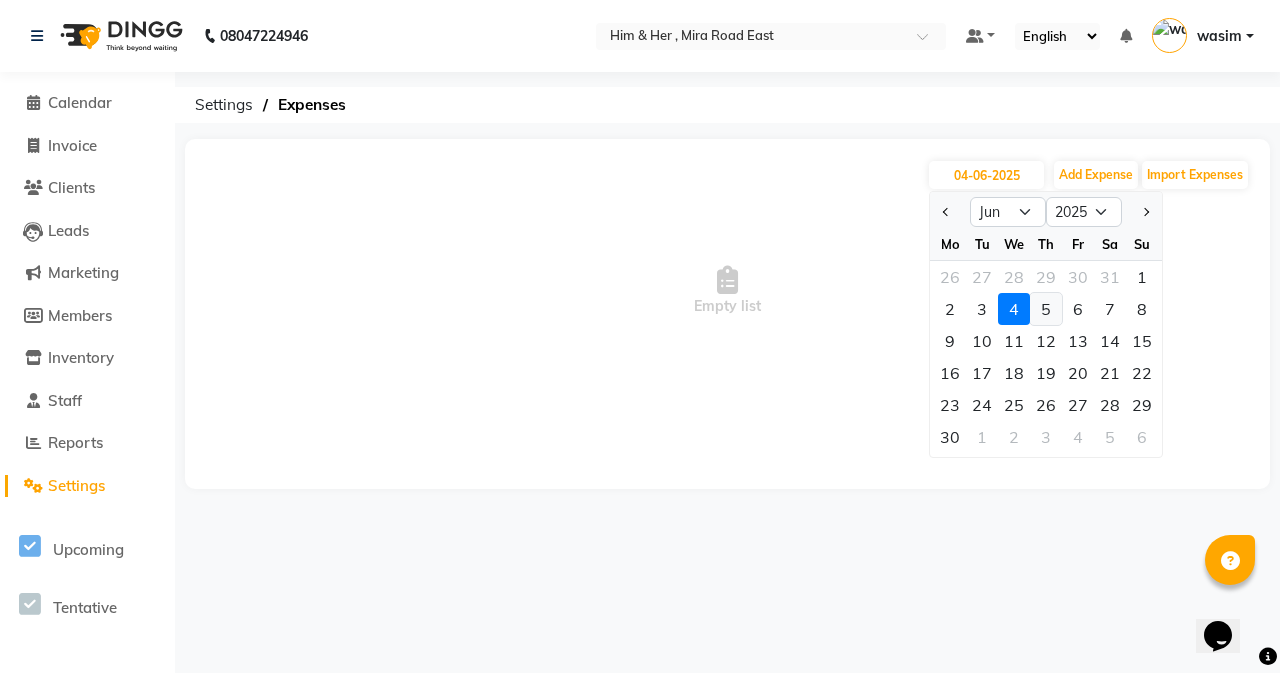 click on "5" 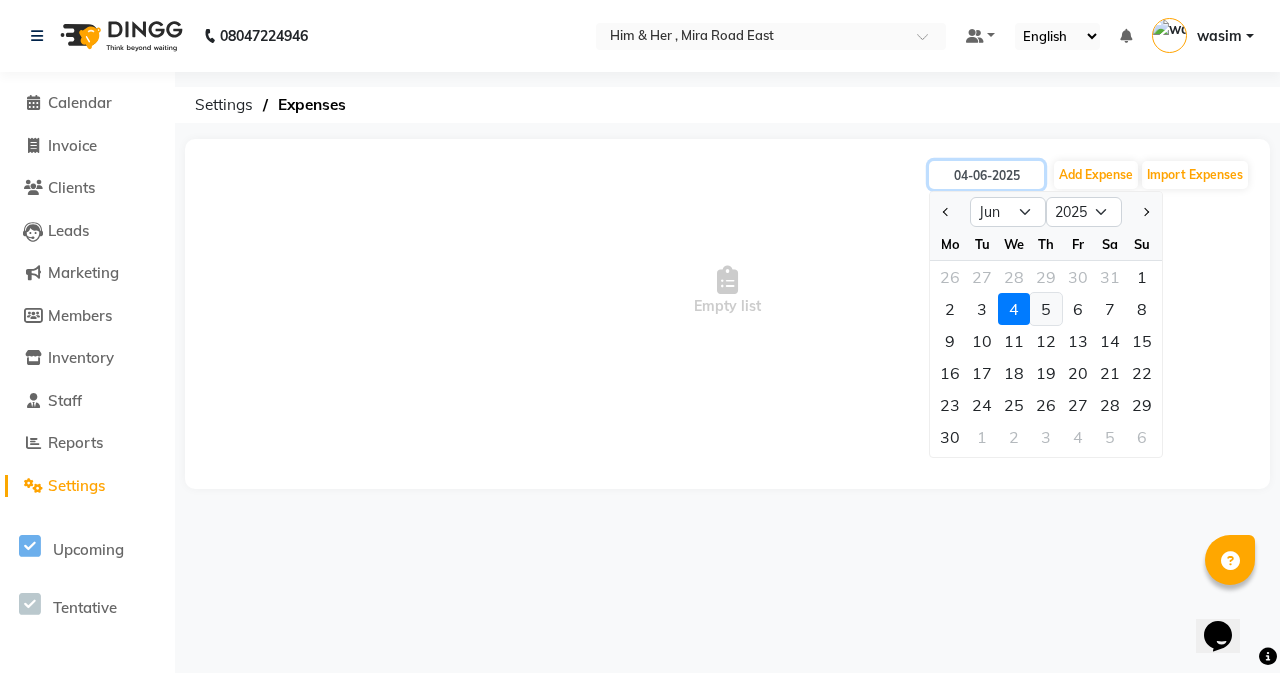 type on "05-06-2025" 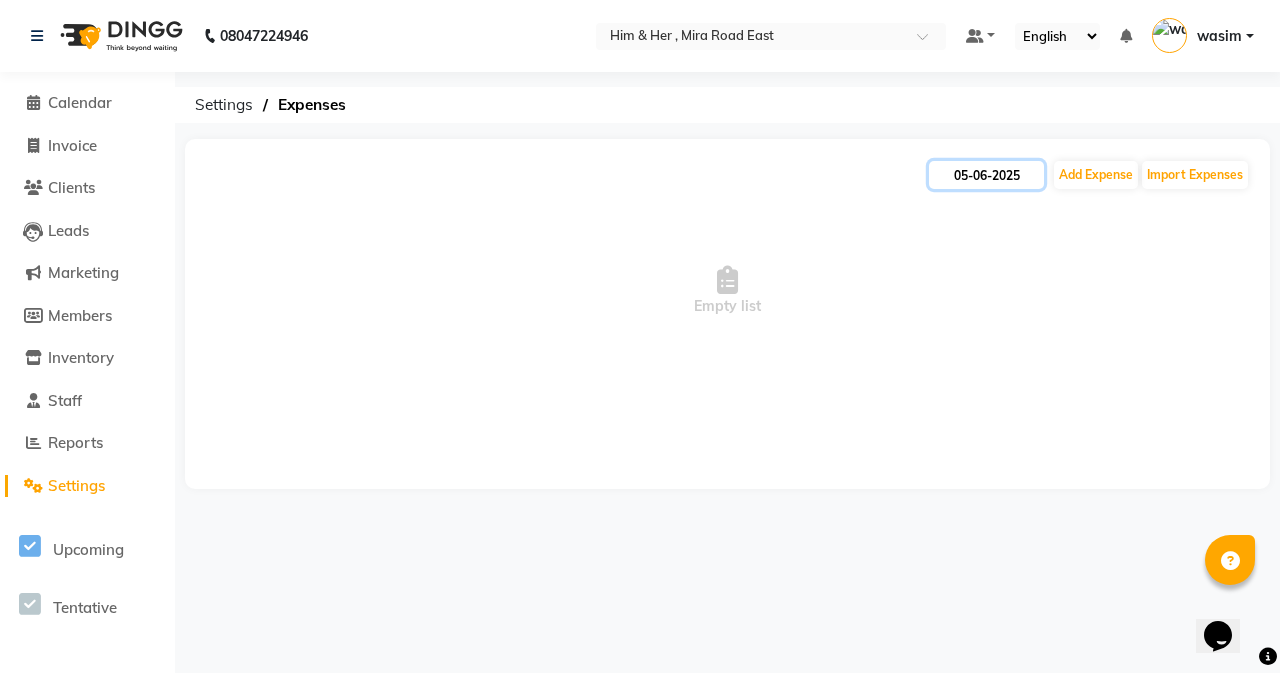 click on "05-06-2025" 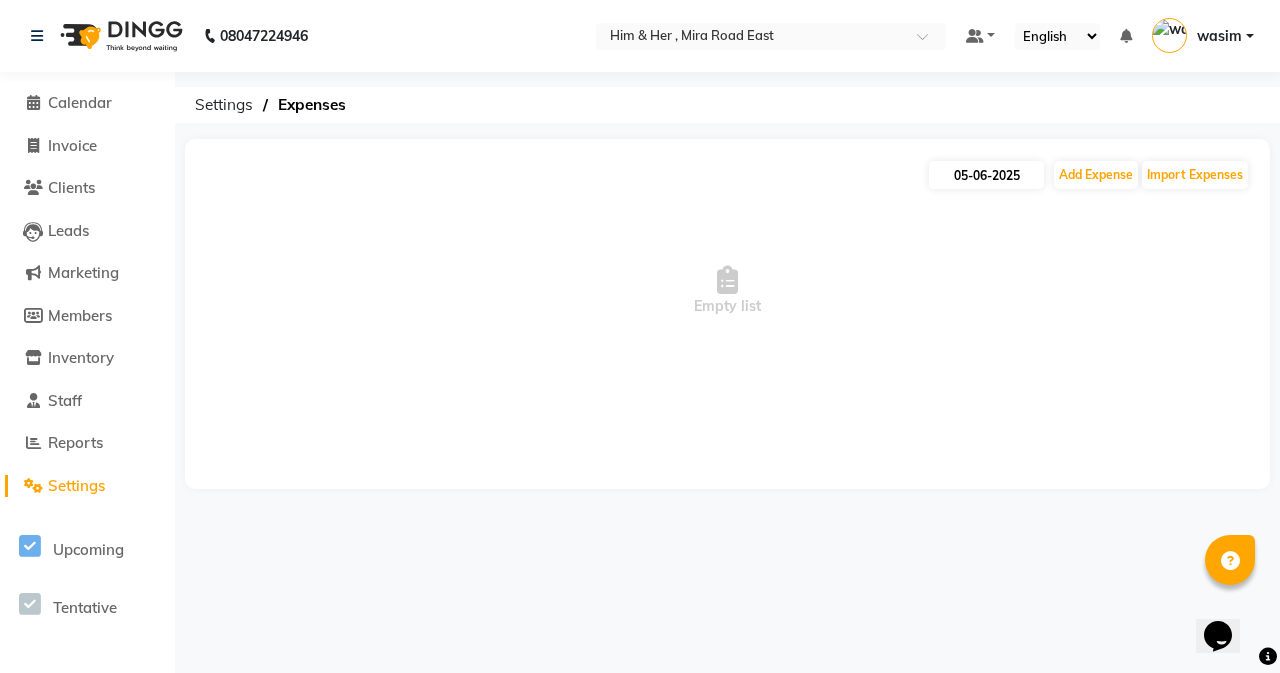 select on "6" 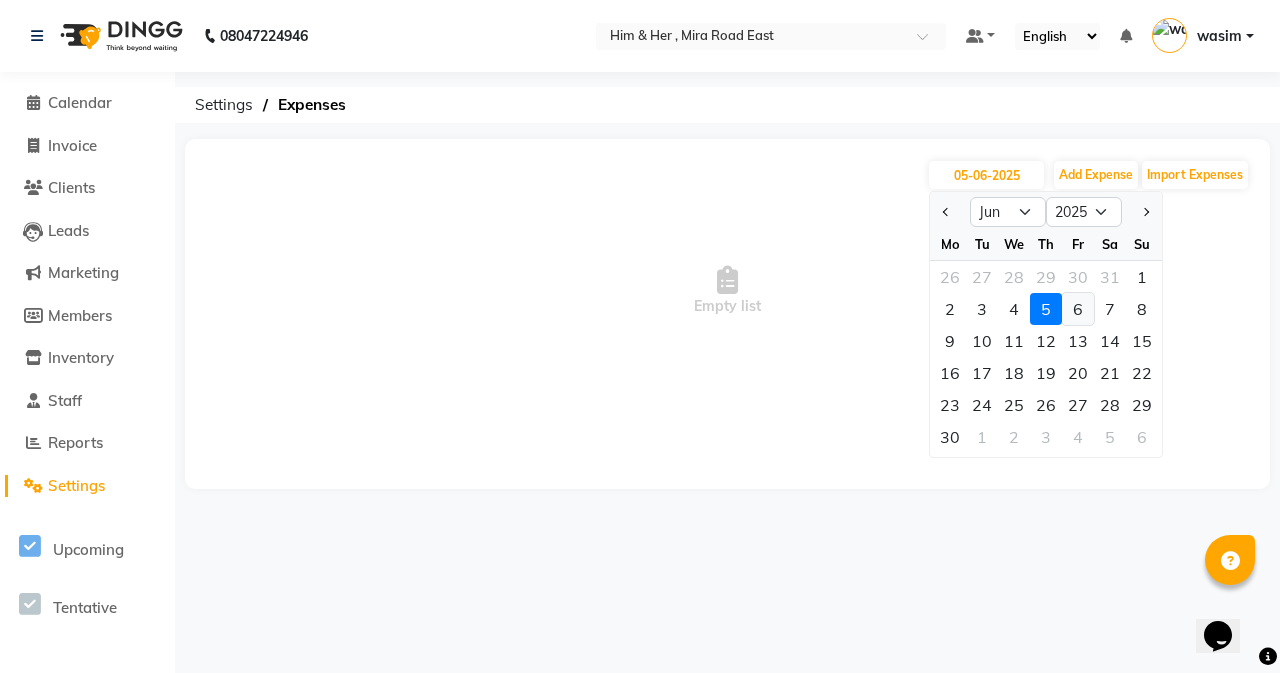 click on "6" 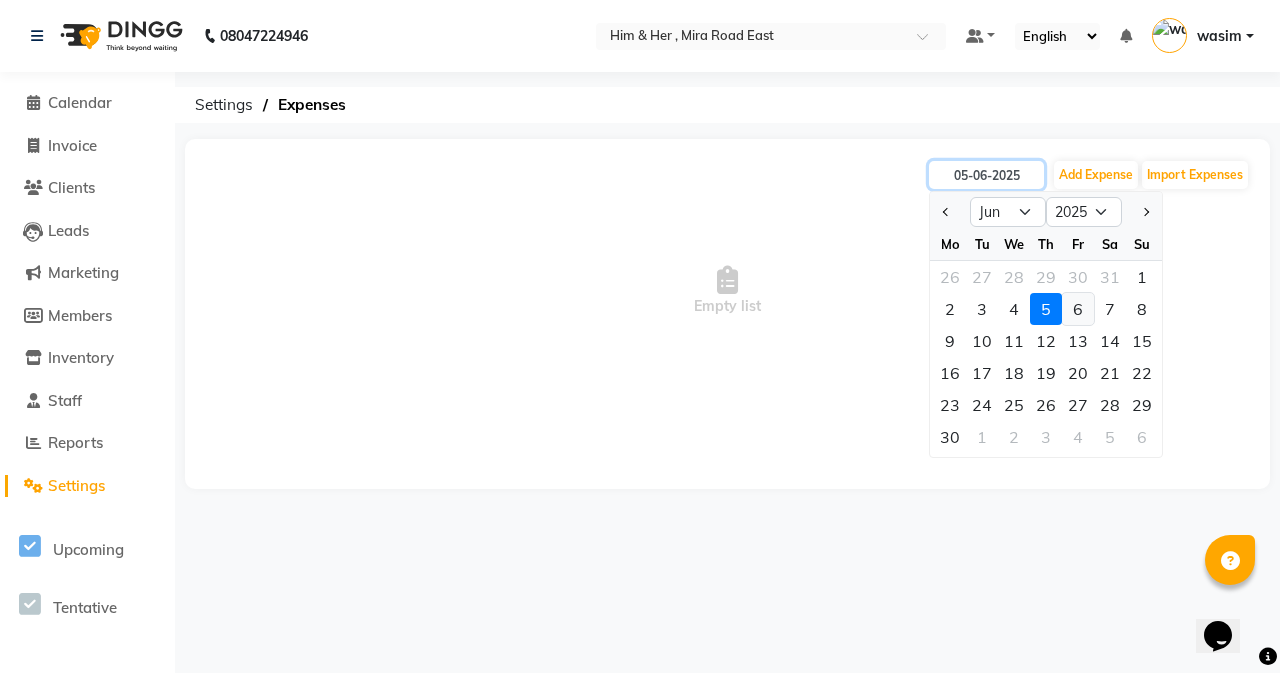 type on "06-06-2025" 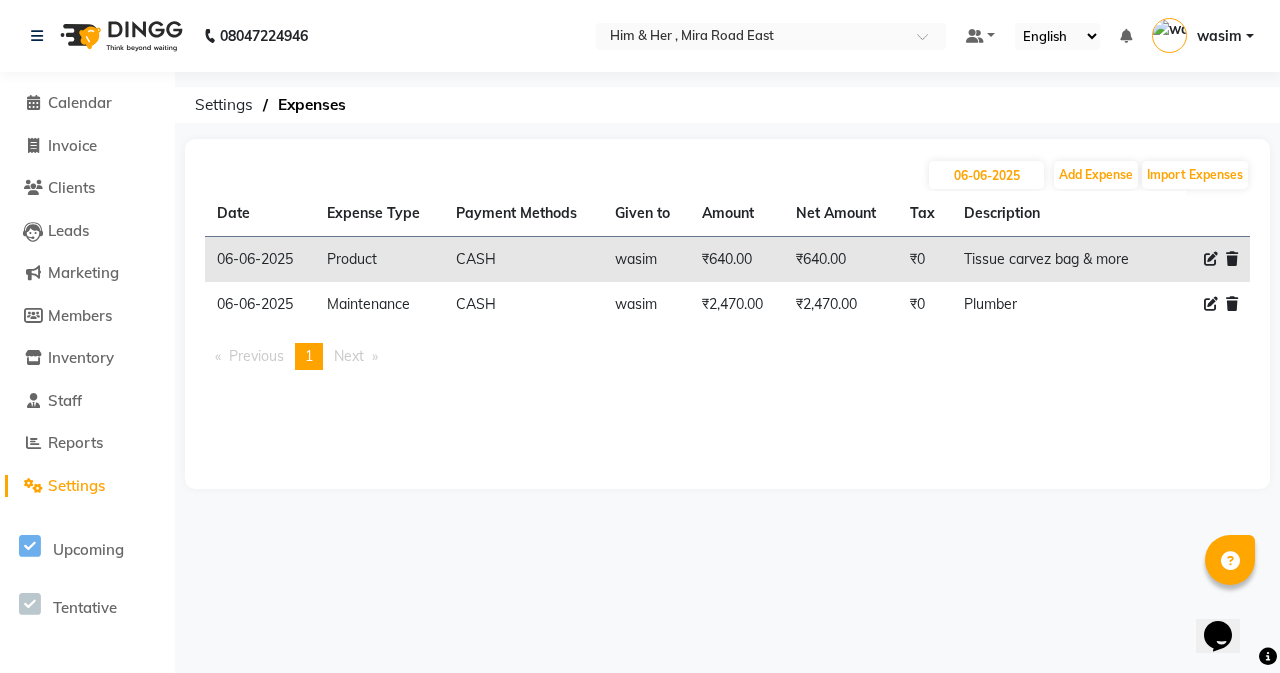 click on "[DD]-[MM]-[YYYY] Add Expense Import Expenses" 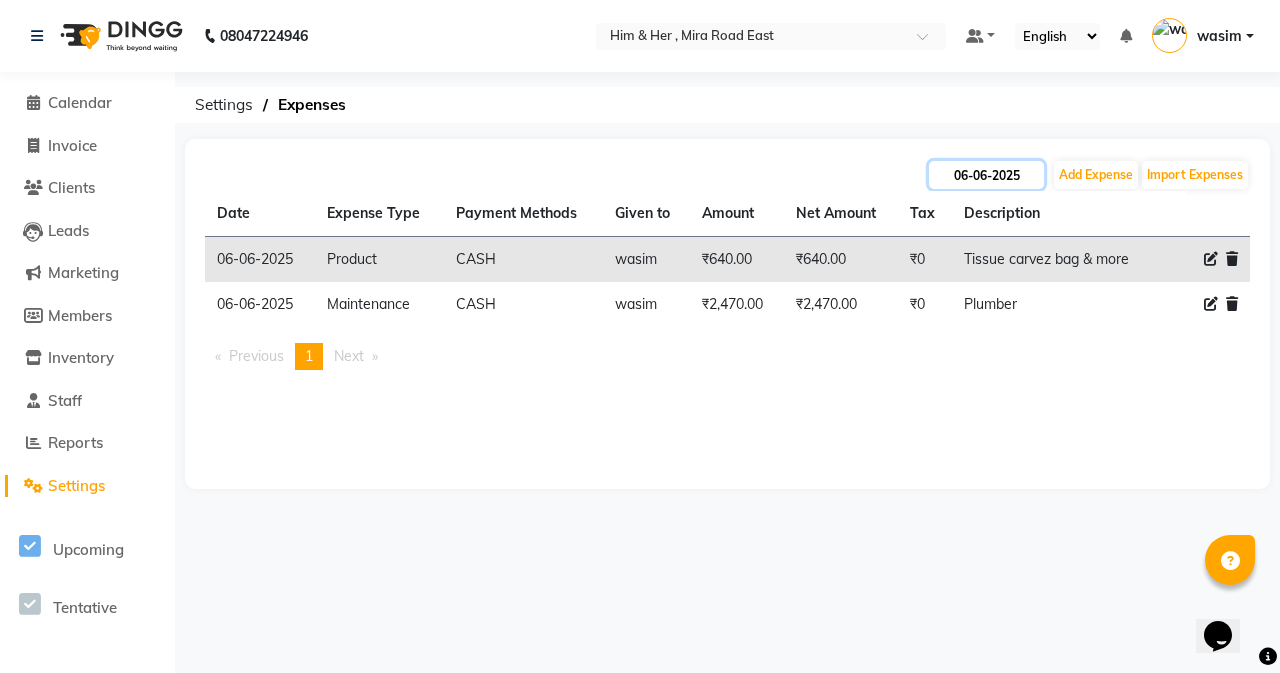 click on "06-06-2025" 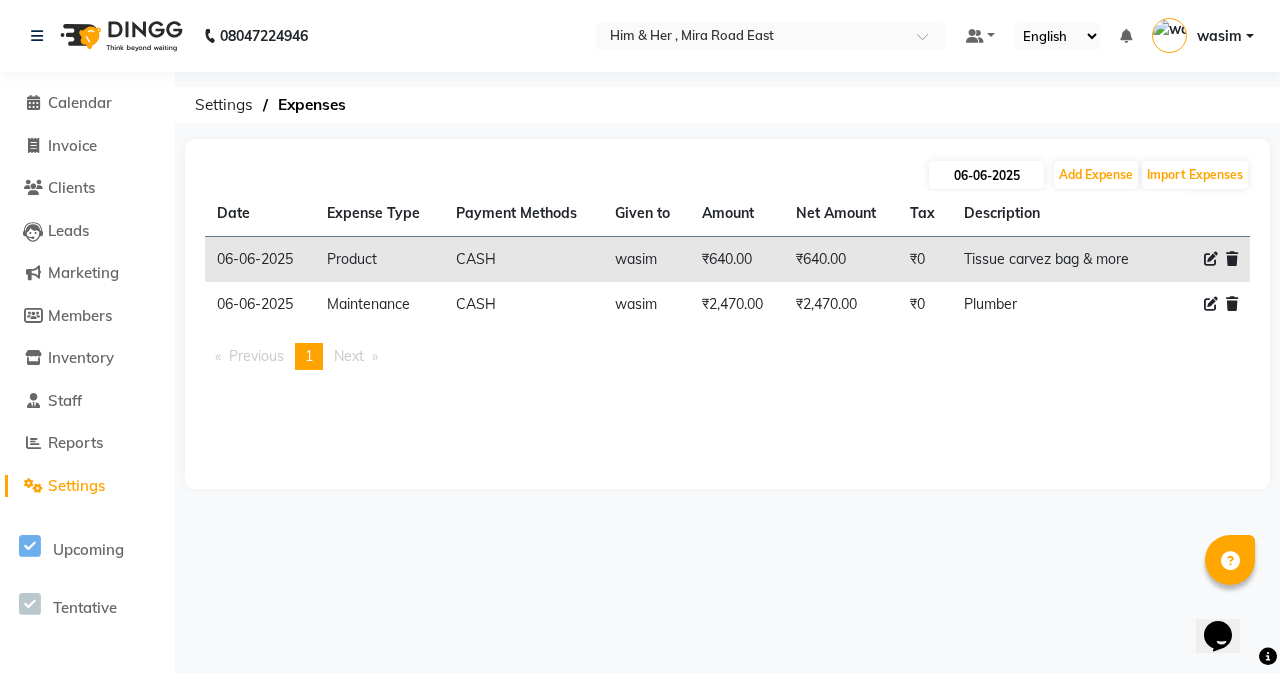 select on "6" 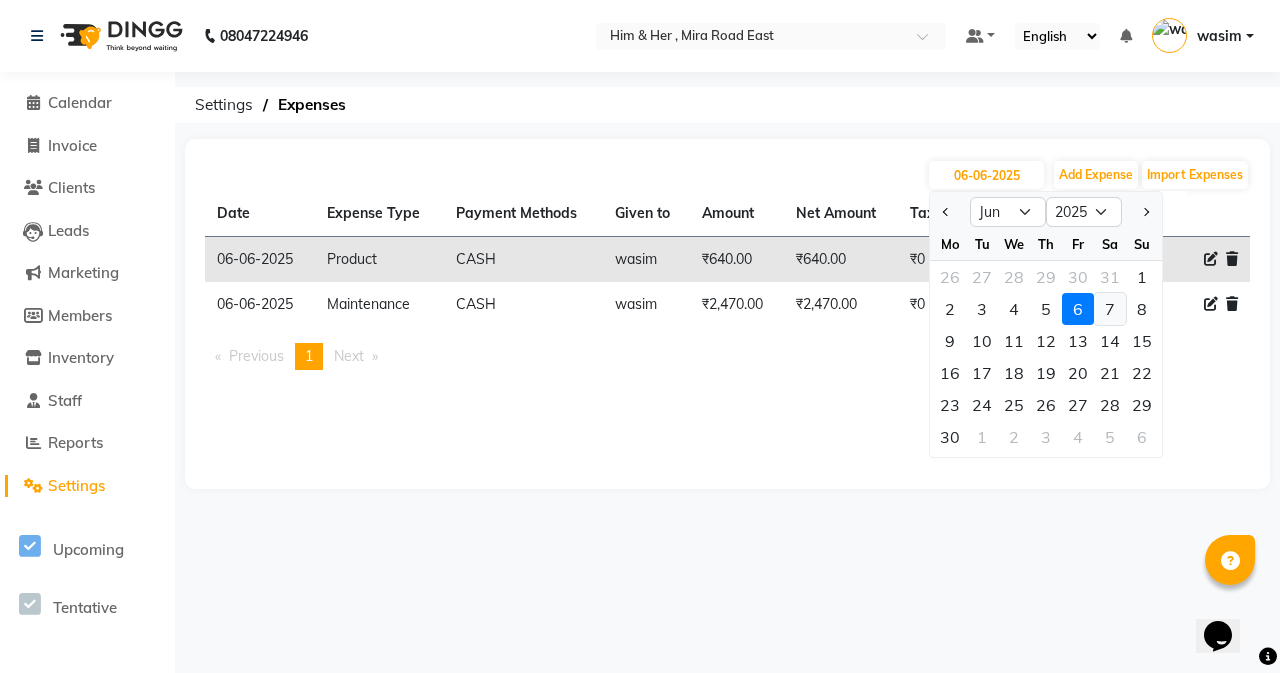 click on "7" 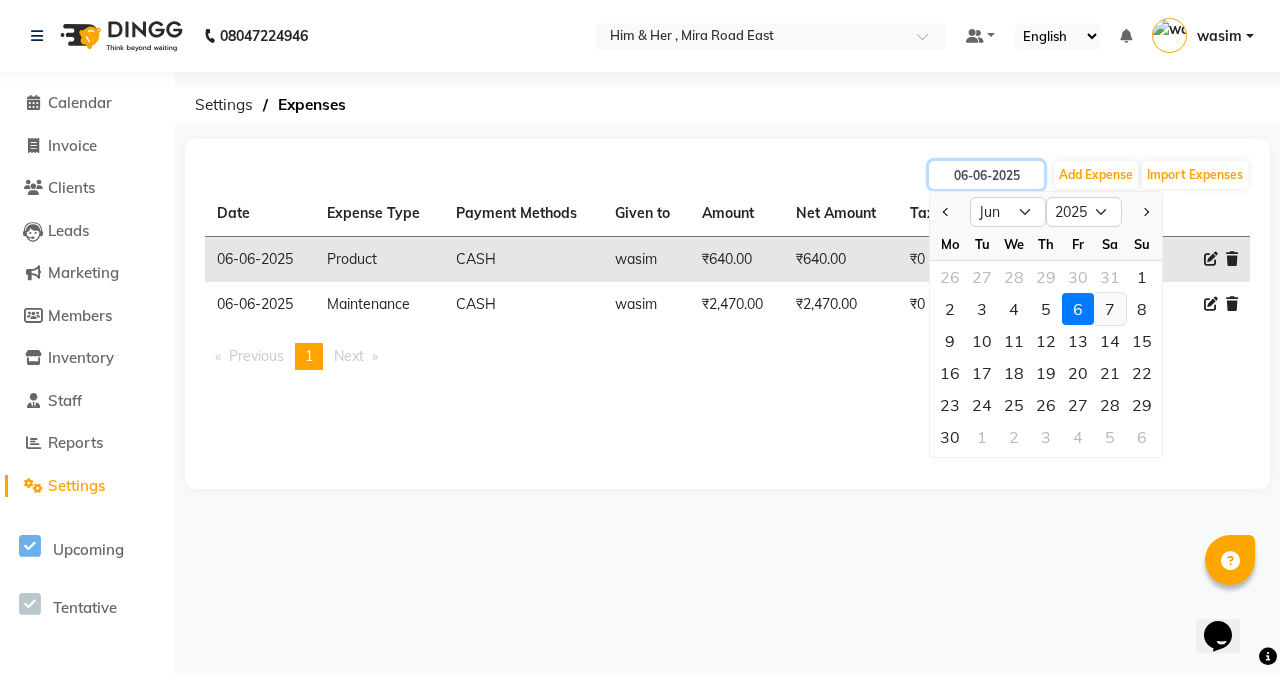 type on "07-06-2025" 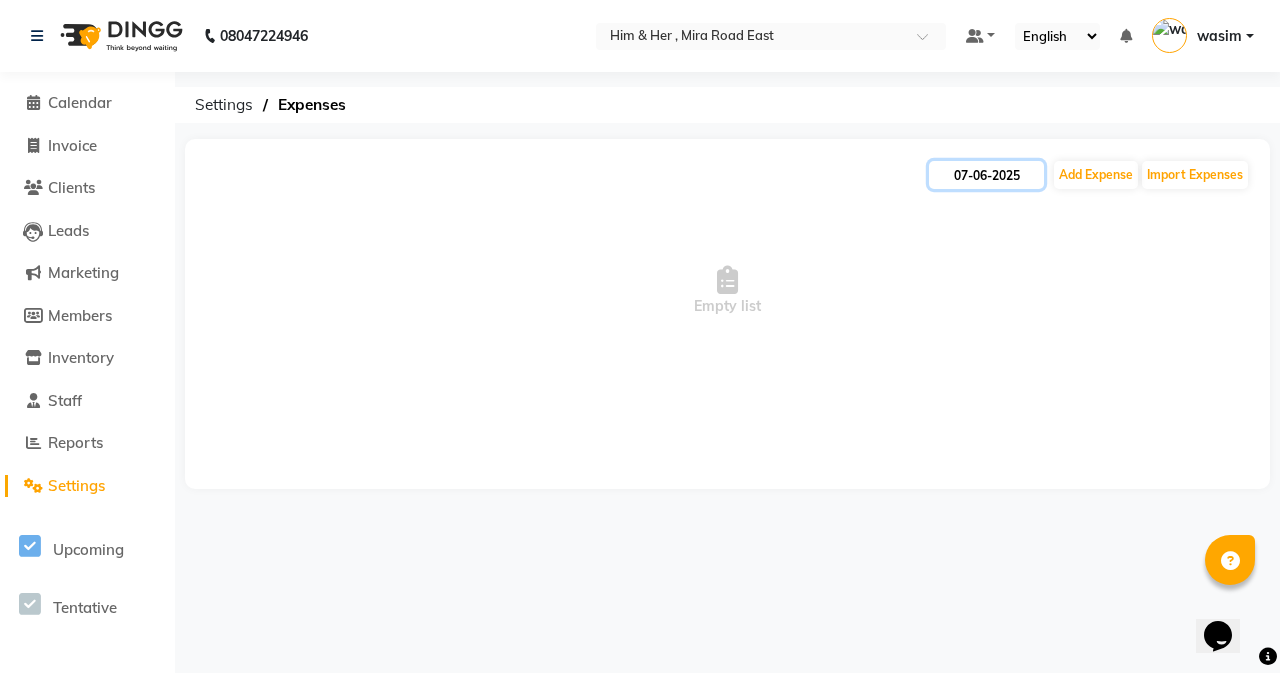 click on "07-06-2025" 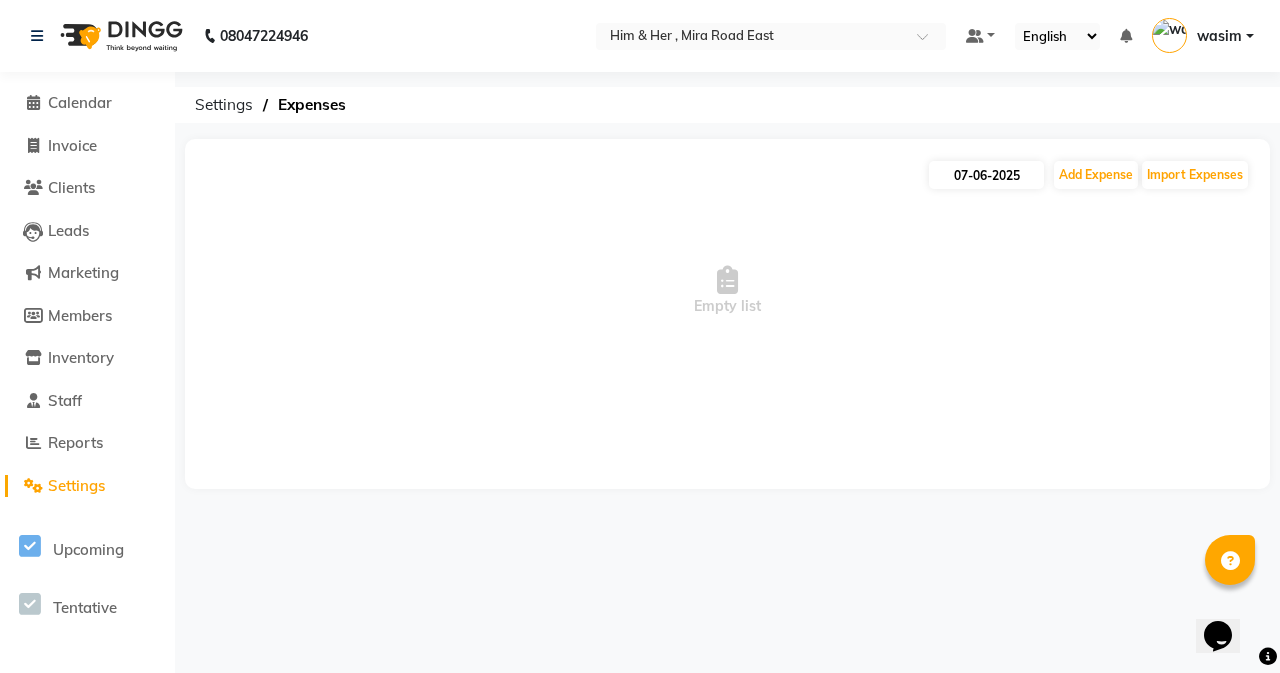 select on "6" 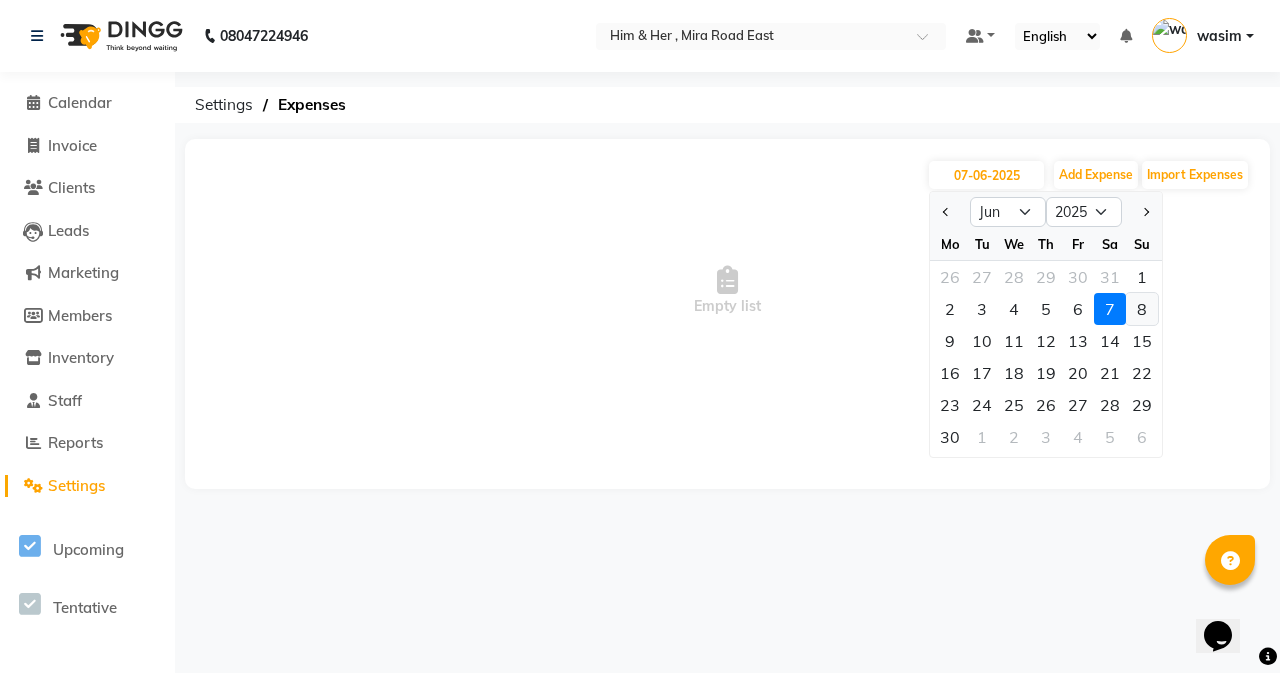 click on "8" 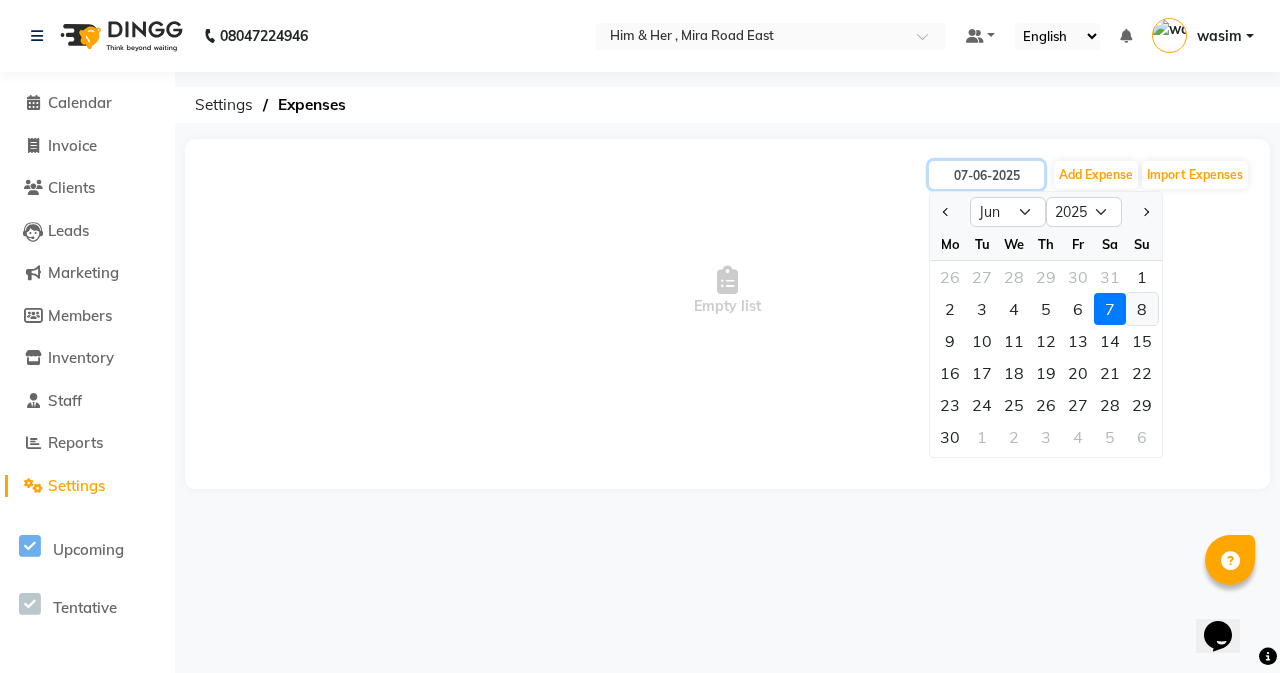 type on "08-06-2025" 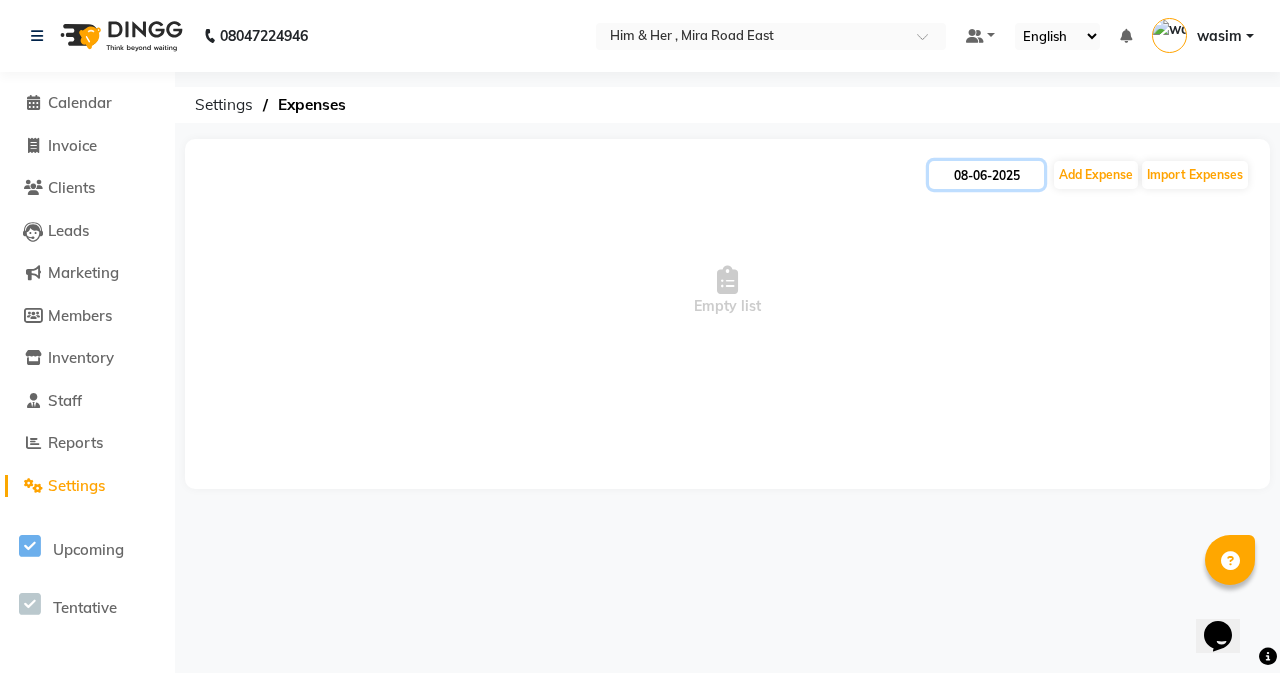 click on "08-06-2025" 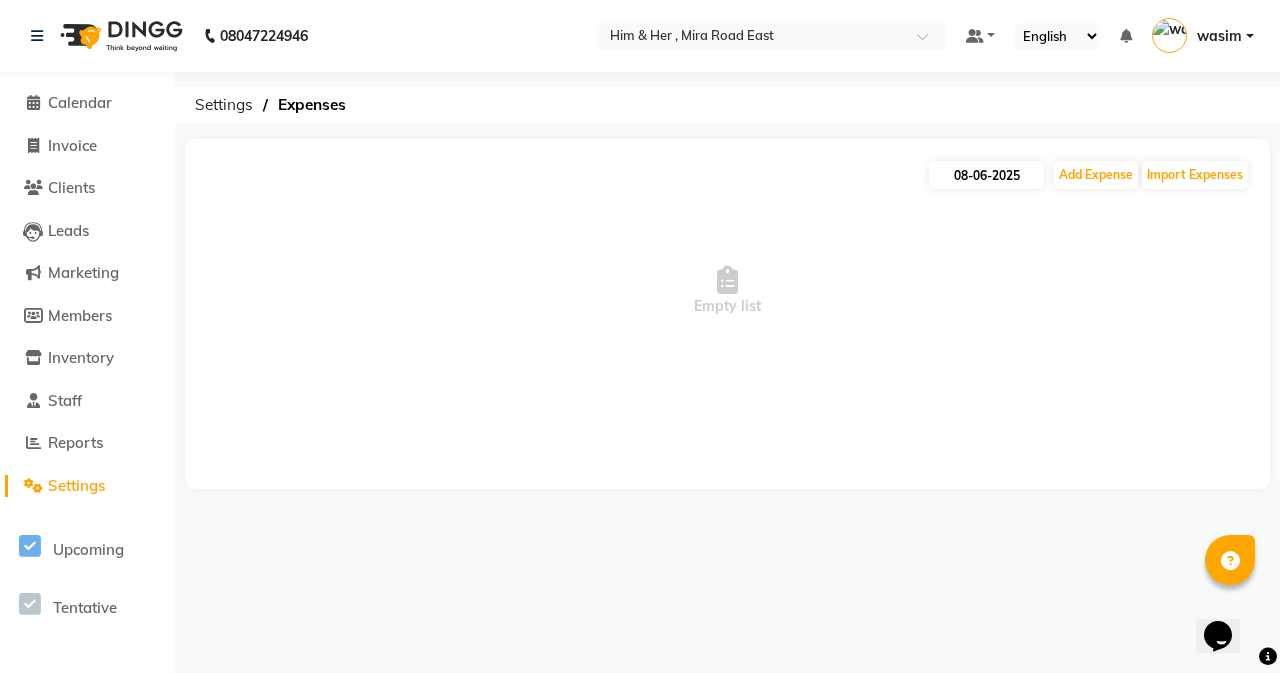 select on "6" 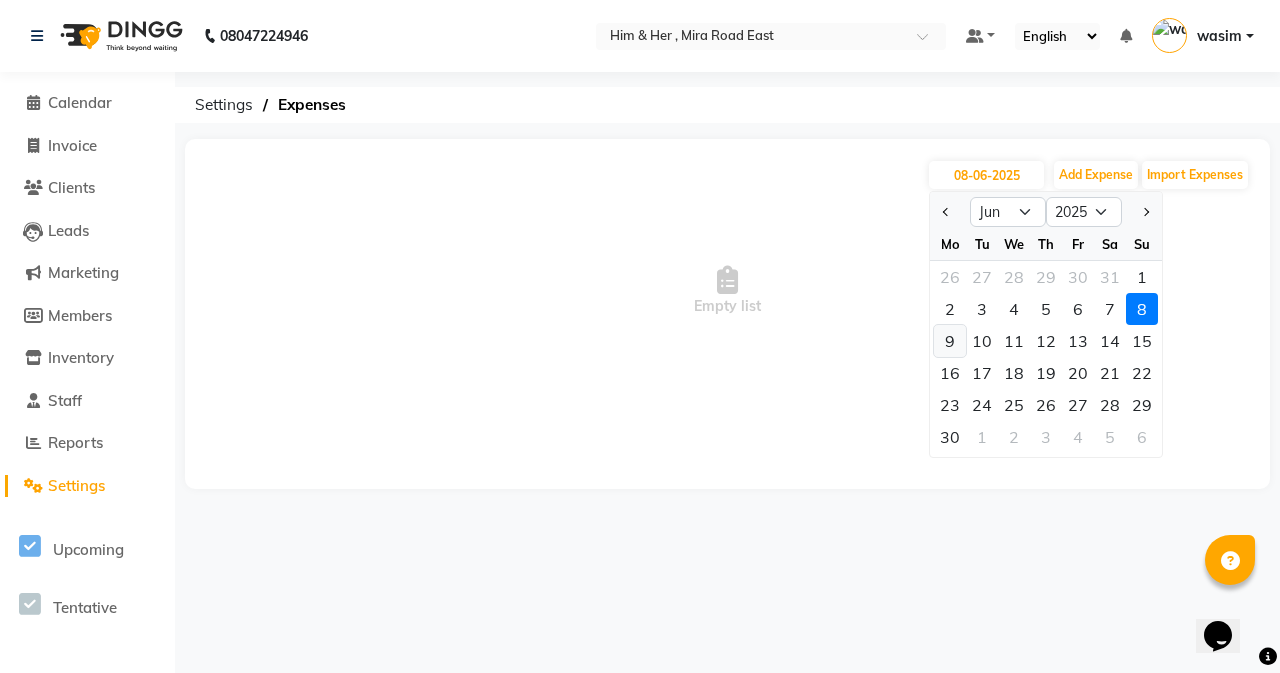 click on "9" 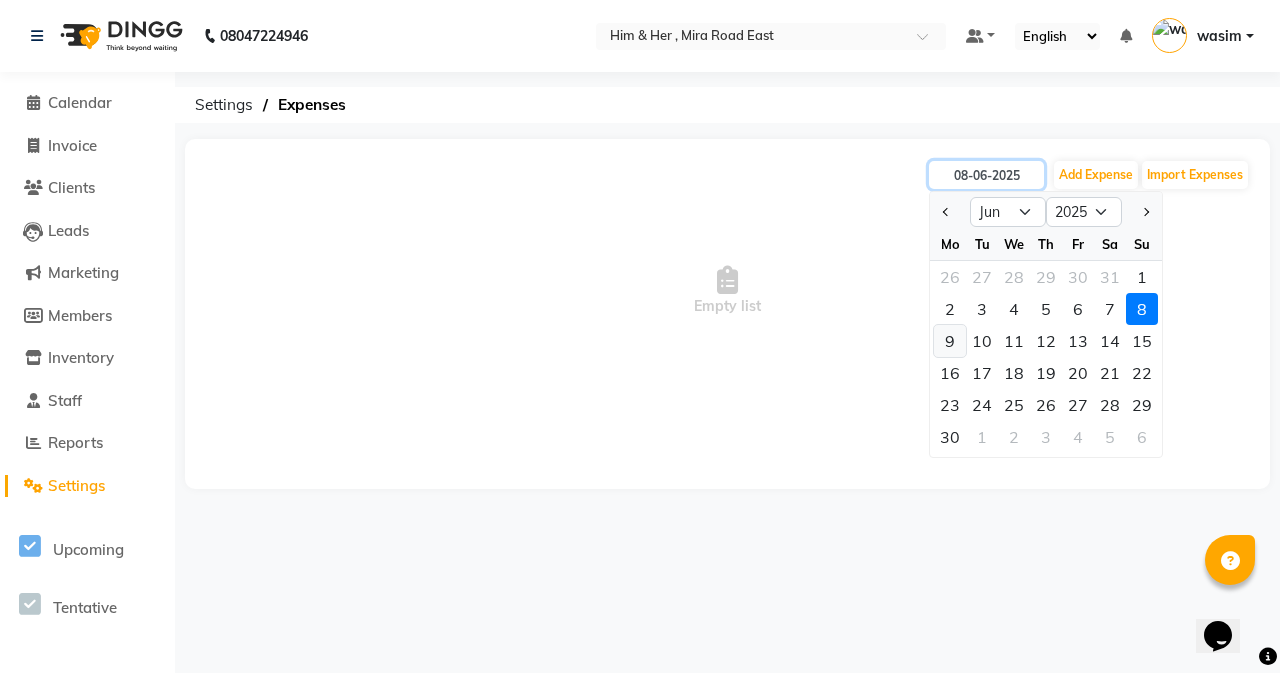 type on "09-06-2025" 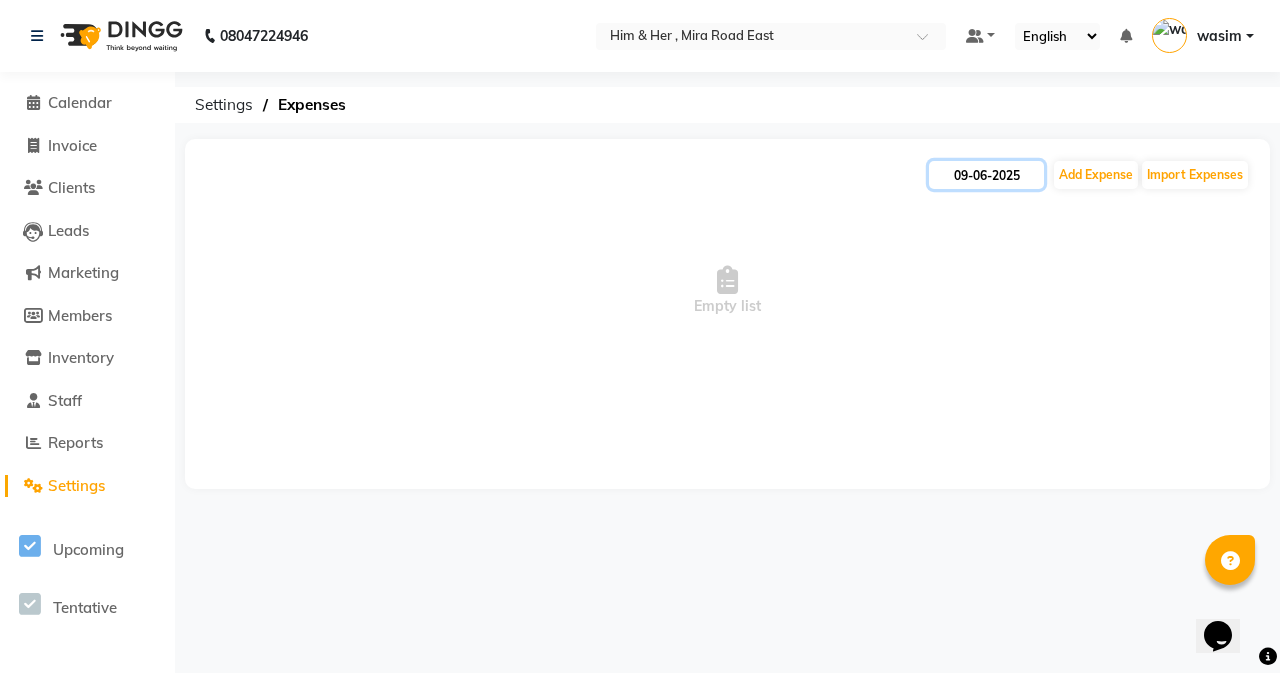 click on "09-06-2025" 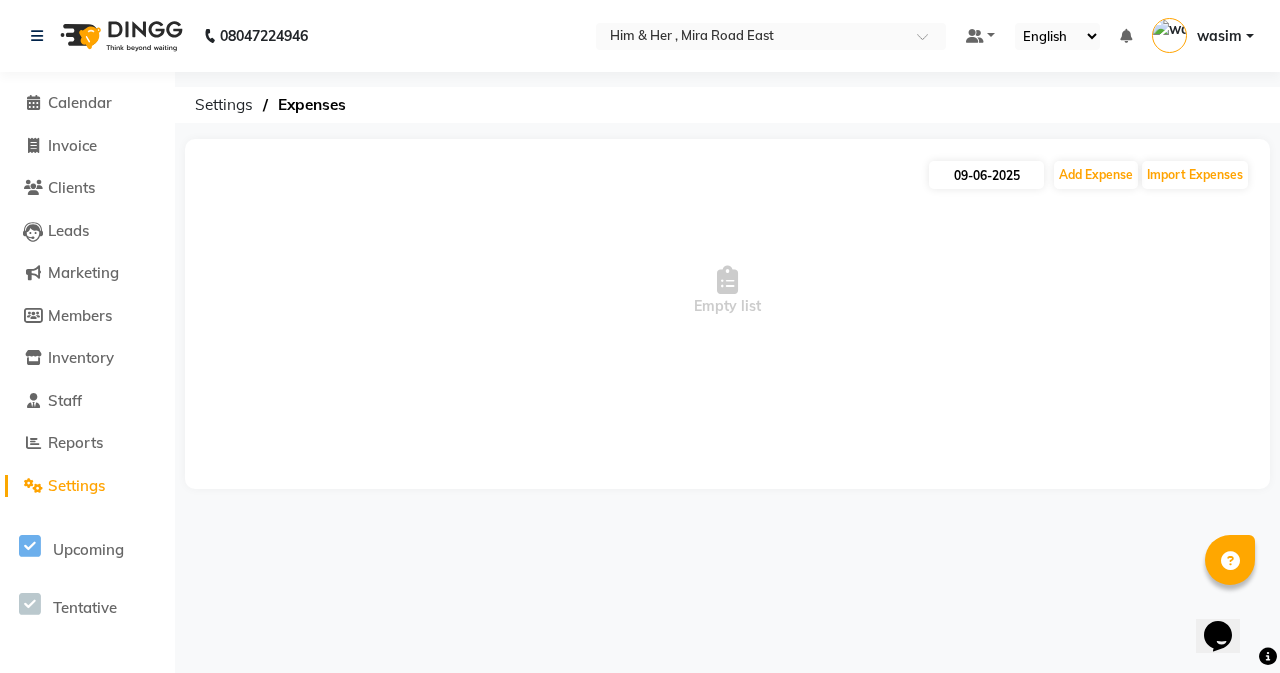 select on "6" 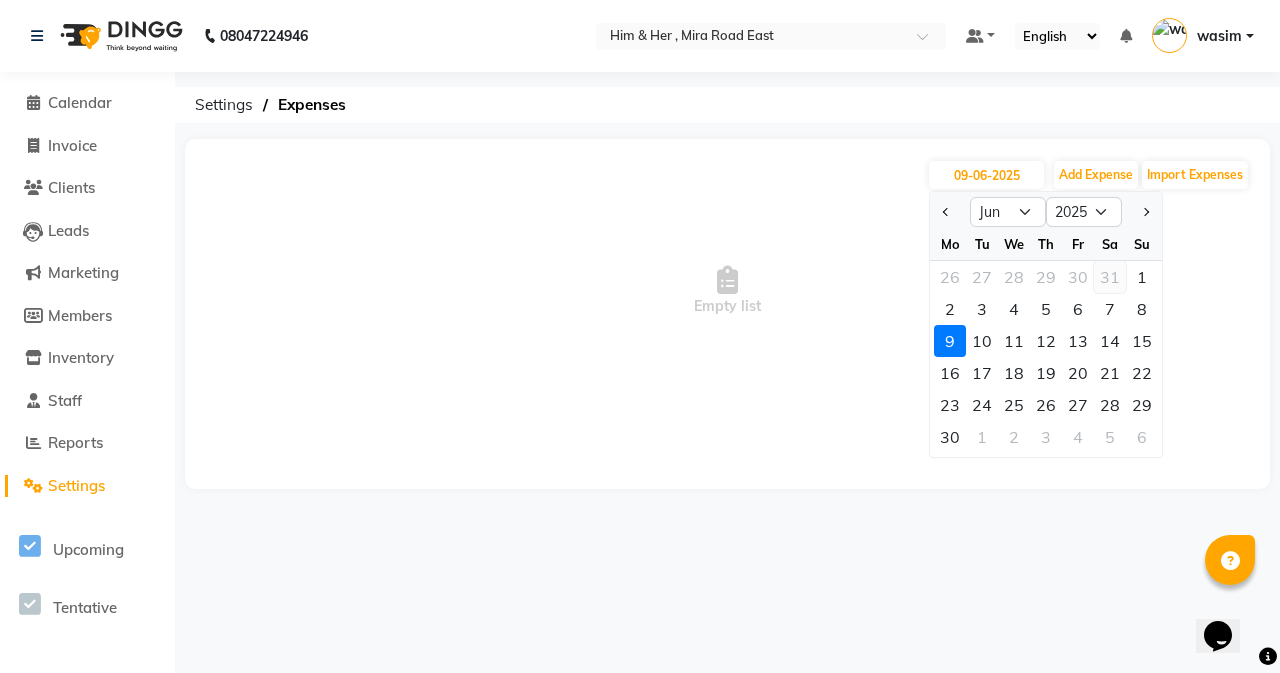 click on "31" 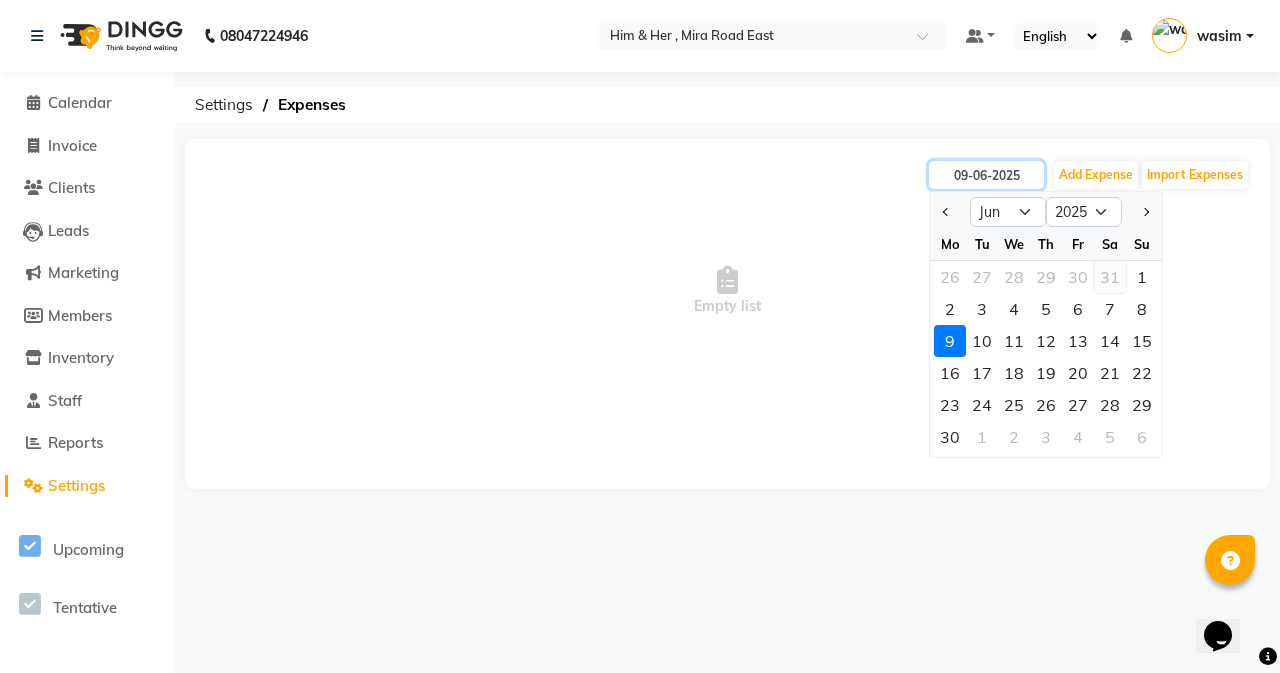 type on "31-05-2025" 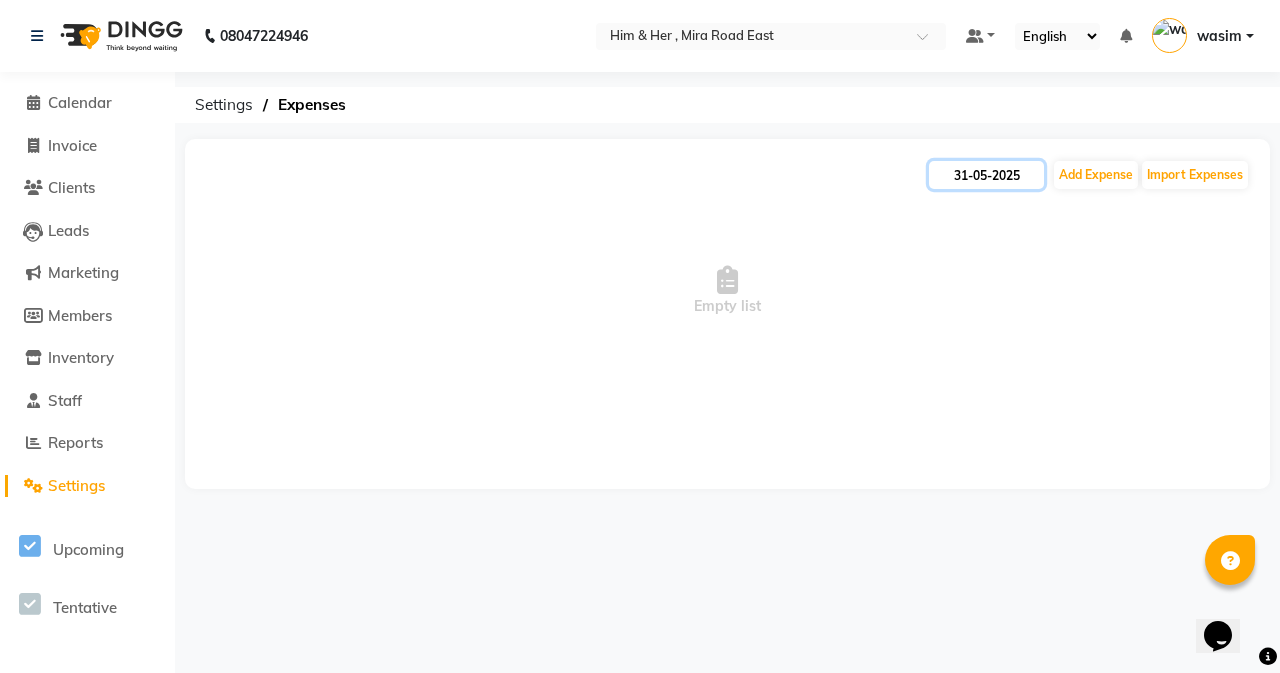 click on "31-05-2025" 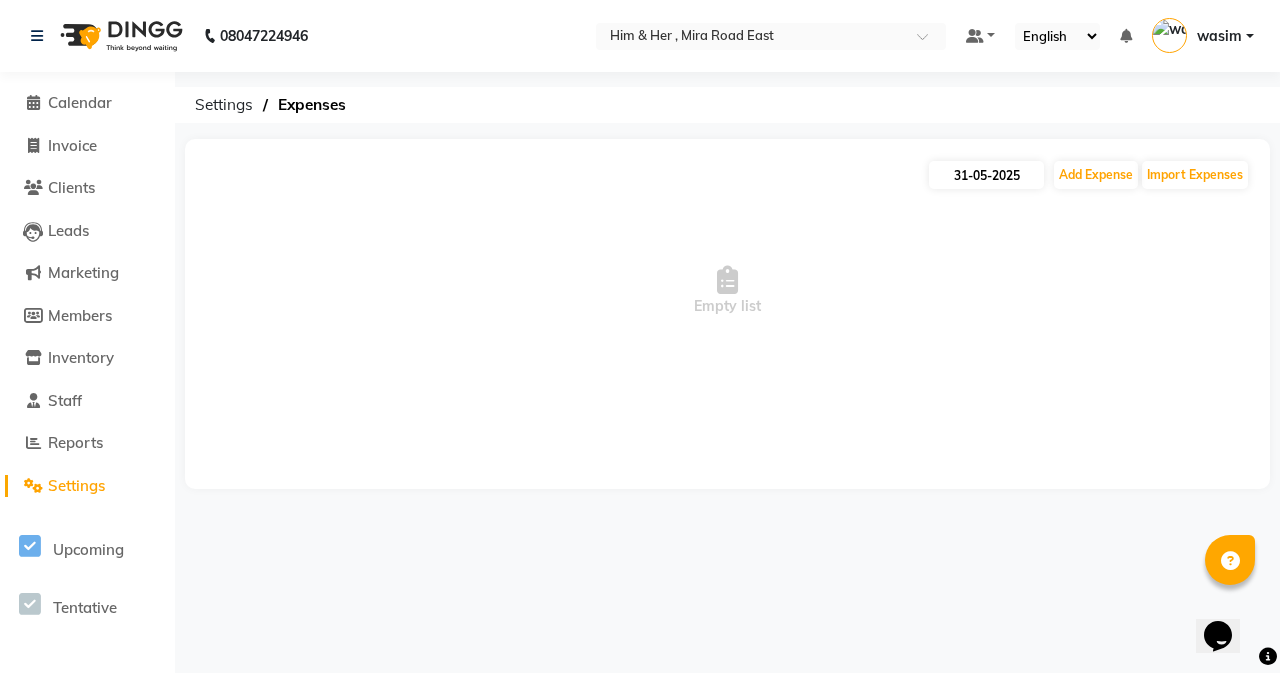 select on "5" 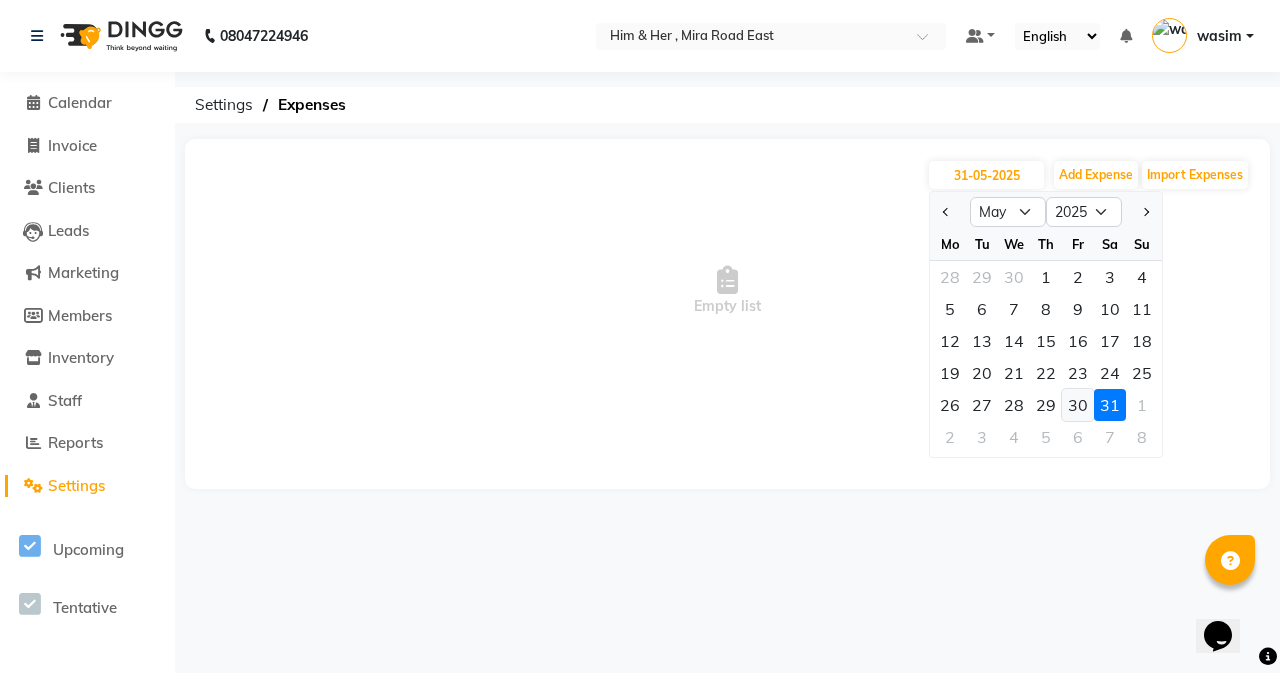 click on "30" 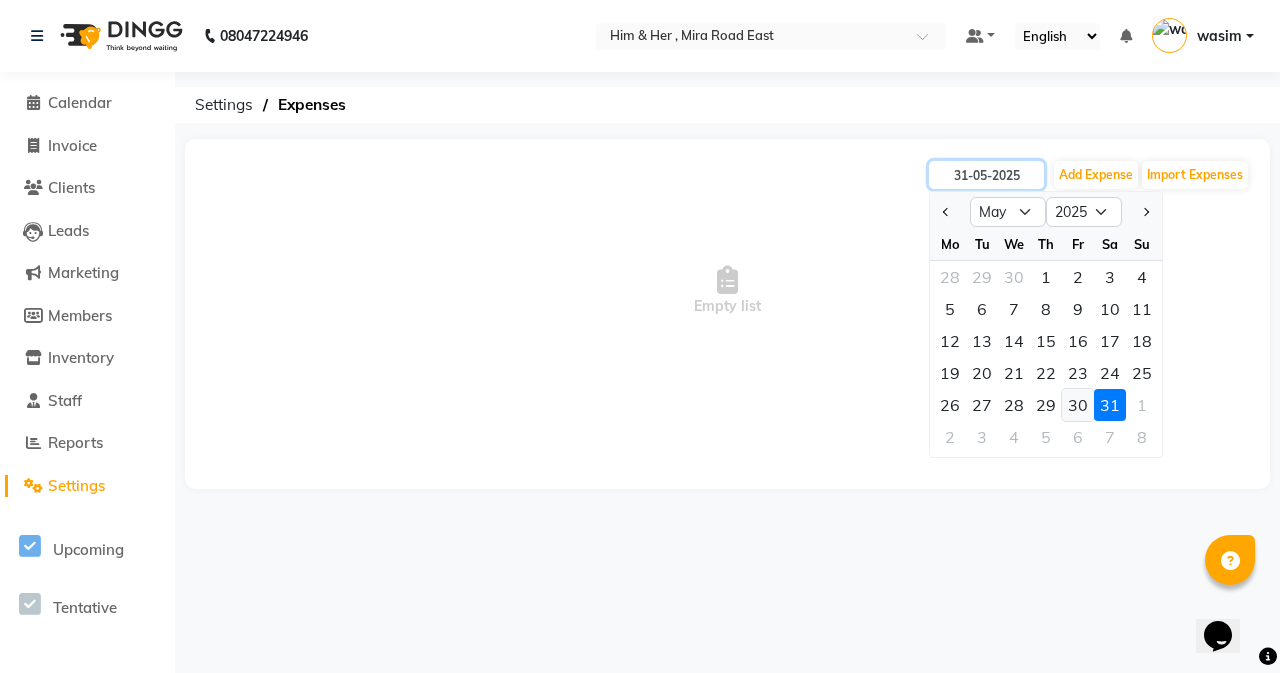 type on "30-05-2025" 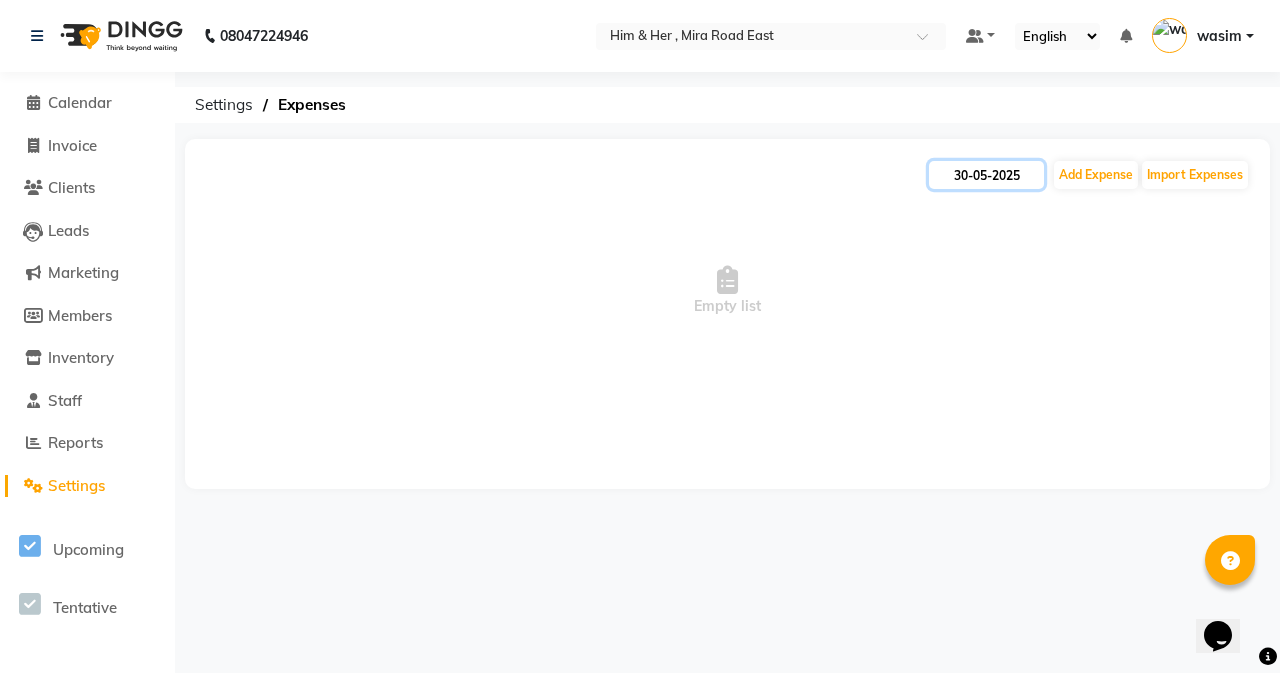 click on "30-05-2025" 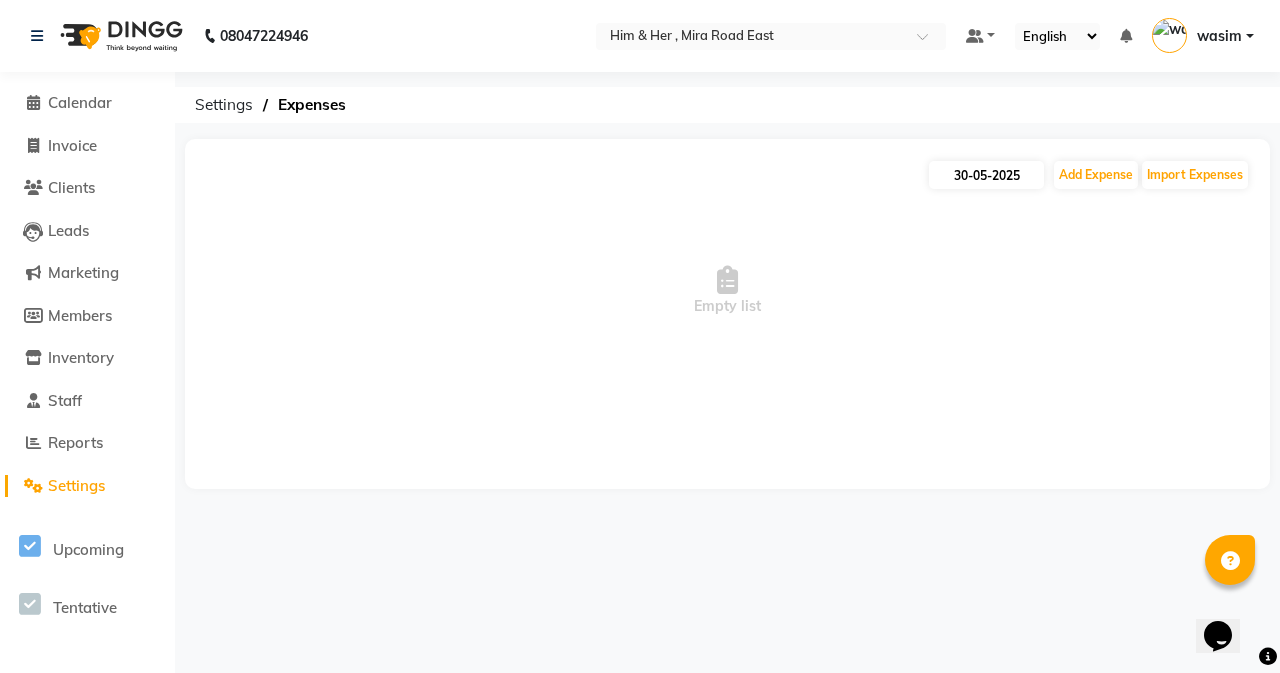 select on "5" 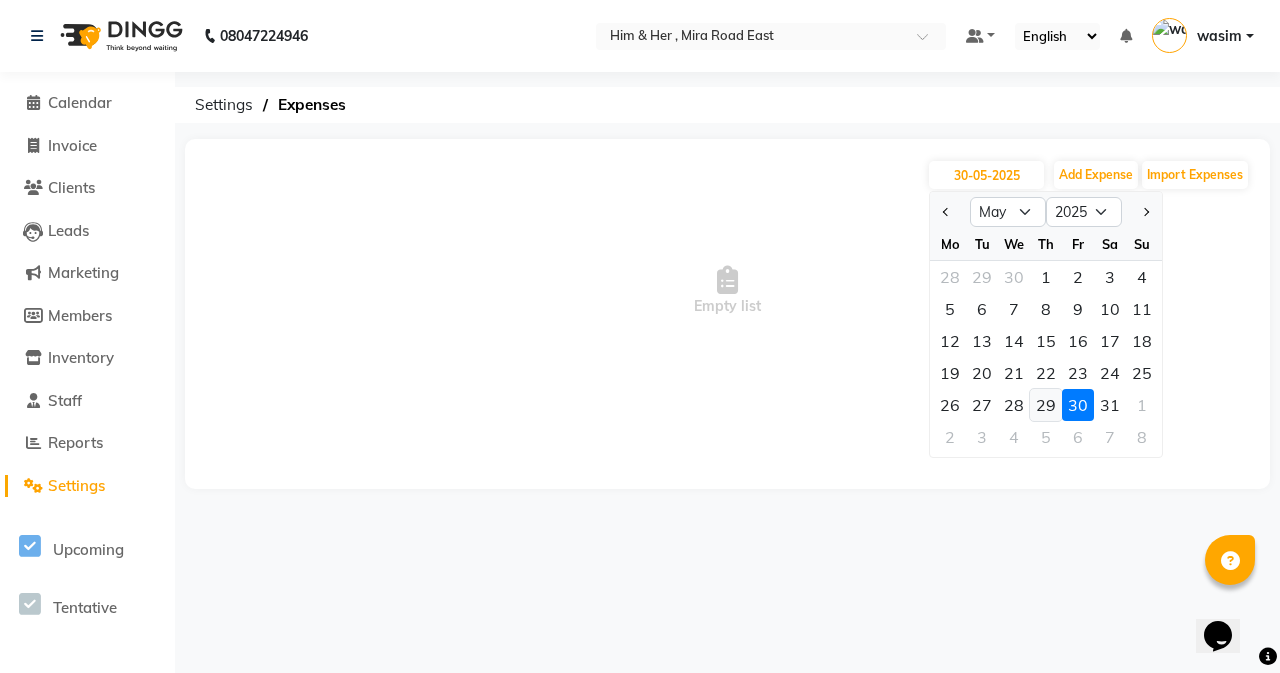 click on "29" 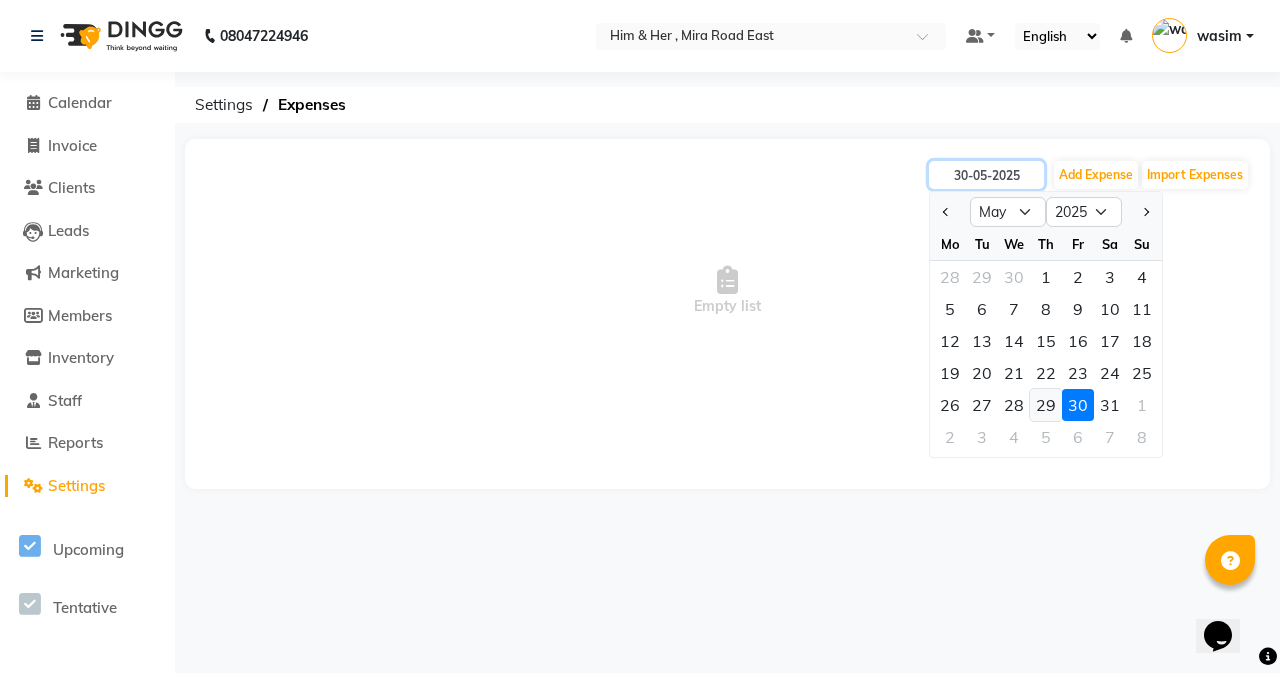 type on "29-05-2025" 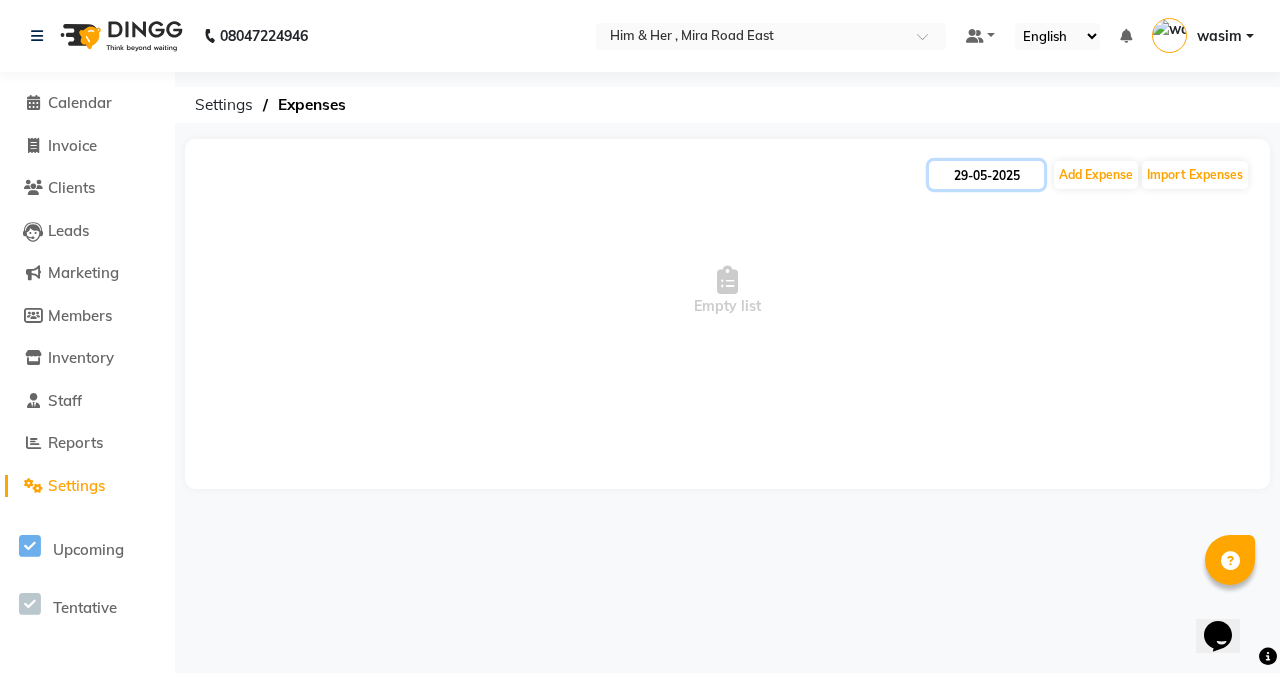 click on "29-05-2025" 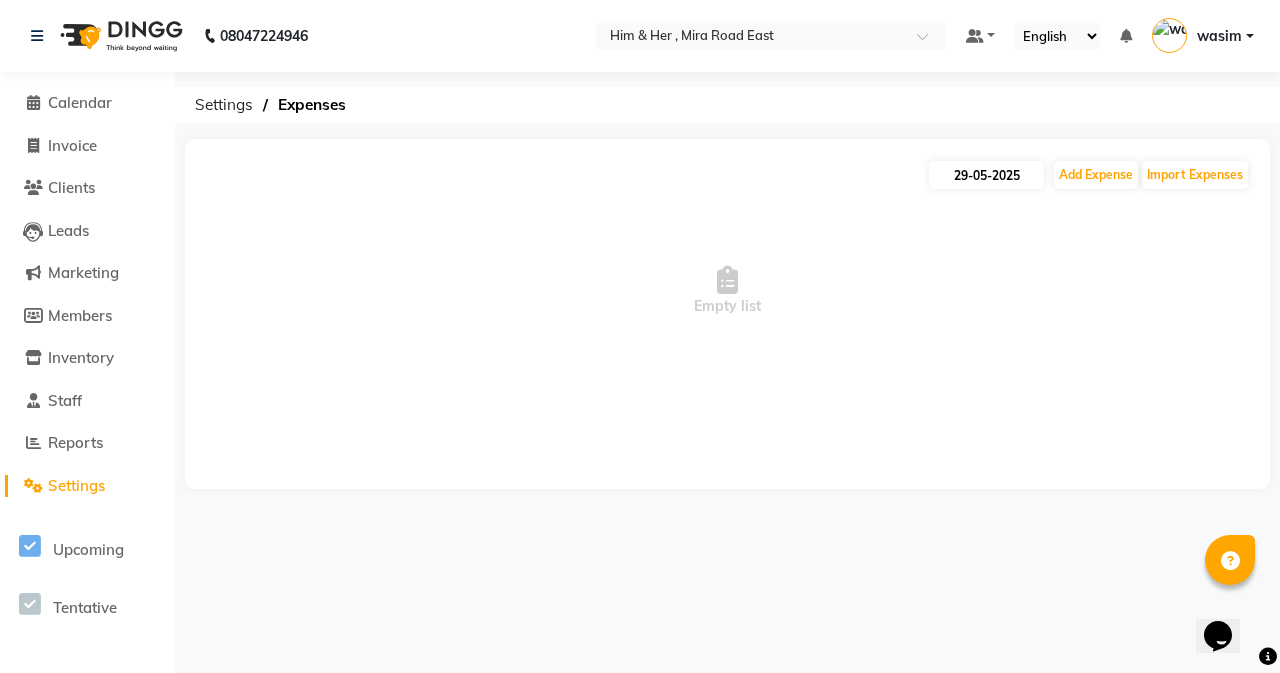 select on "5" 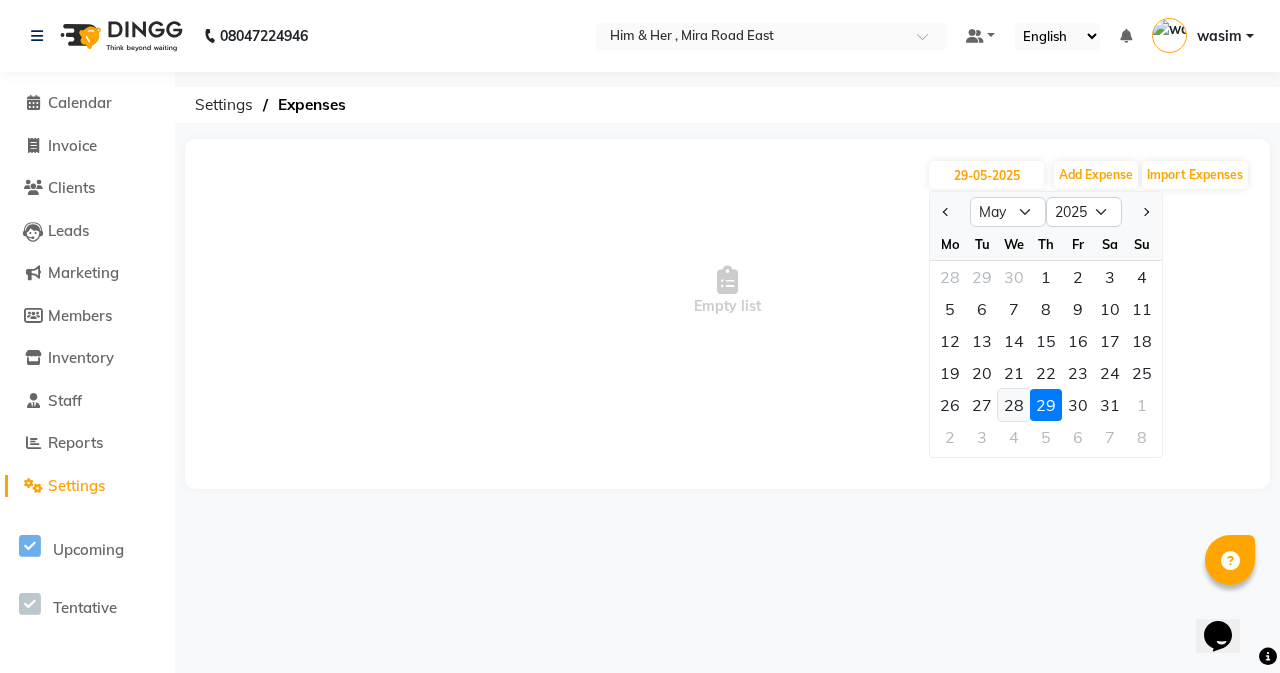 click on "28" 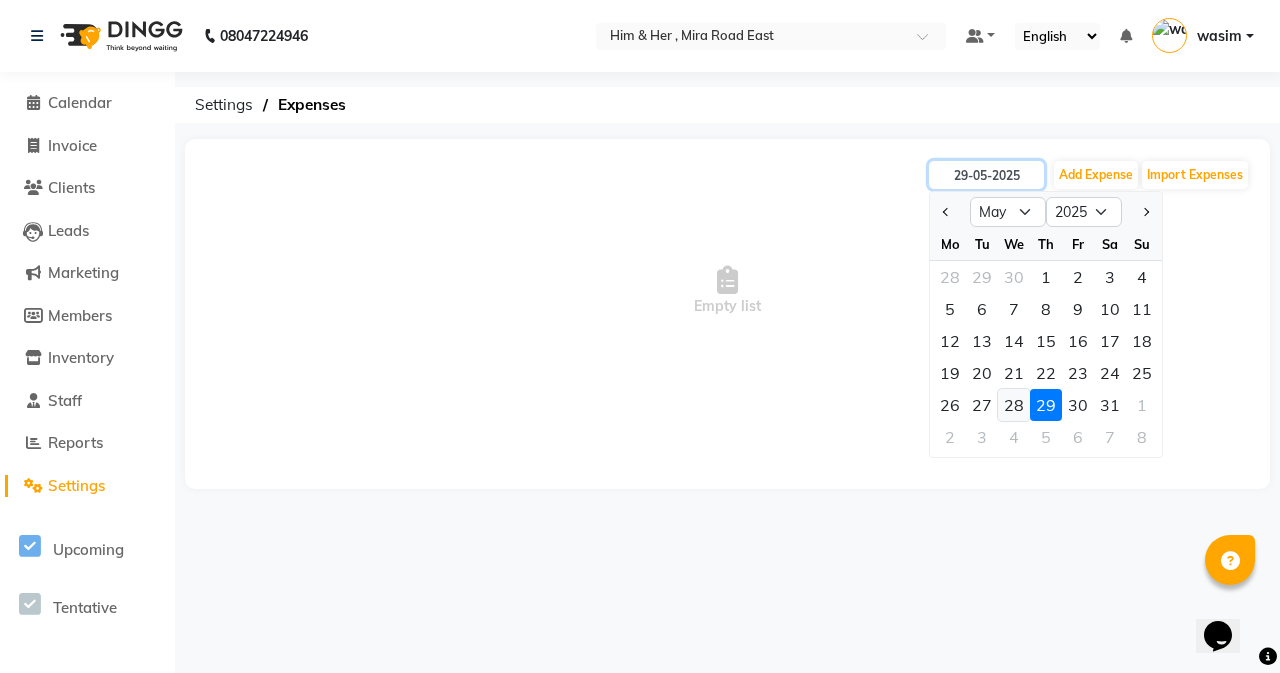 type on "28-05-2025" 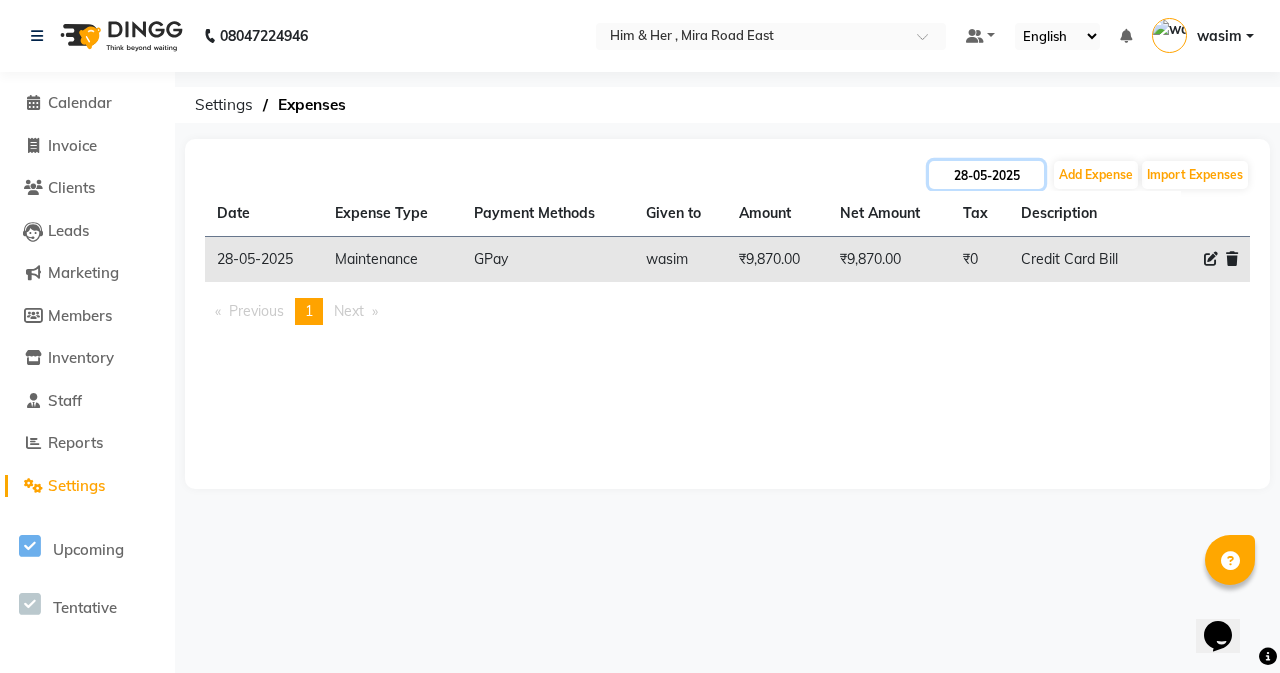 click on "28-05-2025" 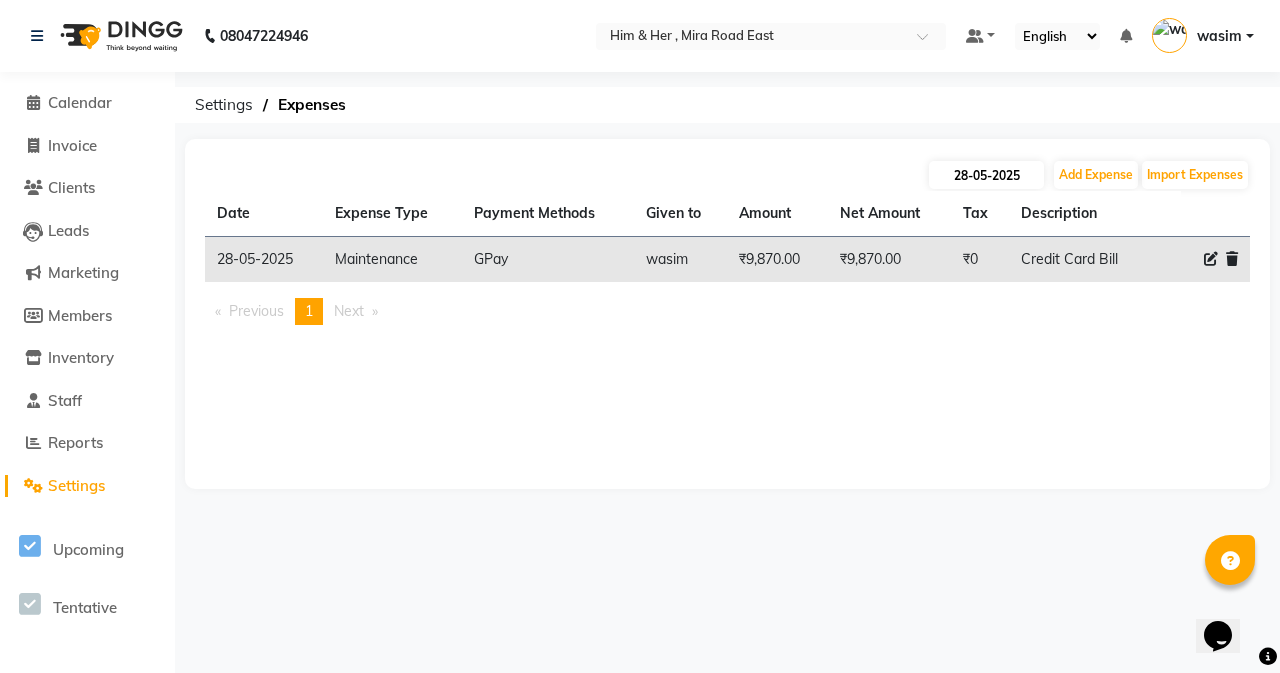 select on "5" 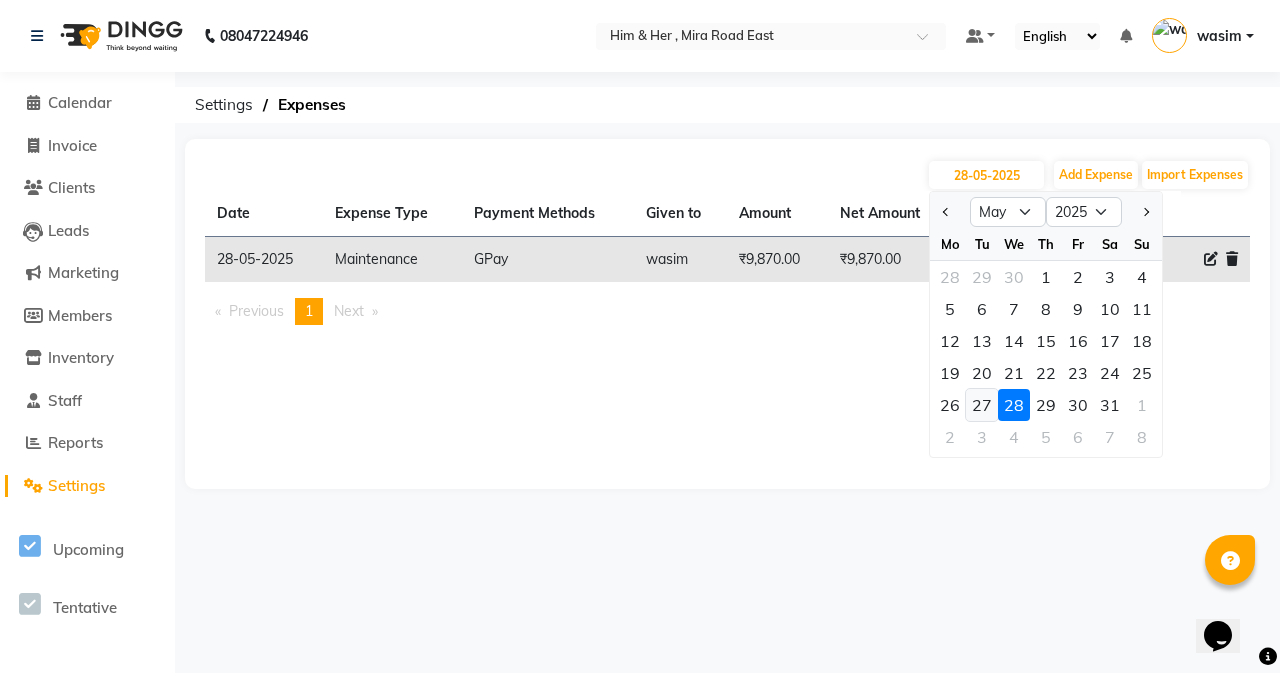 click on "27" 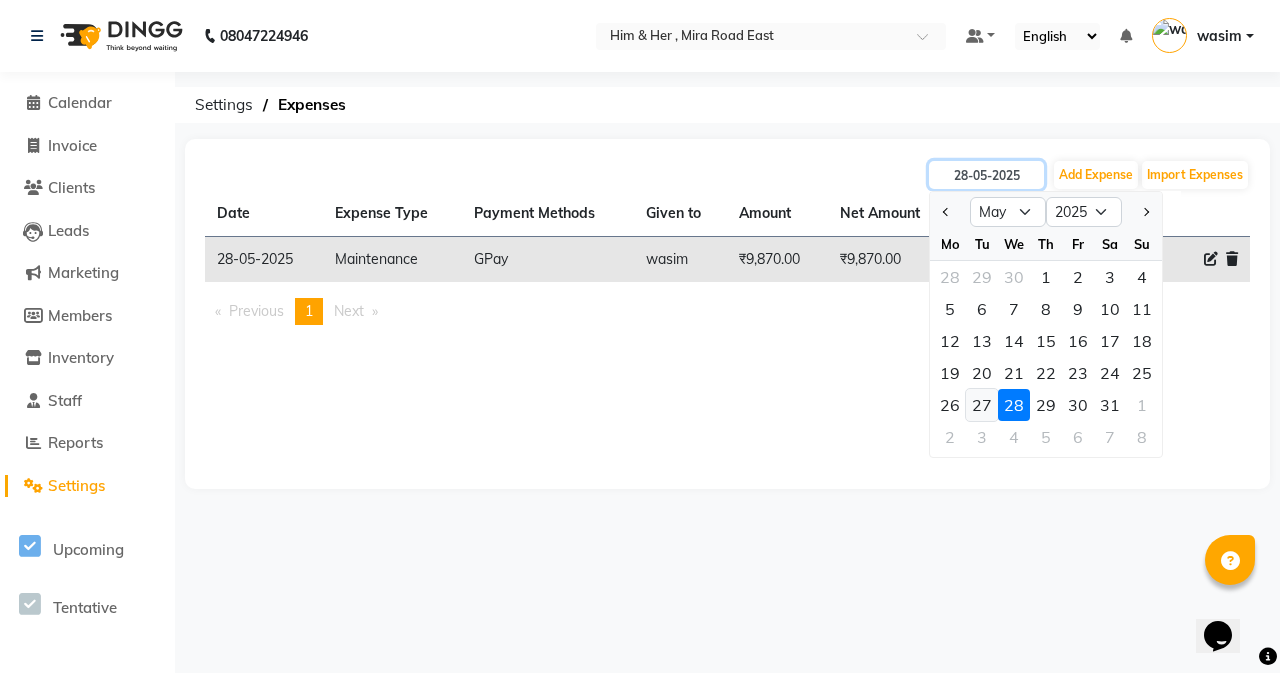type on "27-05-2025" 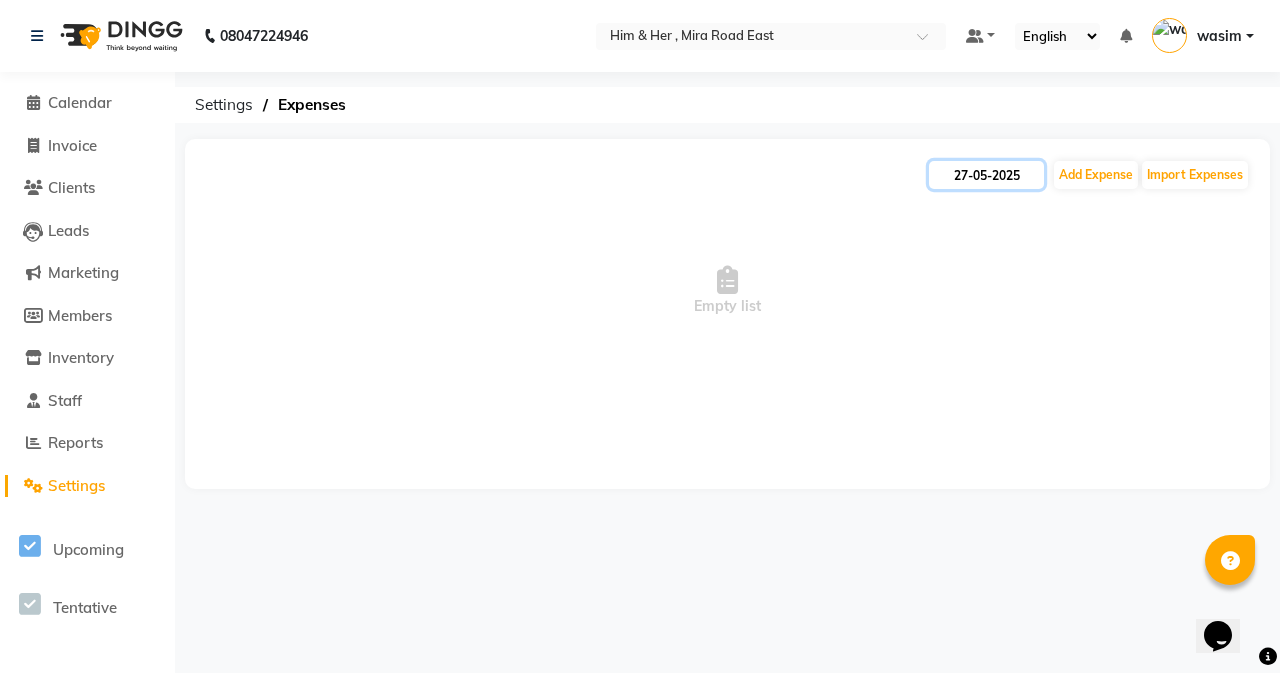 click on "27-05-2025" 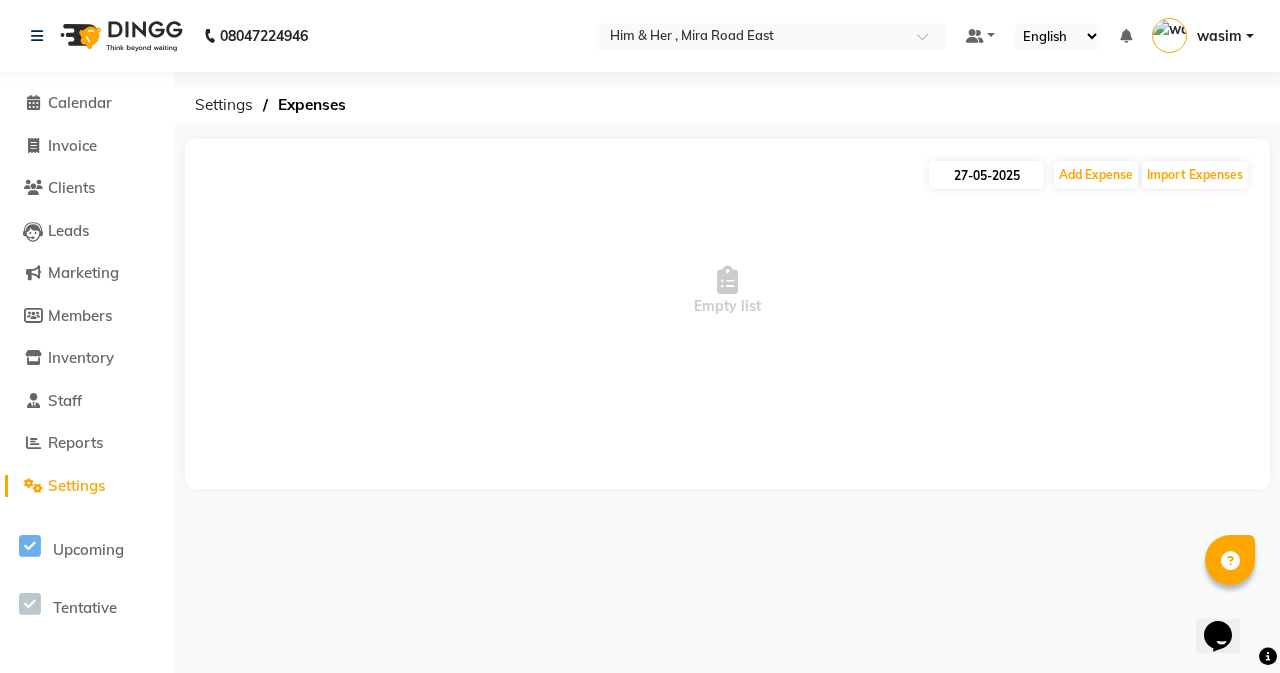 select on "5" 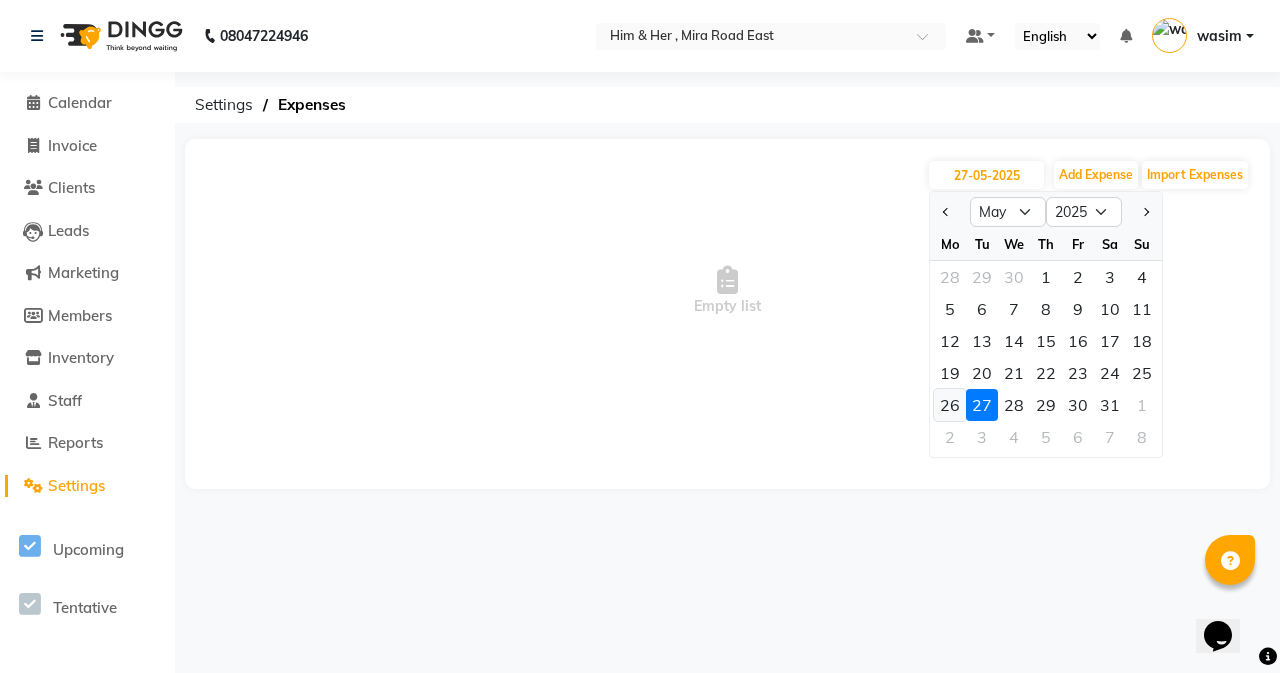 click on "26" 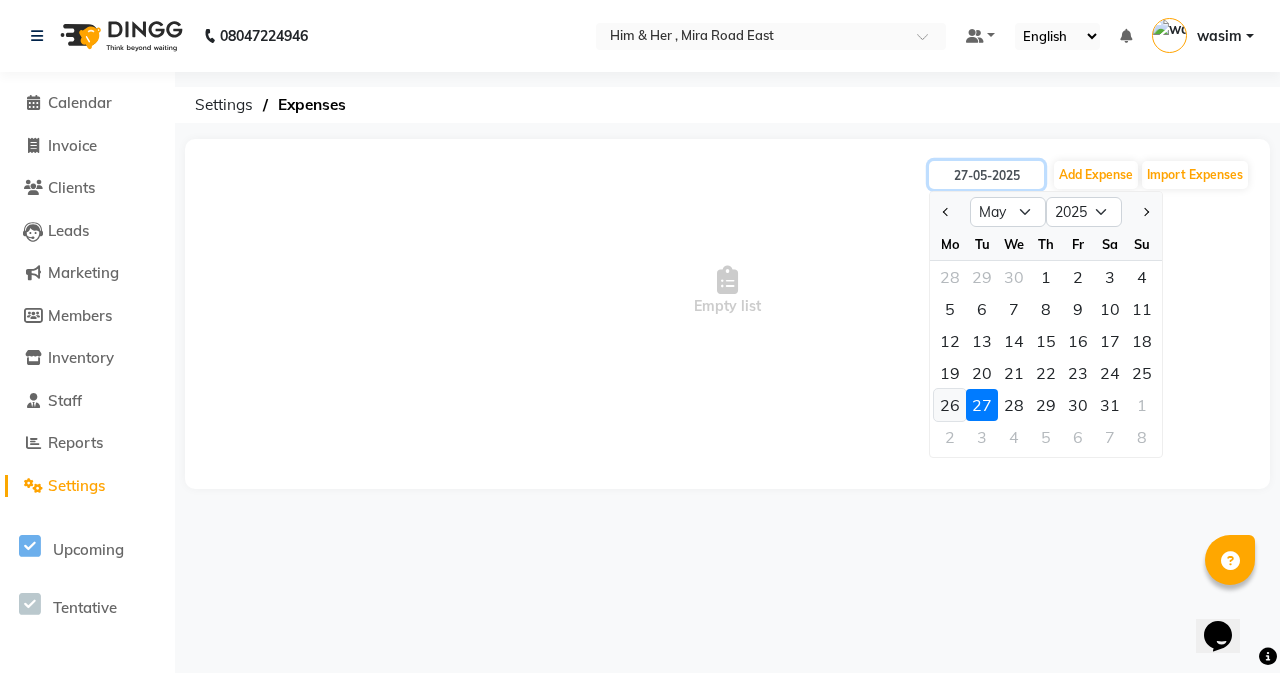 type on "26-05-2025" 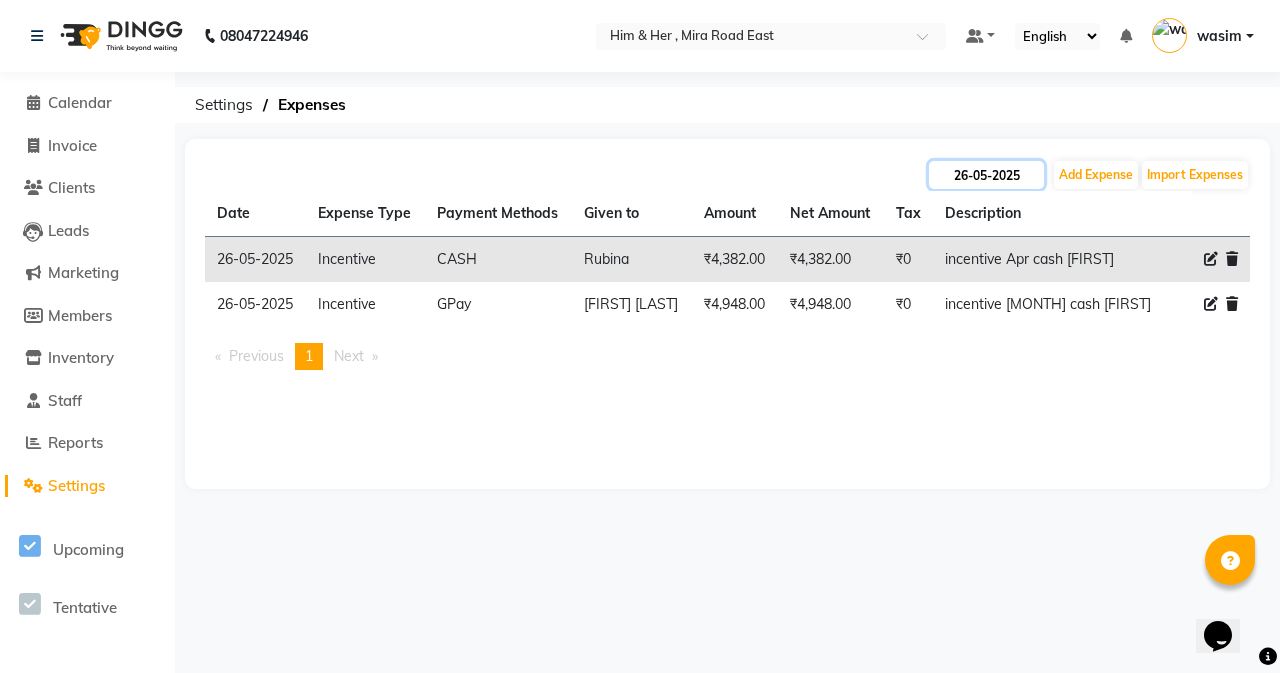 click on "26-05-2025" 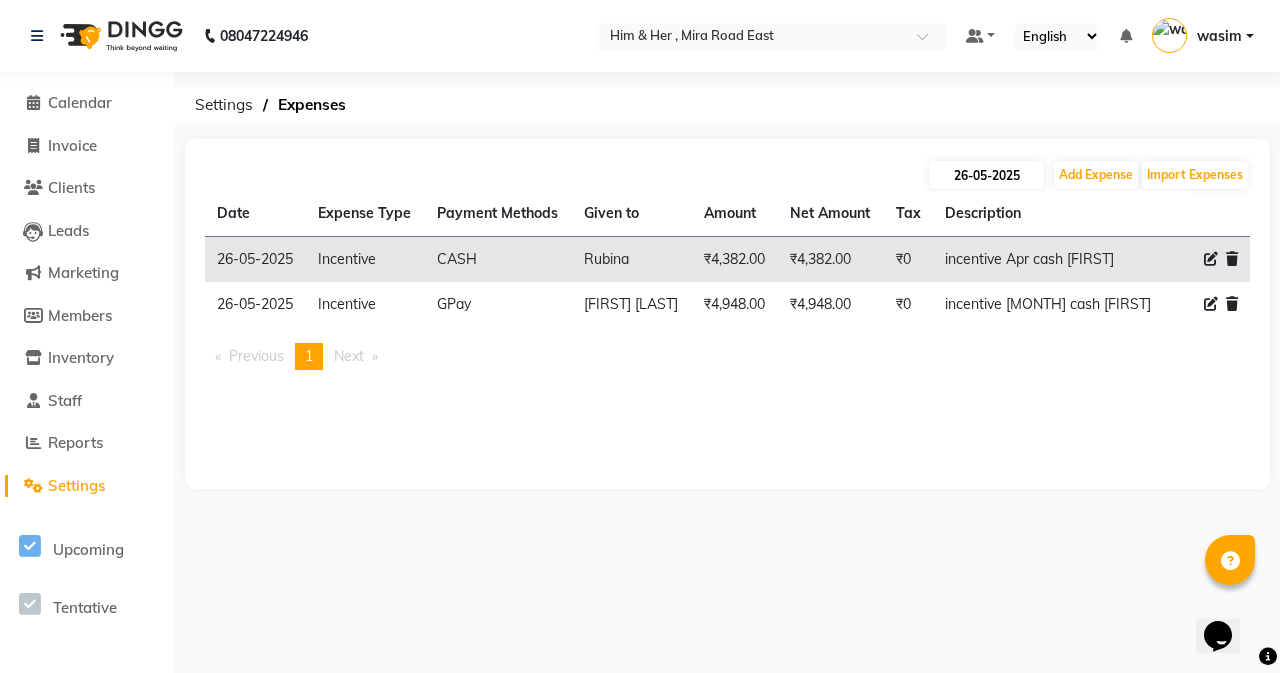 select on "5" 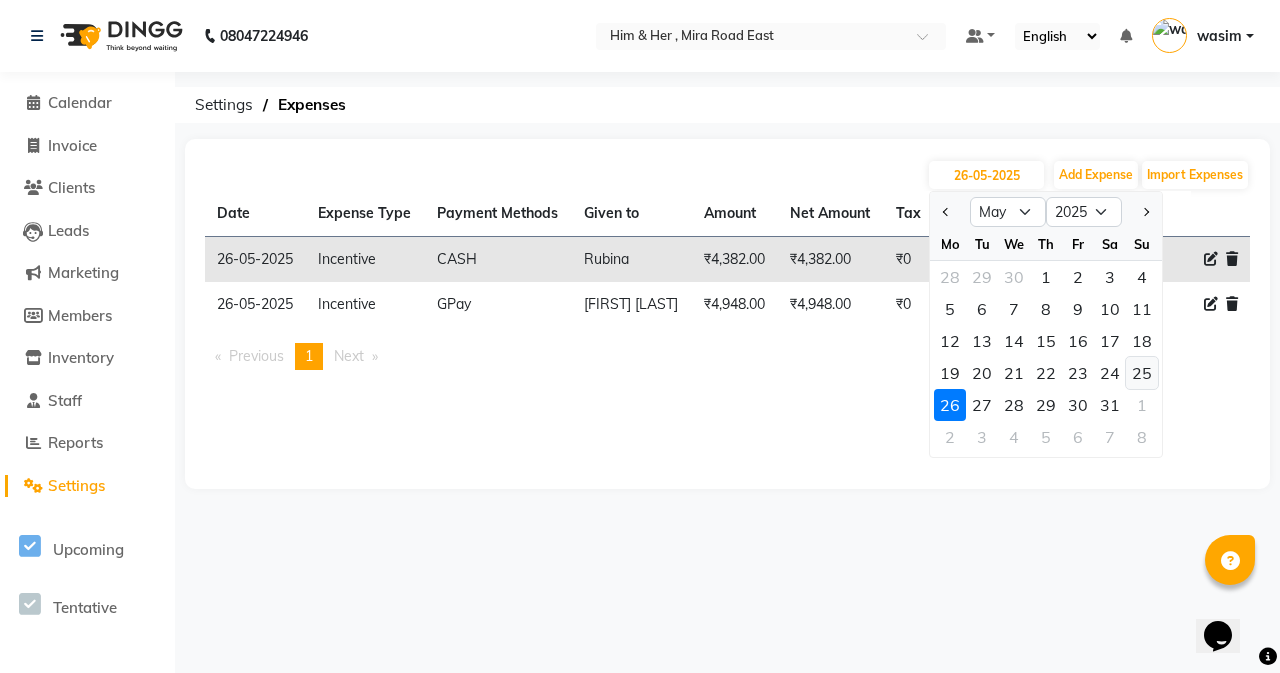 click on "25" 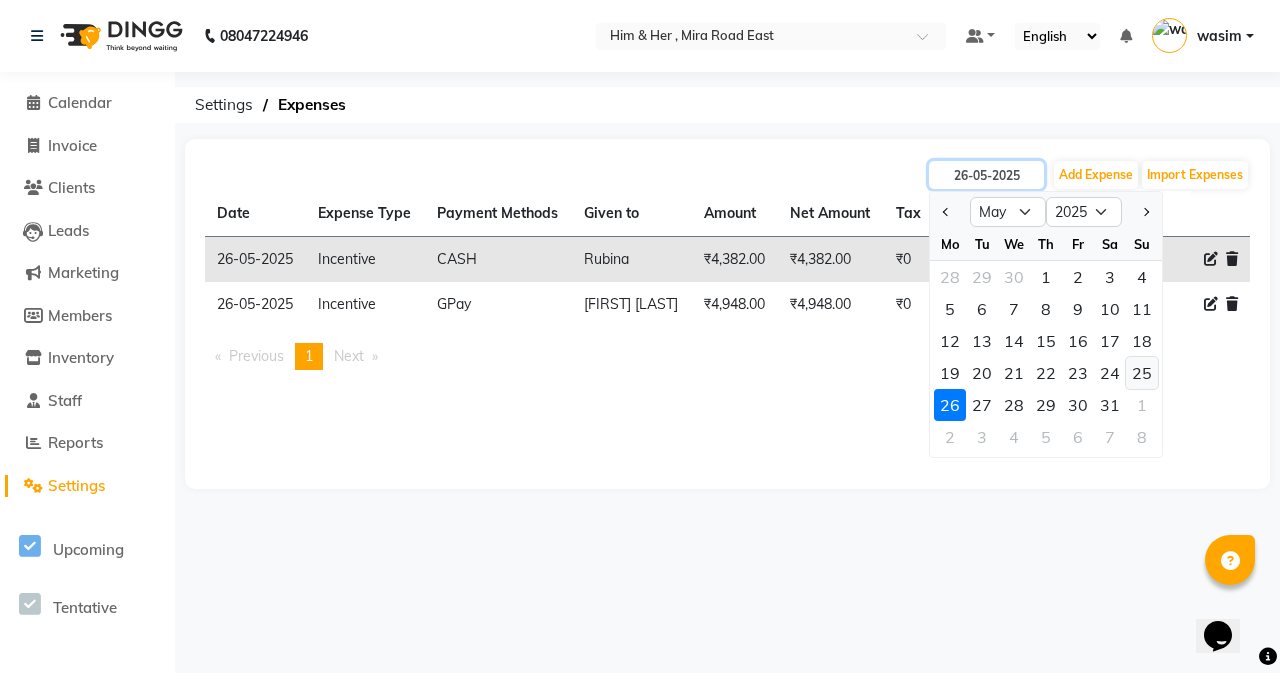 type on "25-05-2025" 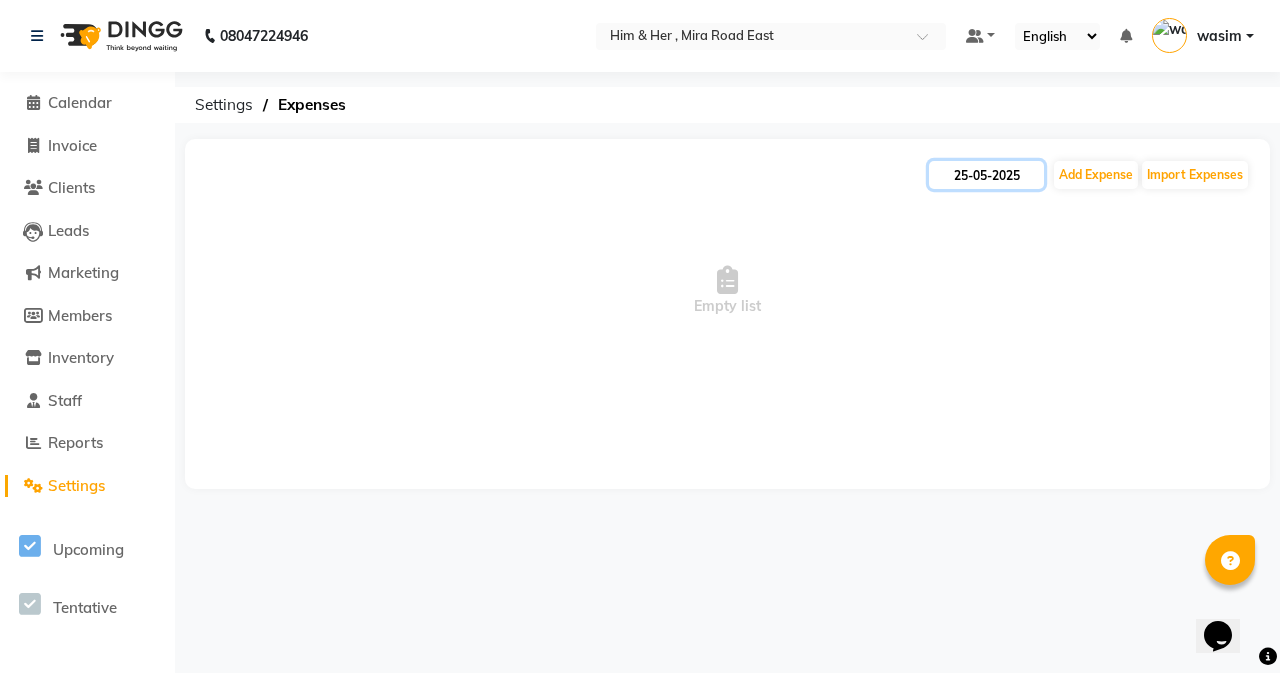 click on "25-05-2025" 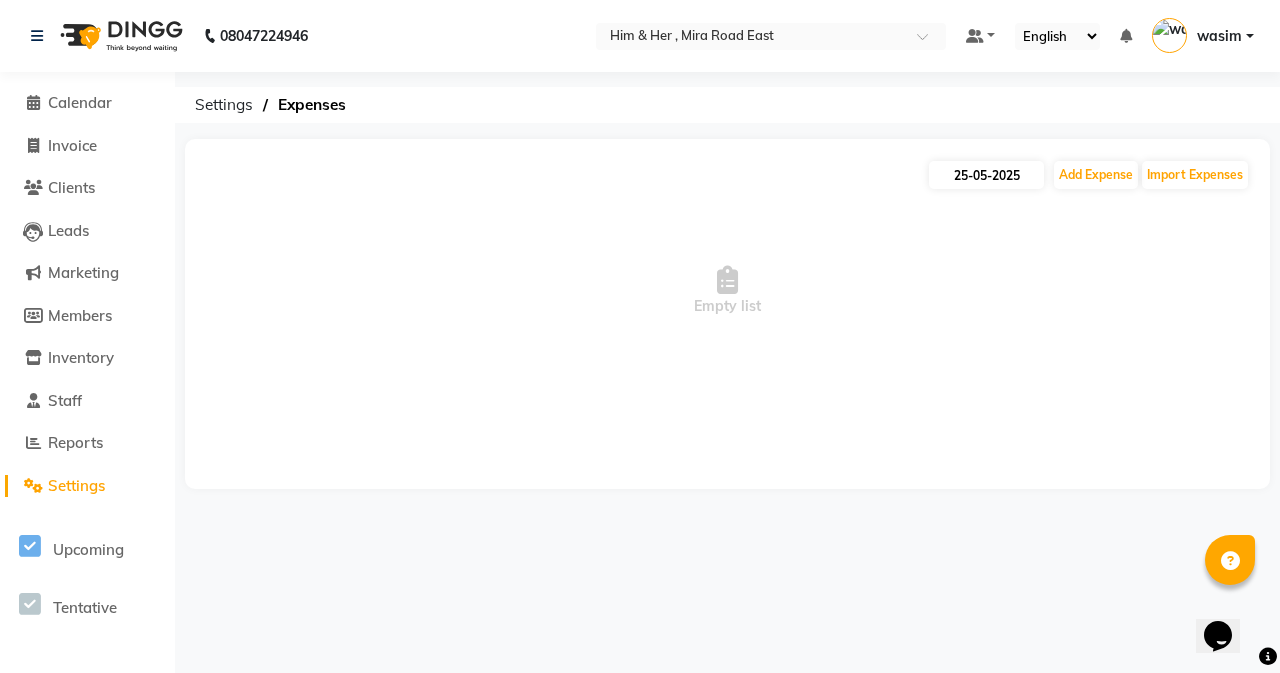 select on "5" 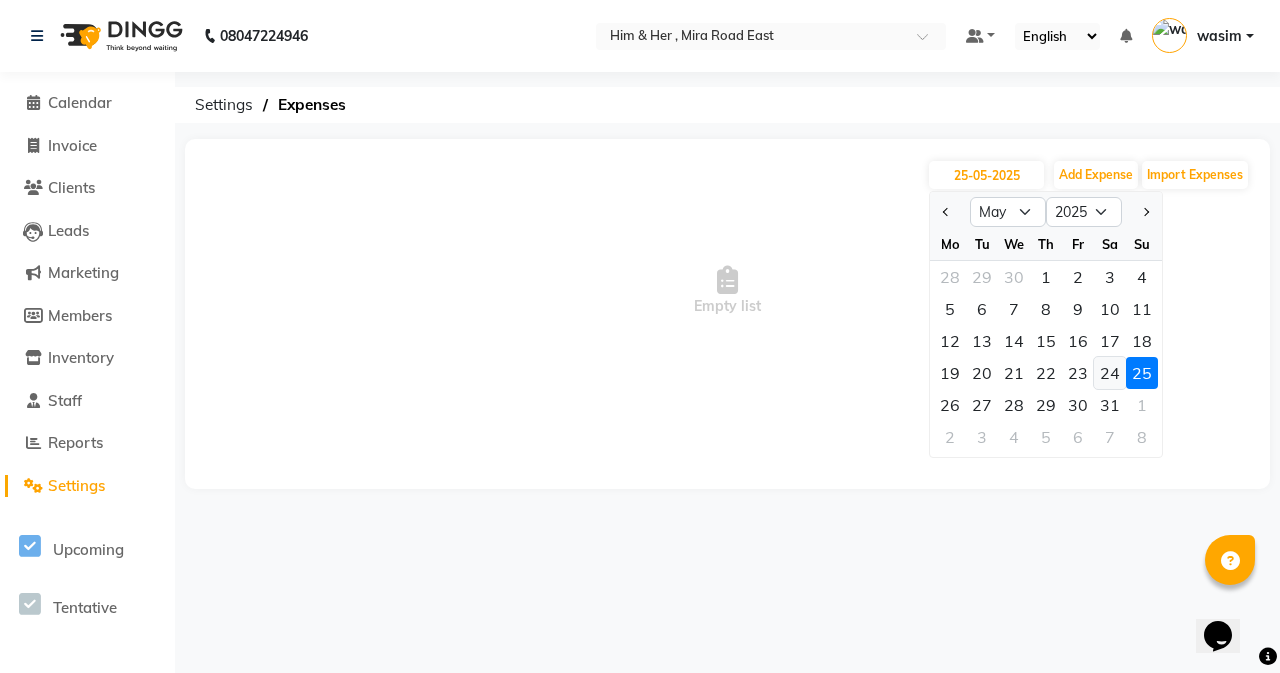 click on "24" 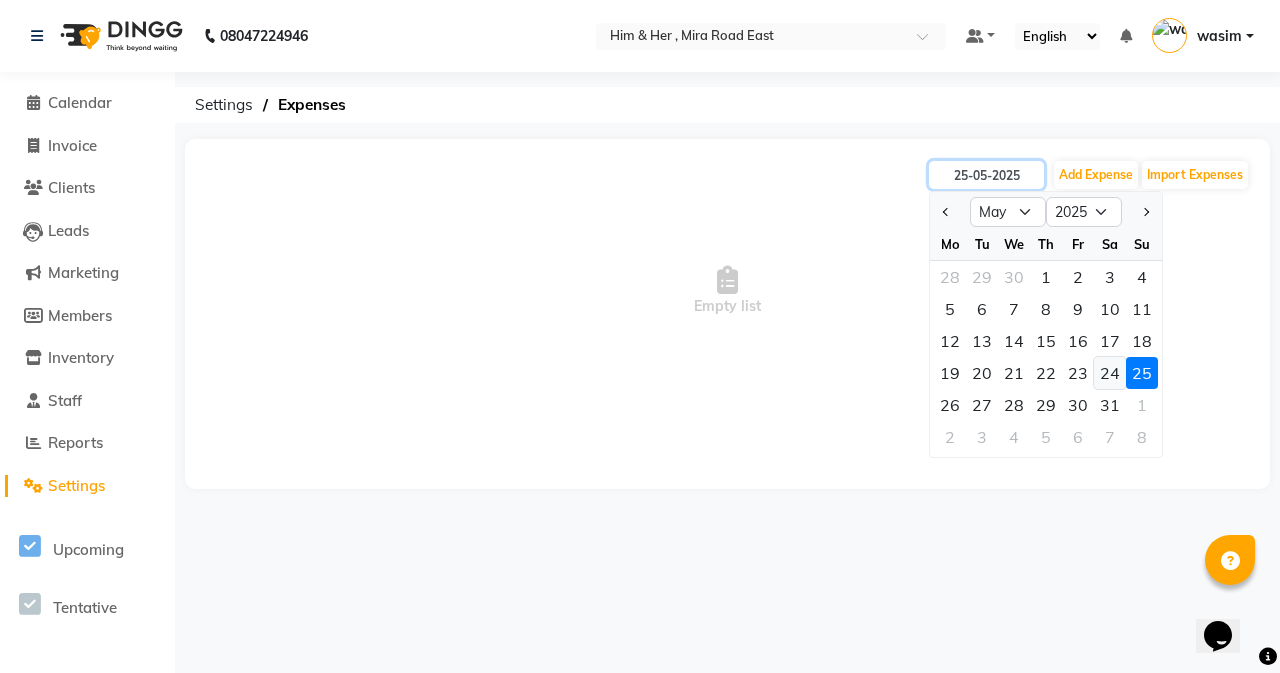 type on "24-05-2025" 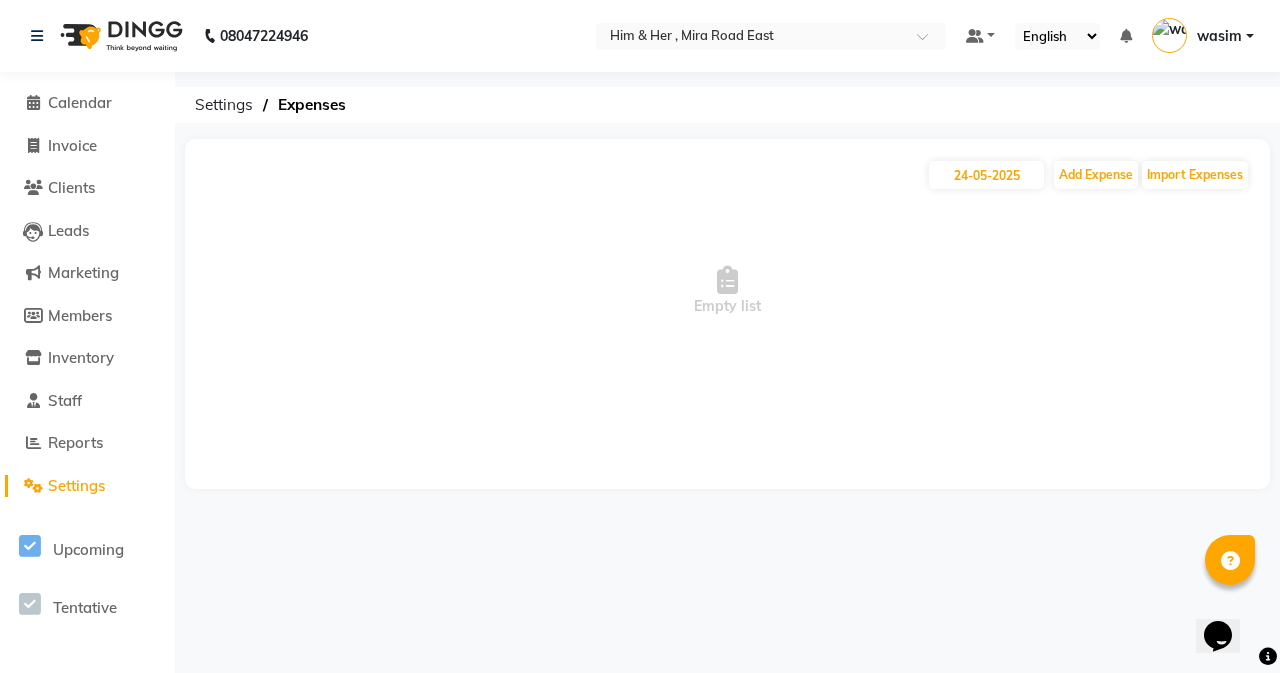 click on "Empty list" at bounding box center (727, 291) 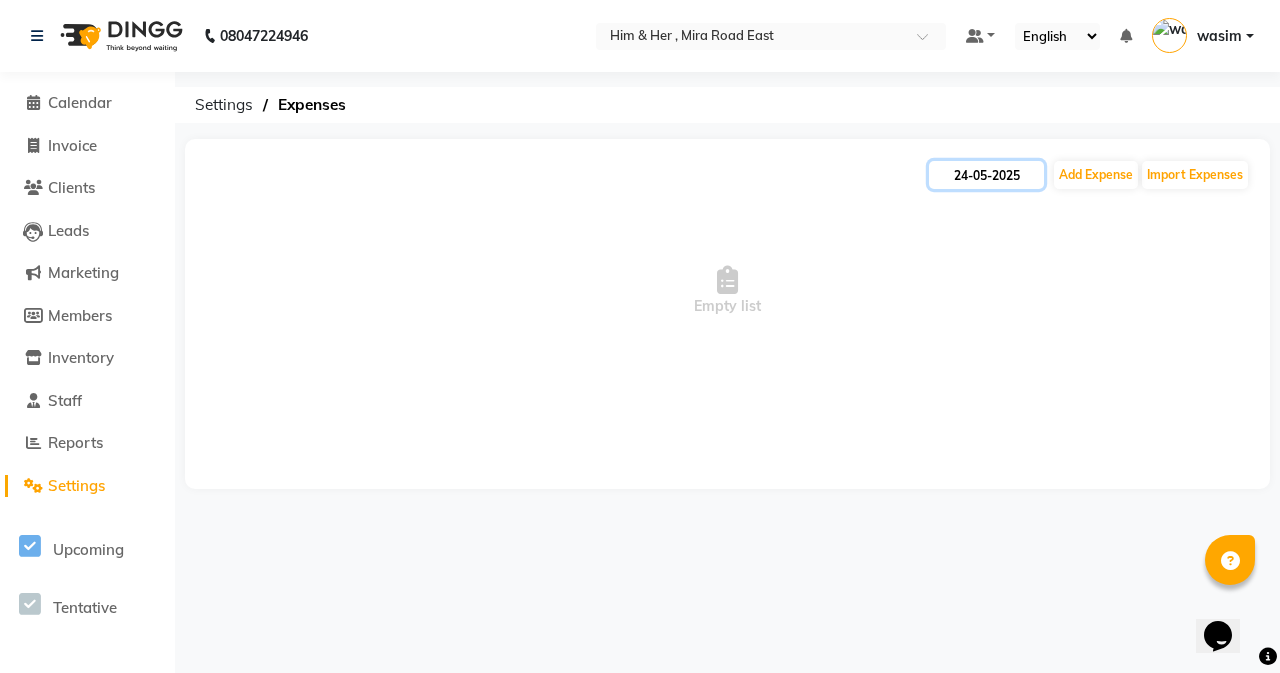 click on "24-05-2025" 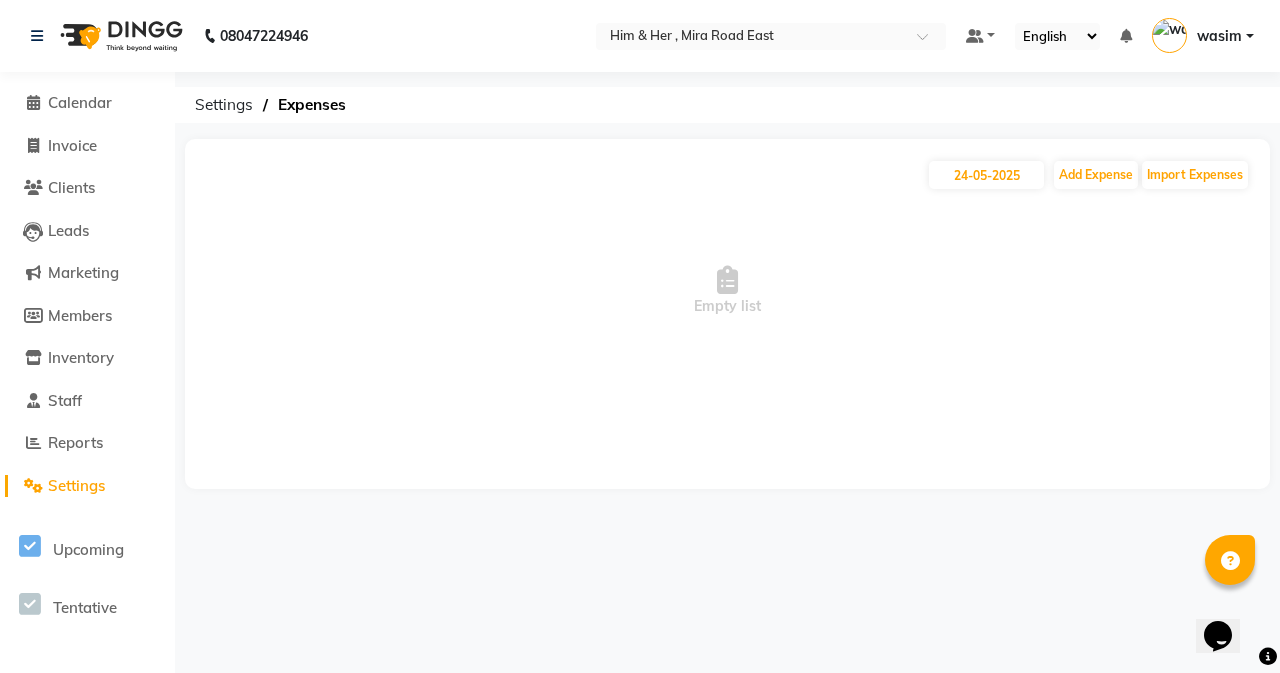 select on "5" 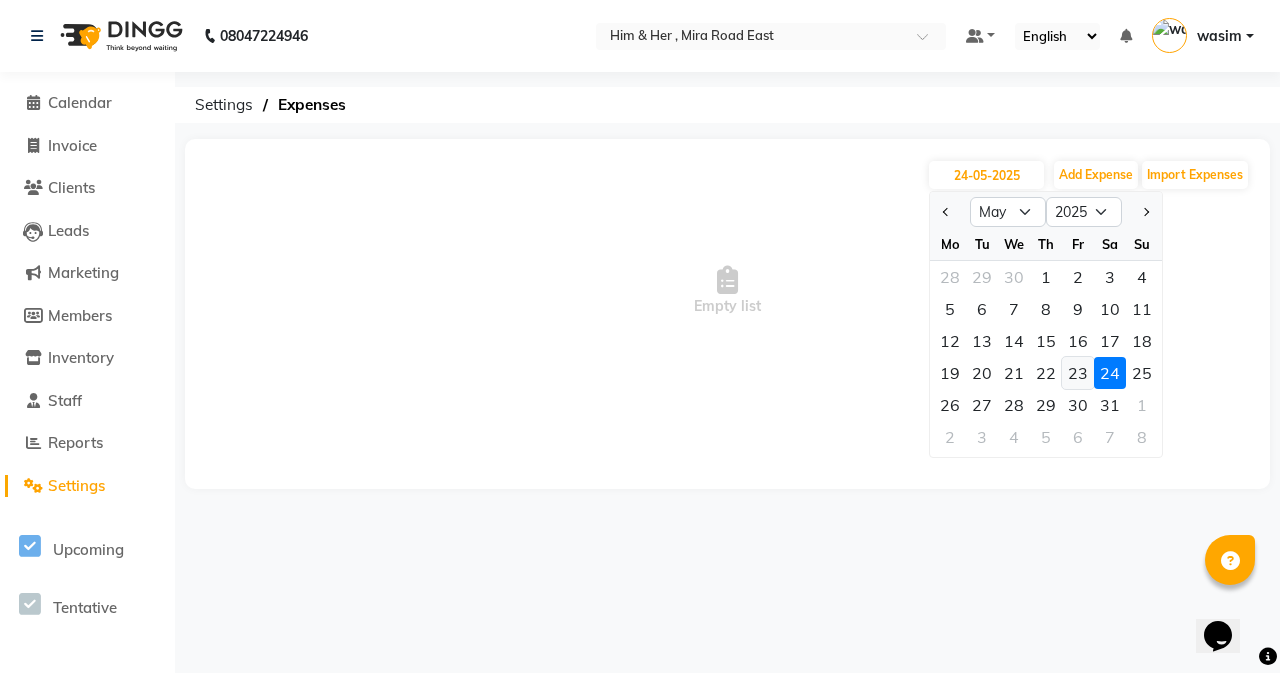 click on "23" 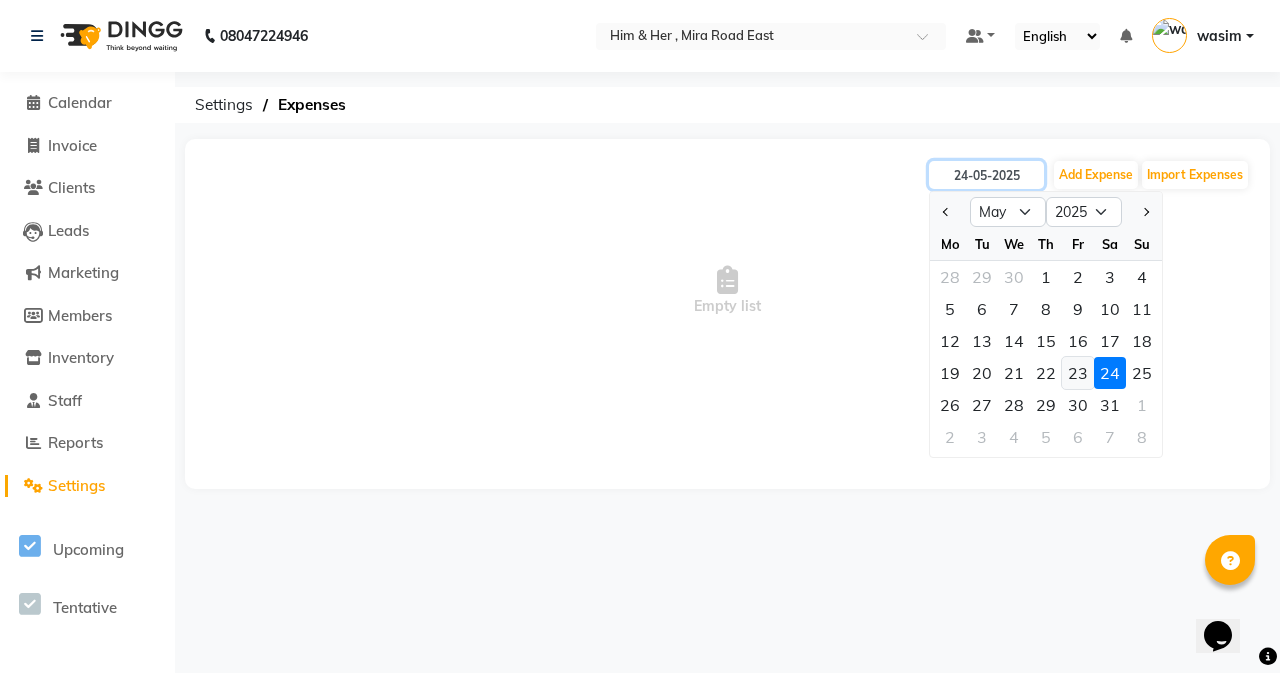 type on "23-05-2025" 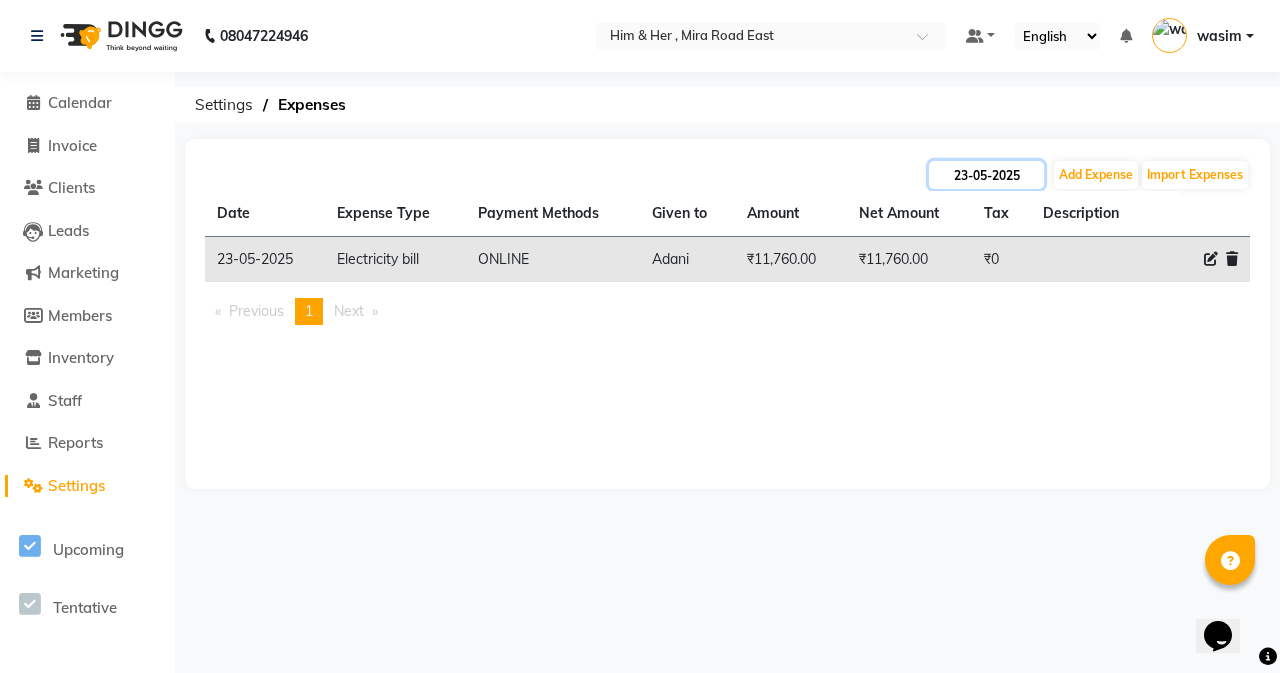 click on "23-05-2025" 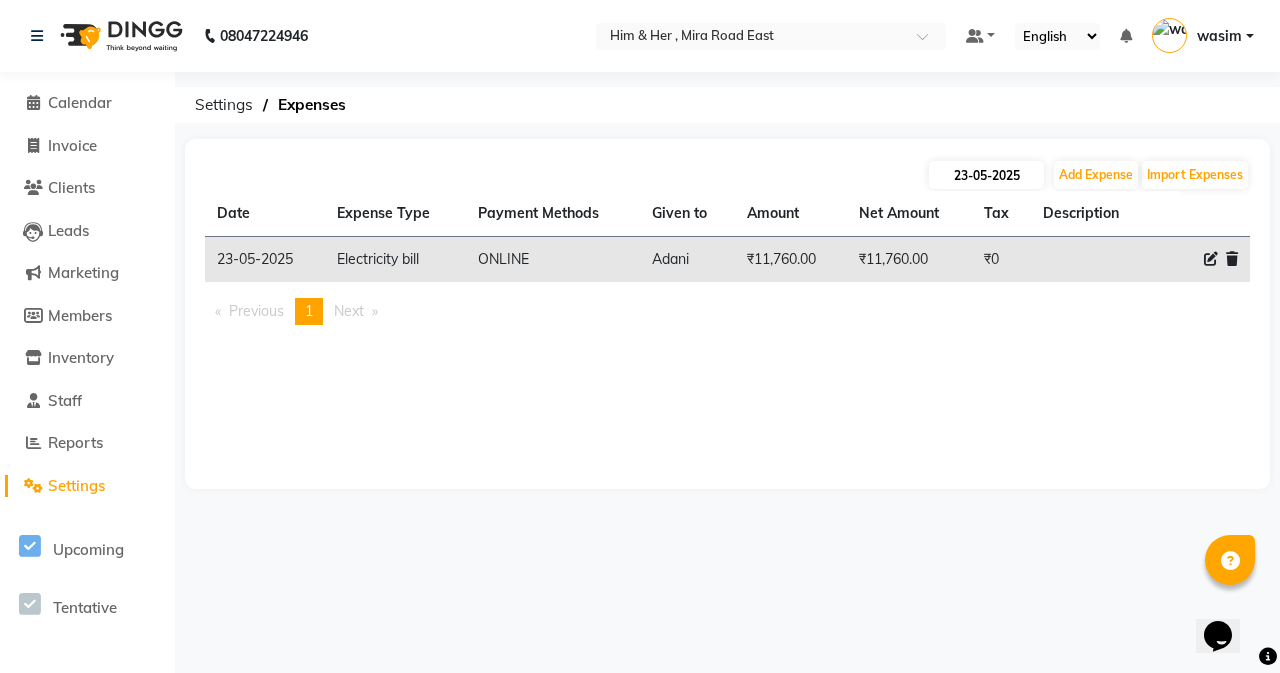 select on "5" 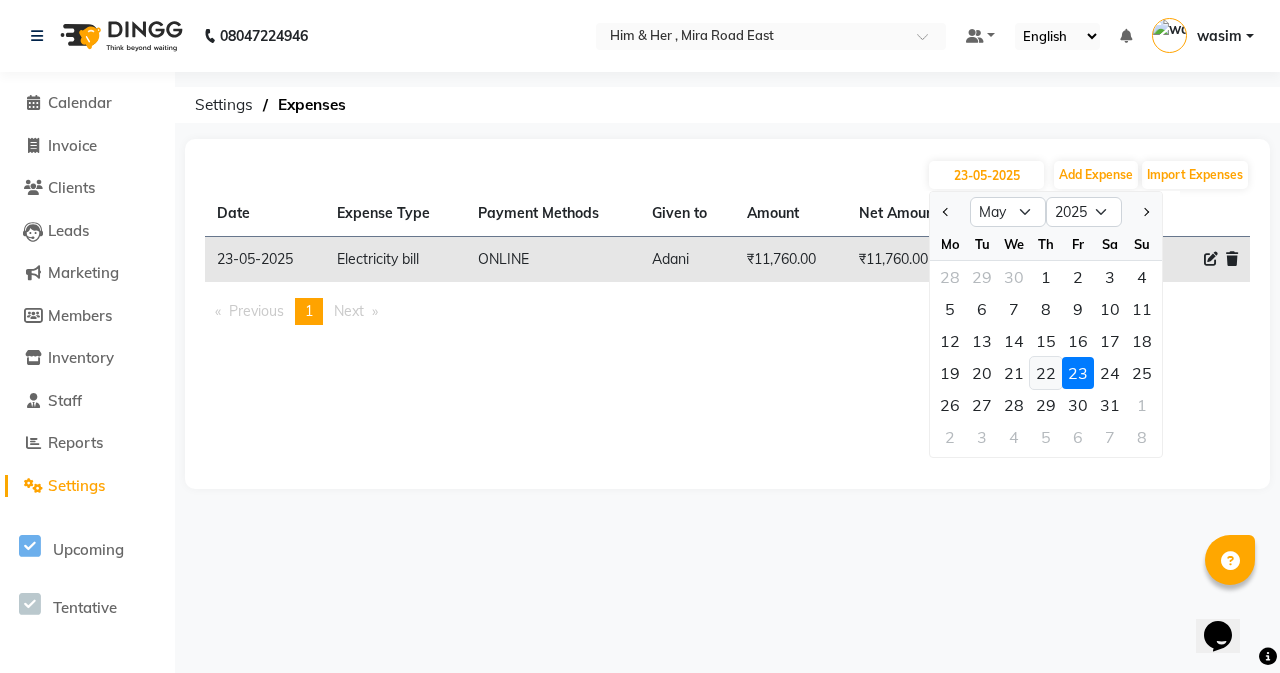 click on "22" 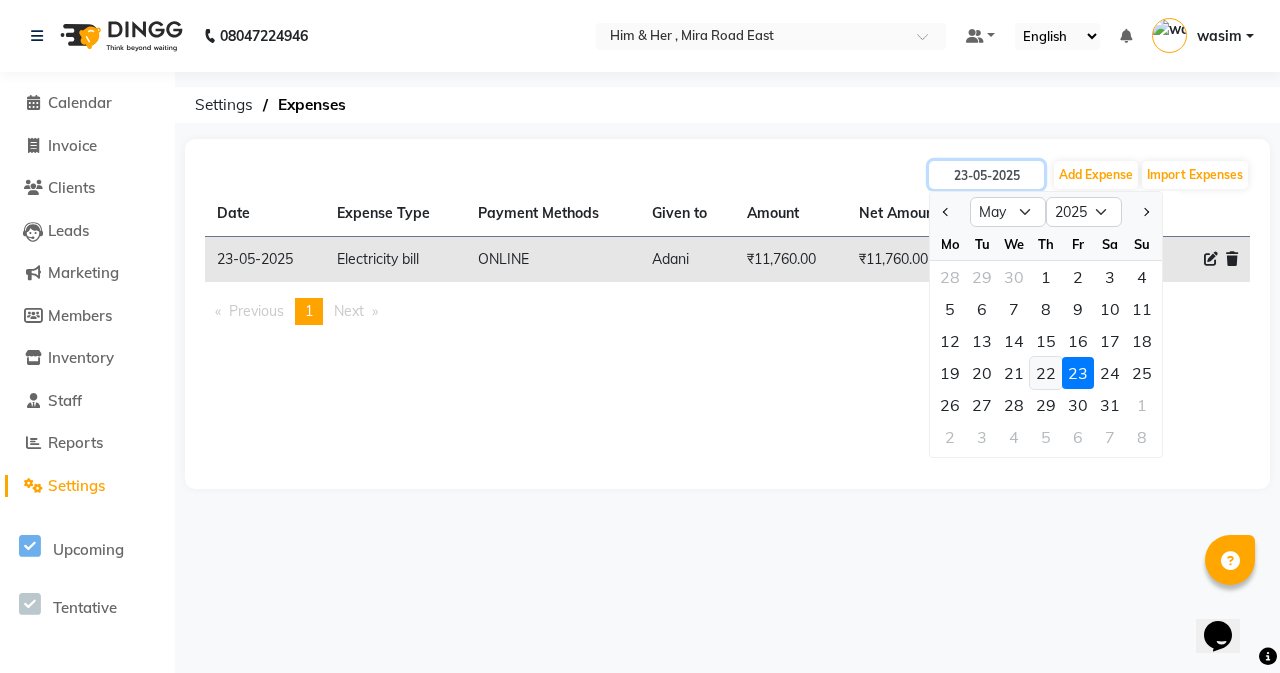 type on "22-05-2025" 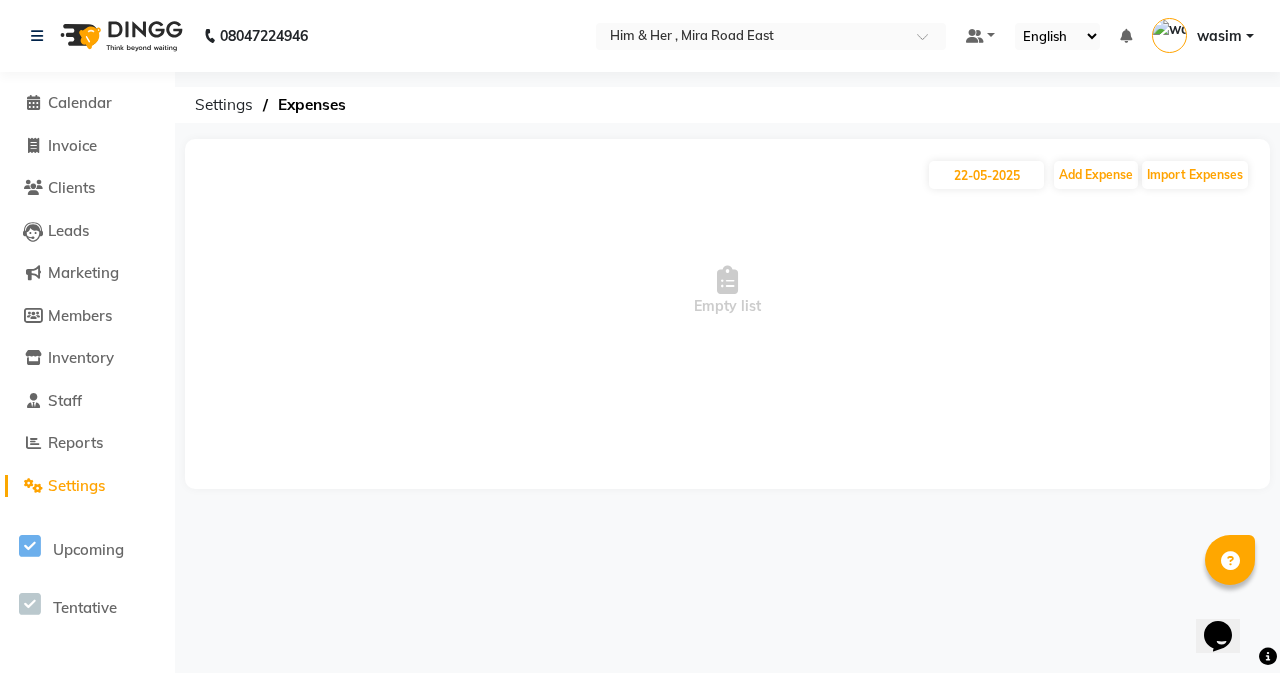 click on "[DD]-[MM]-[YYYY] Add Expense Import Expenses" 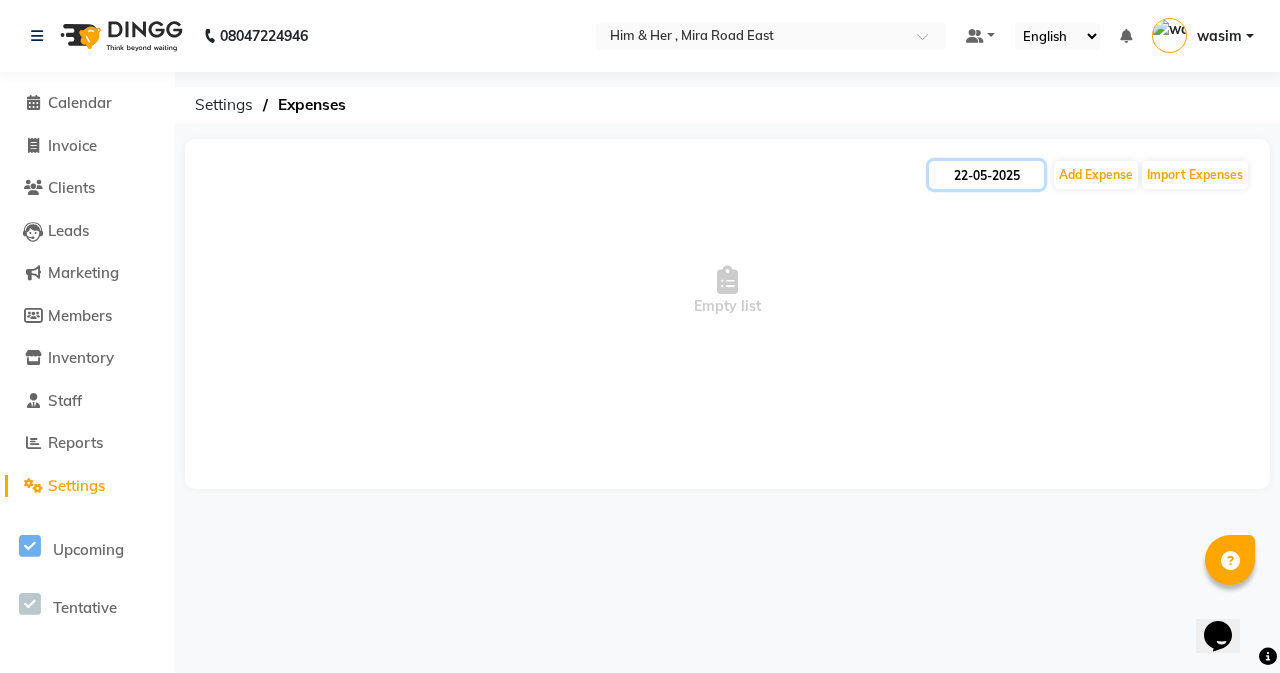 click on "22-05-2025" 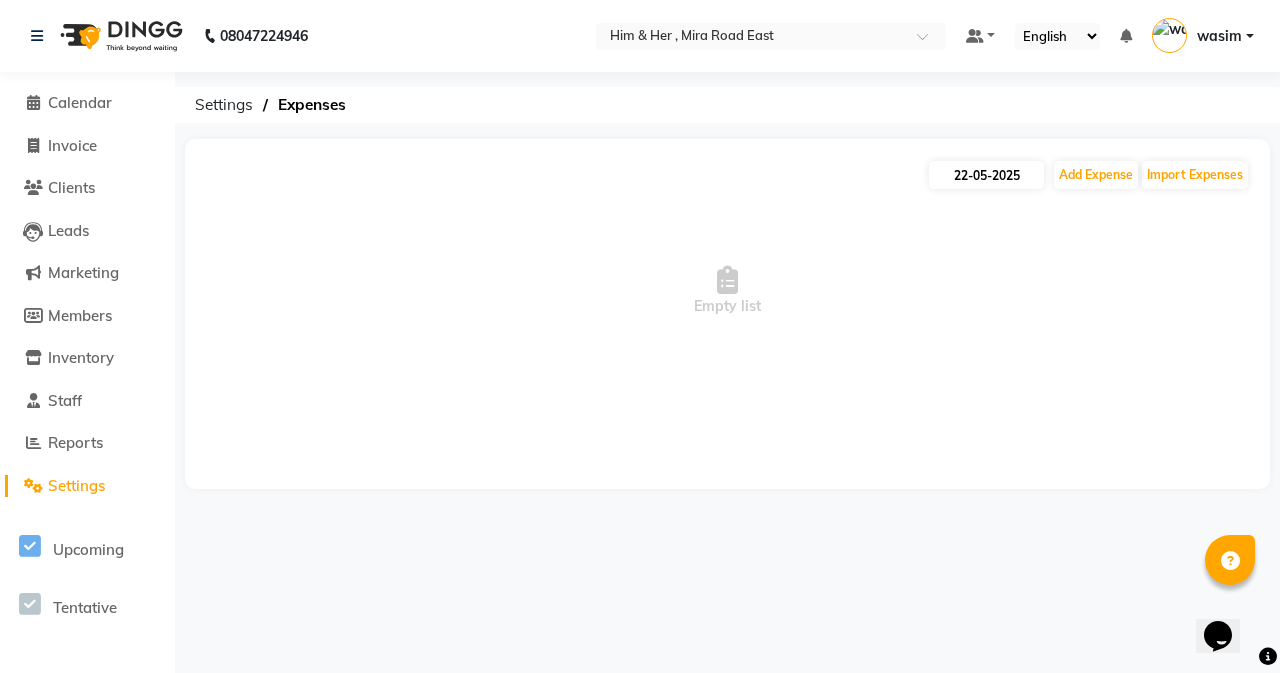 select on "5" 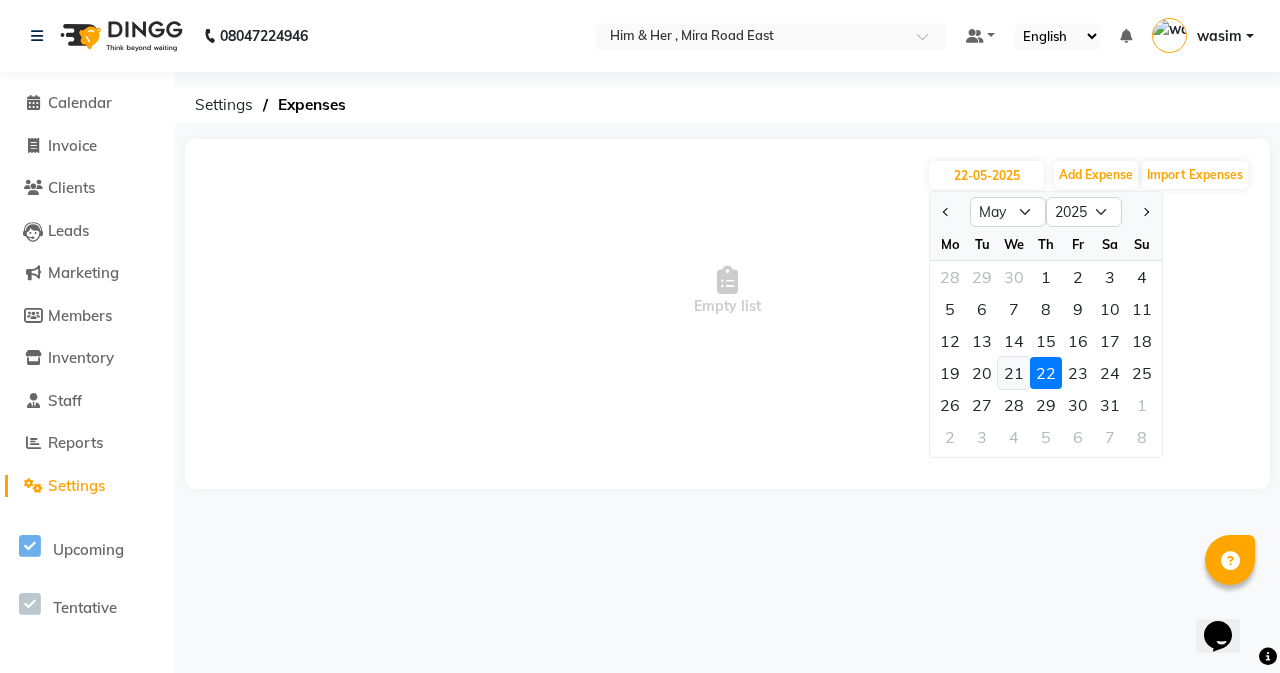 click on "21" 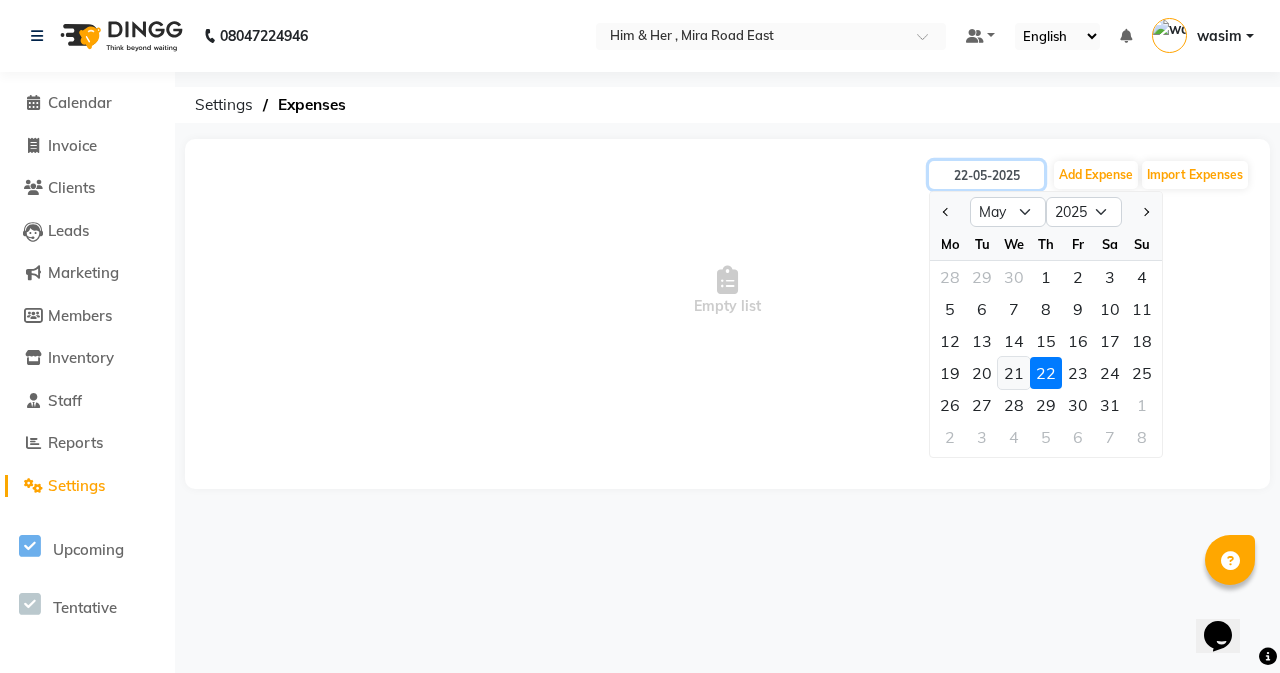 type on "21-05-2025" 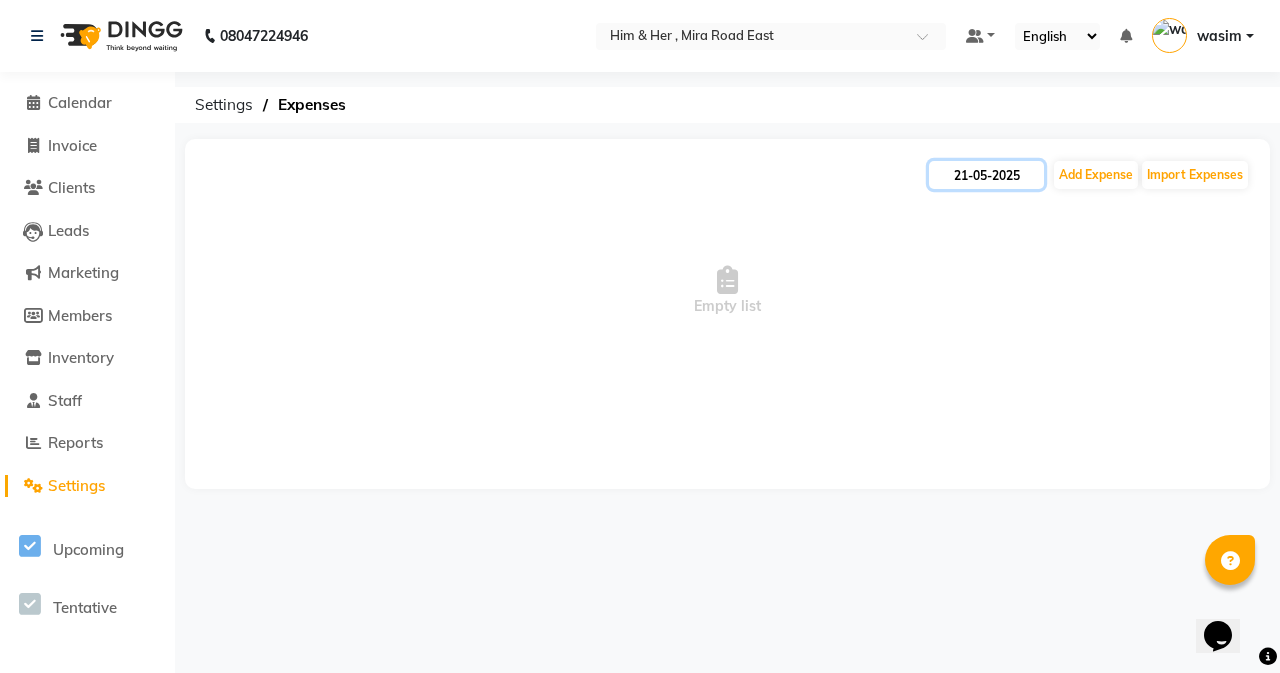 click on "21-05-2025" 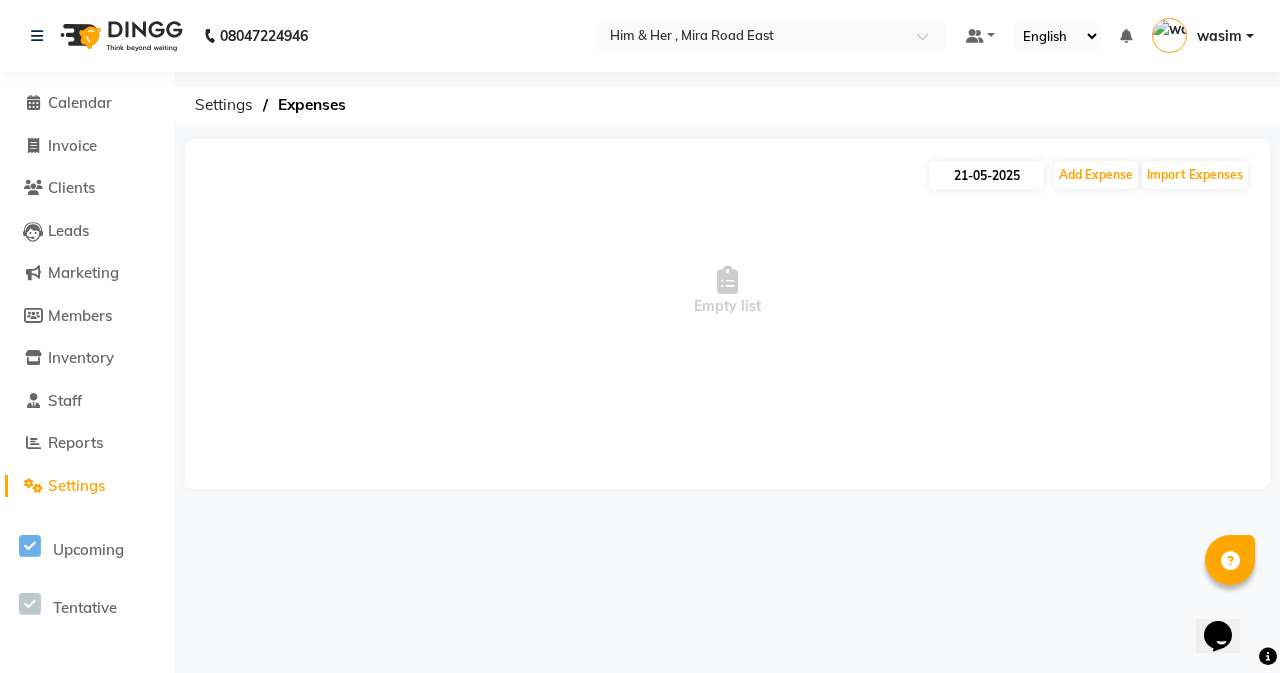 select on "5" 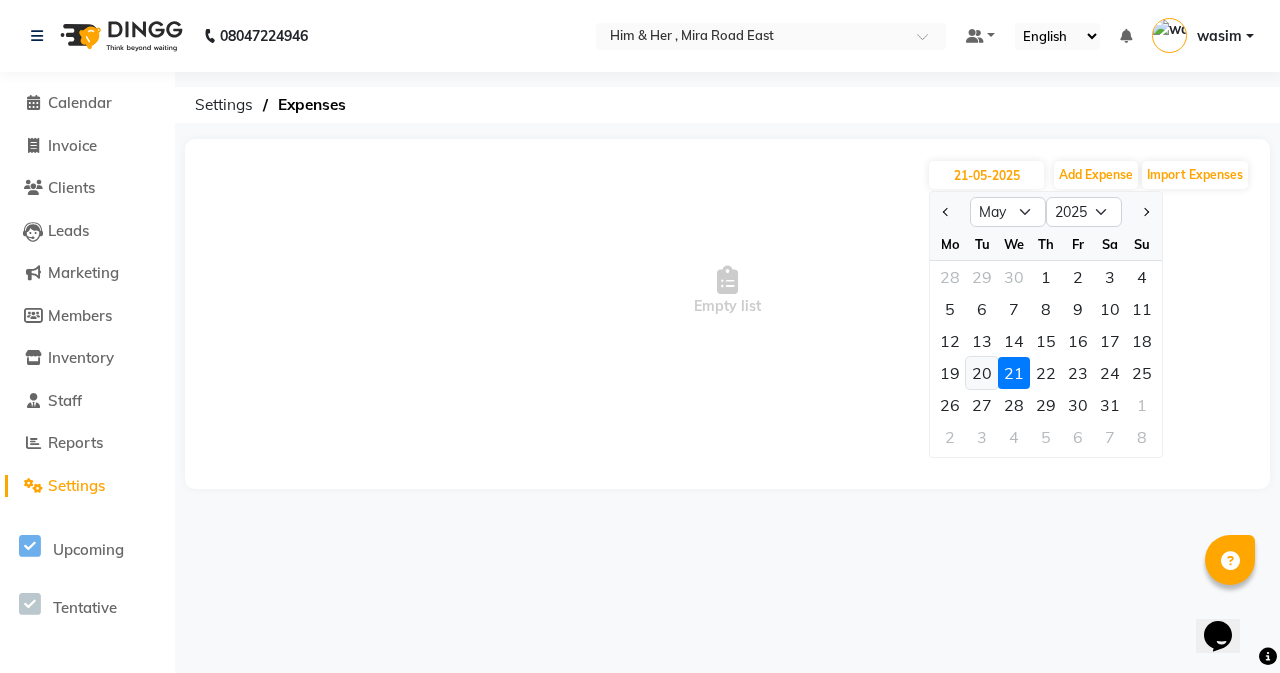 click on "20" 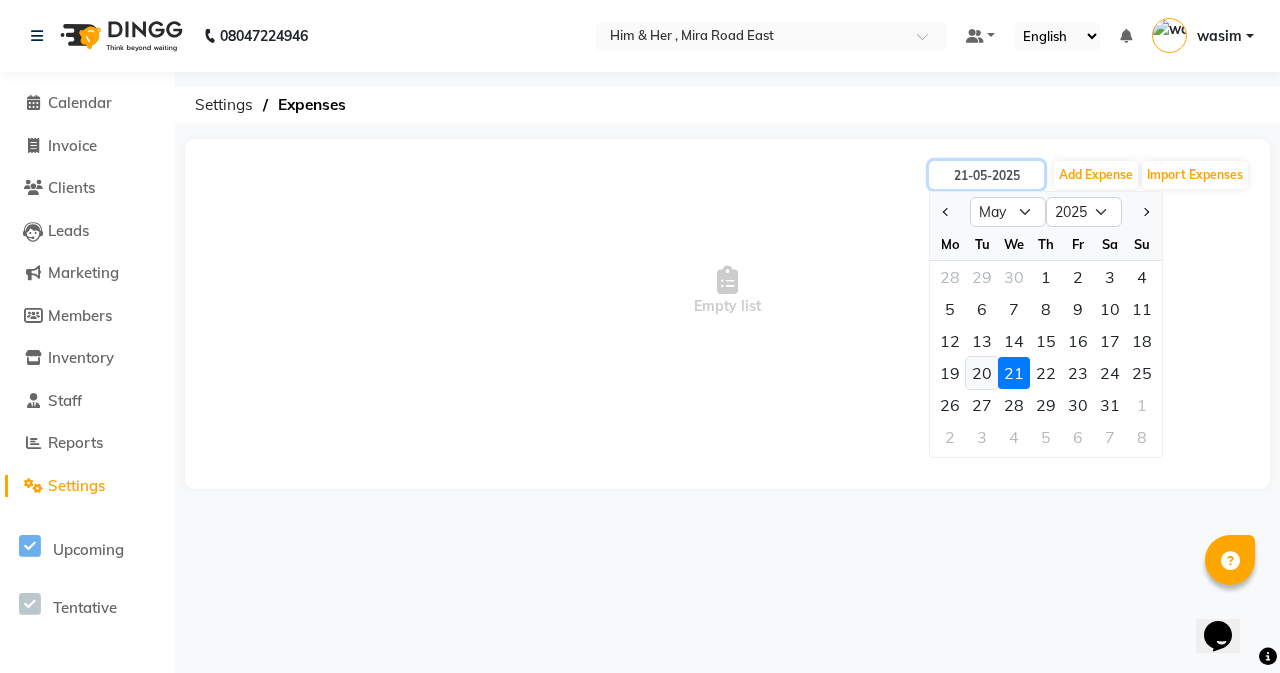 type on "20-05-2025" 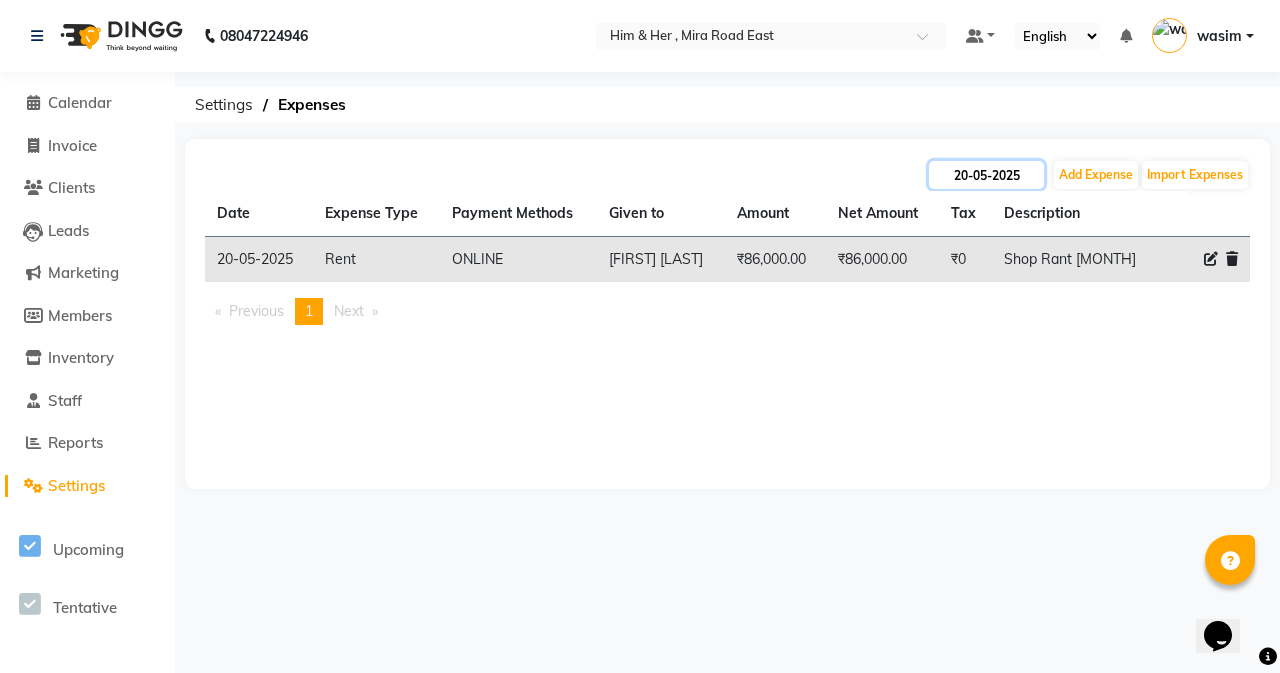 click on "20-05-2025" 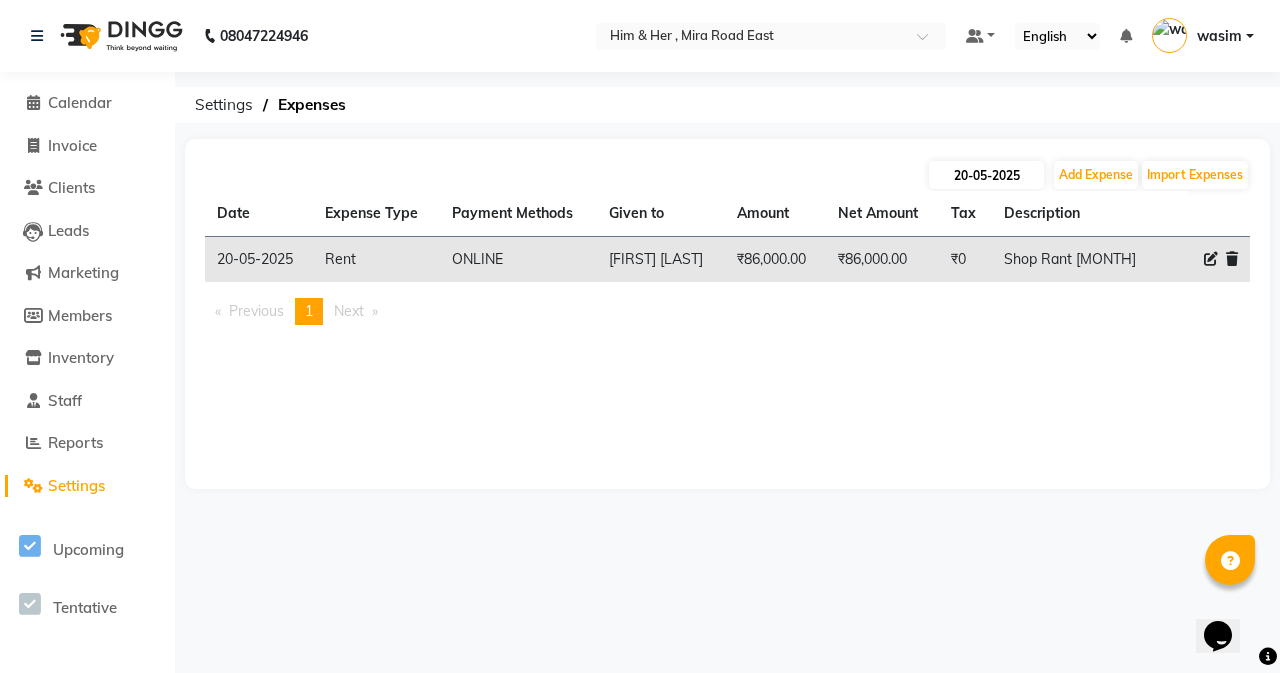 select on "5" 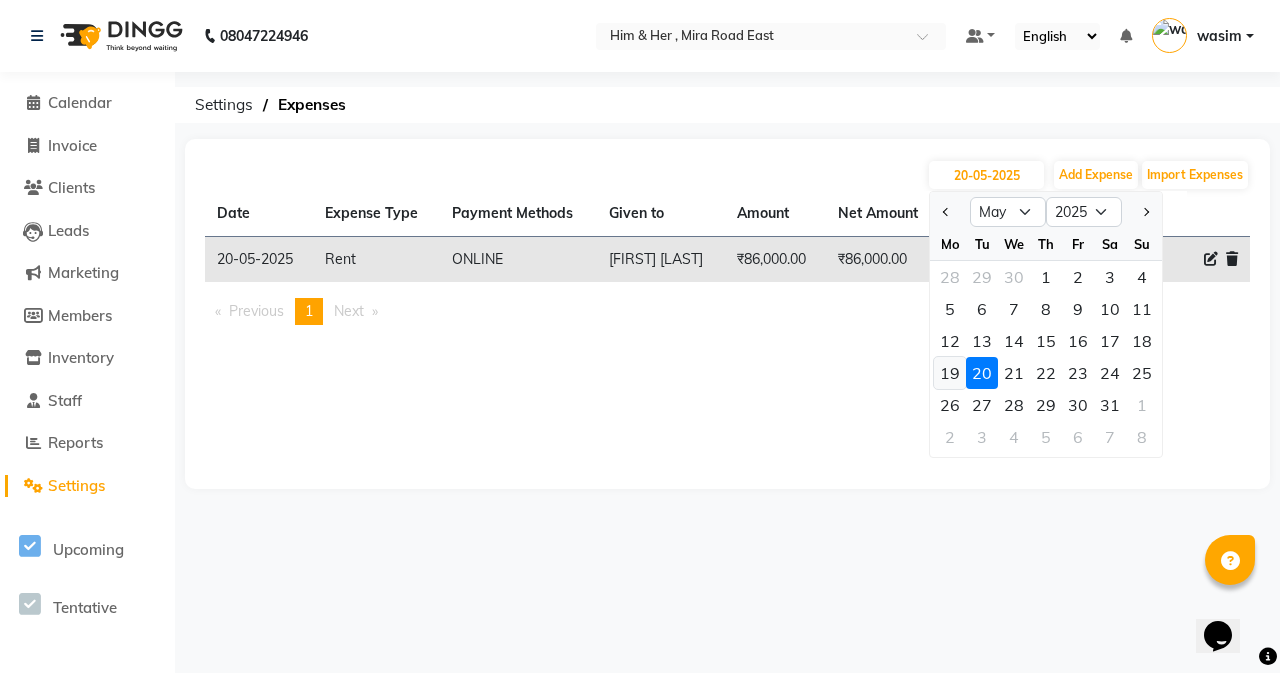 click on "19" 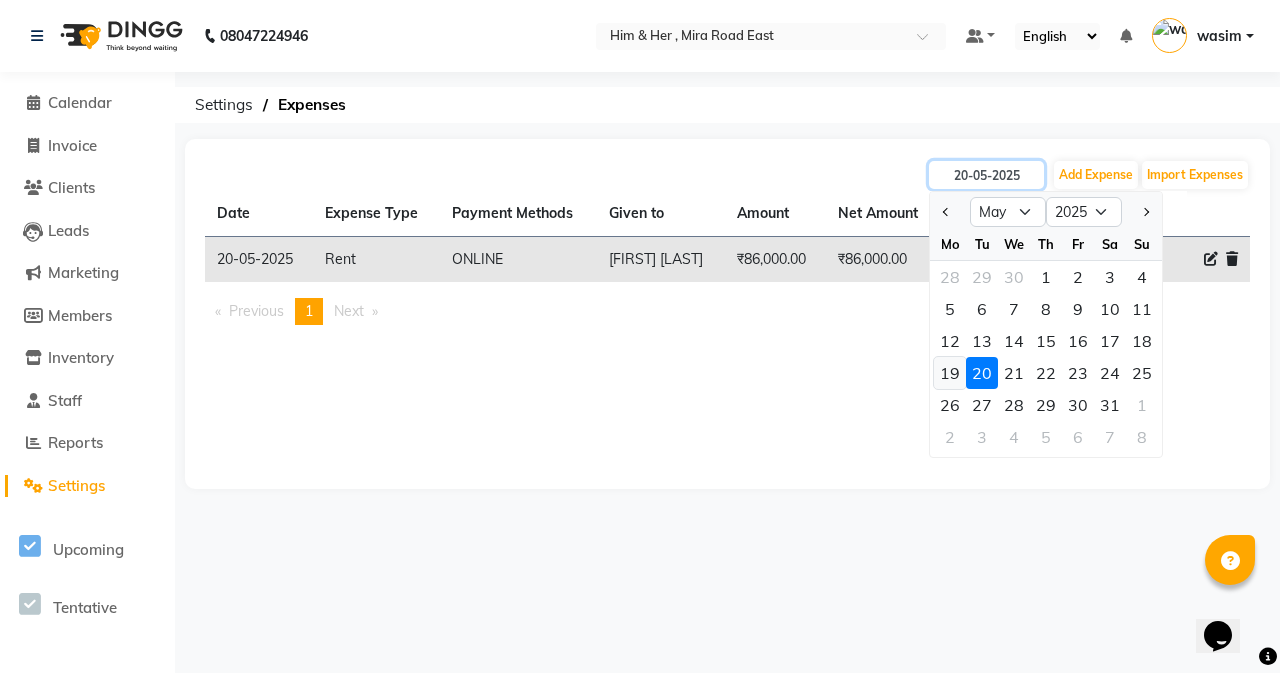 type on "19-05-2025" 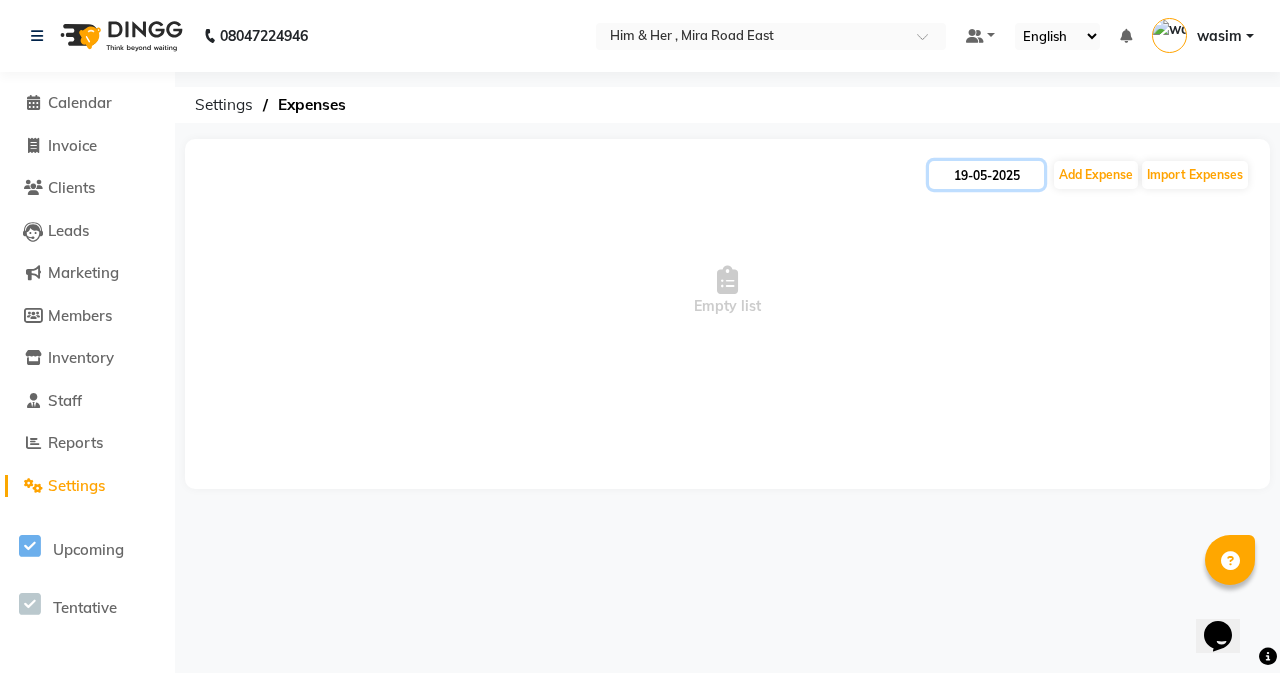 click on "19-05-2025" 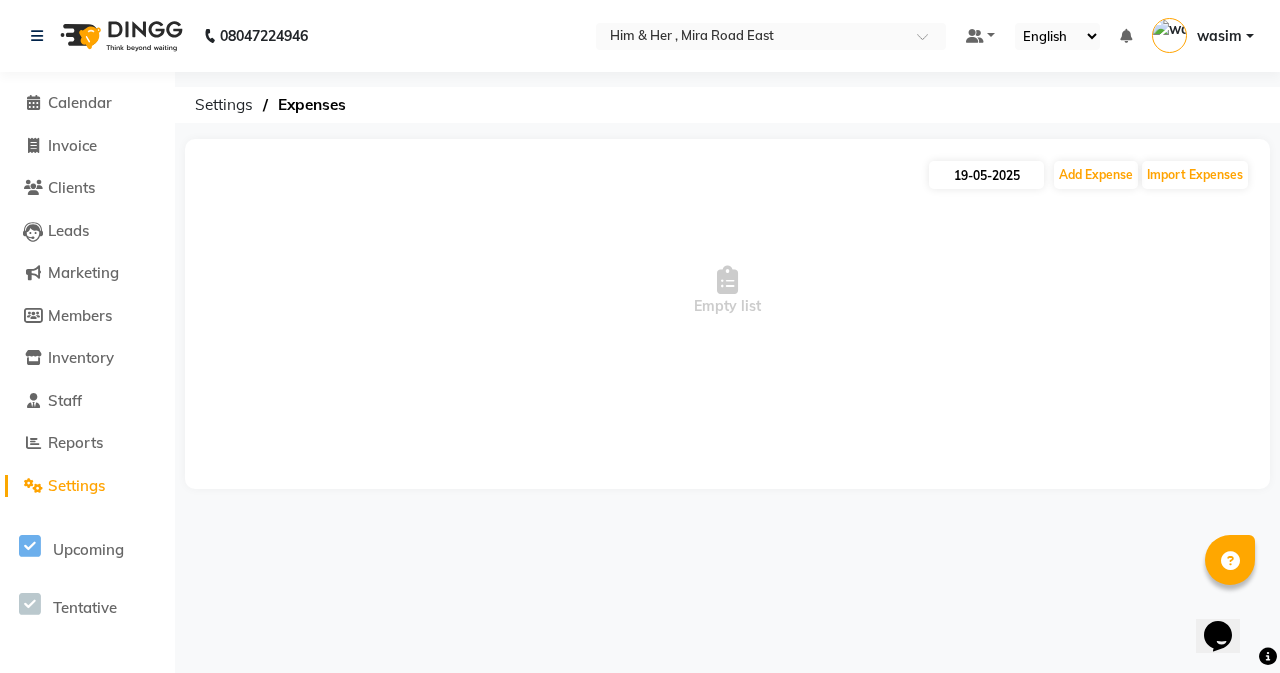 select on "5" 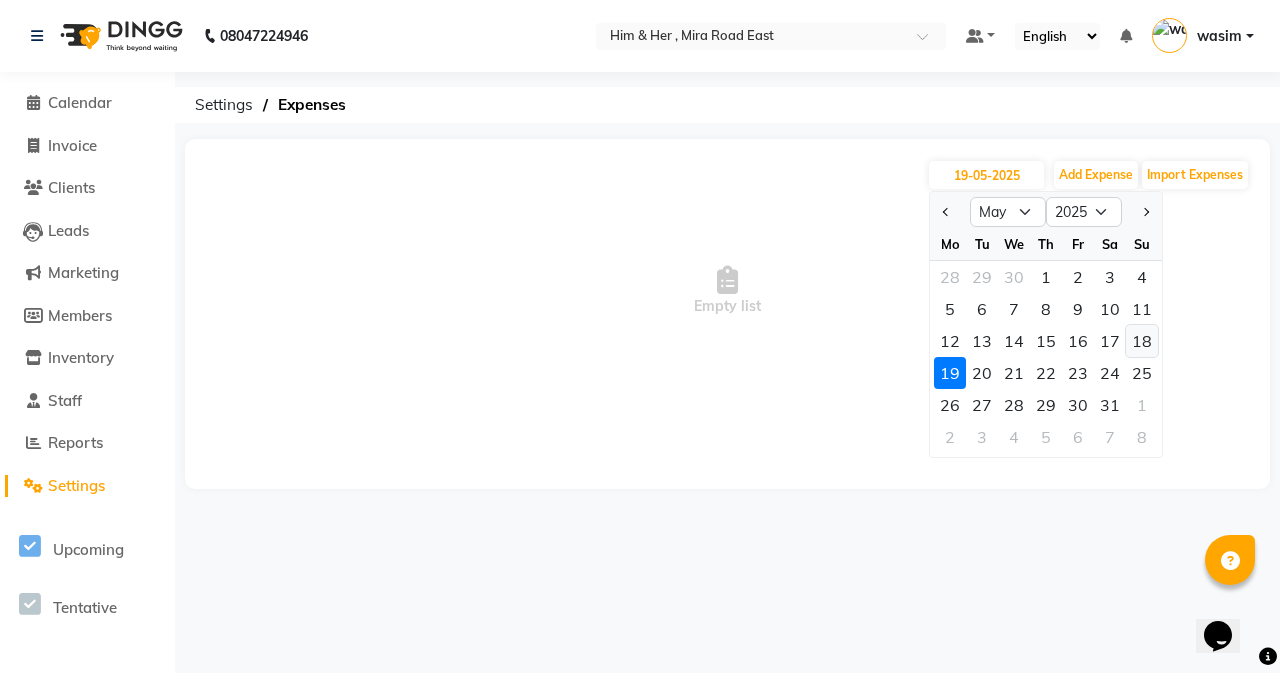 click on "18" 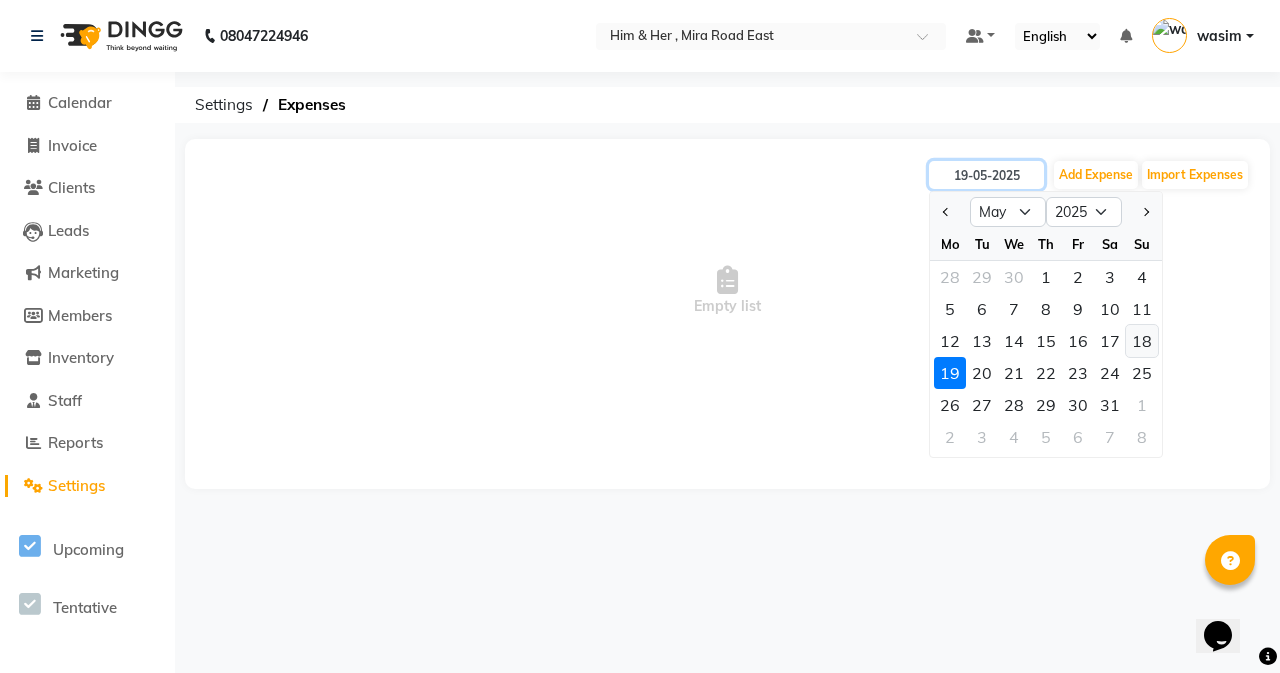 type on "18-05-2025" 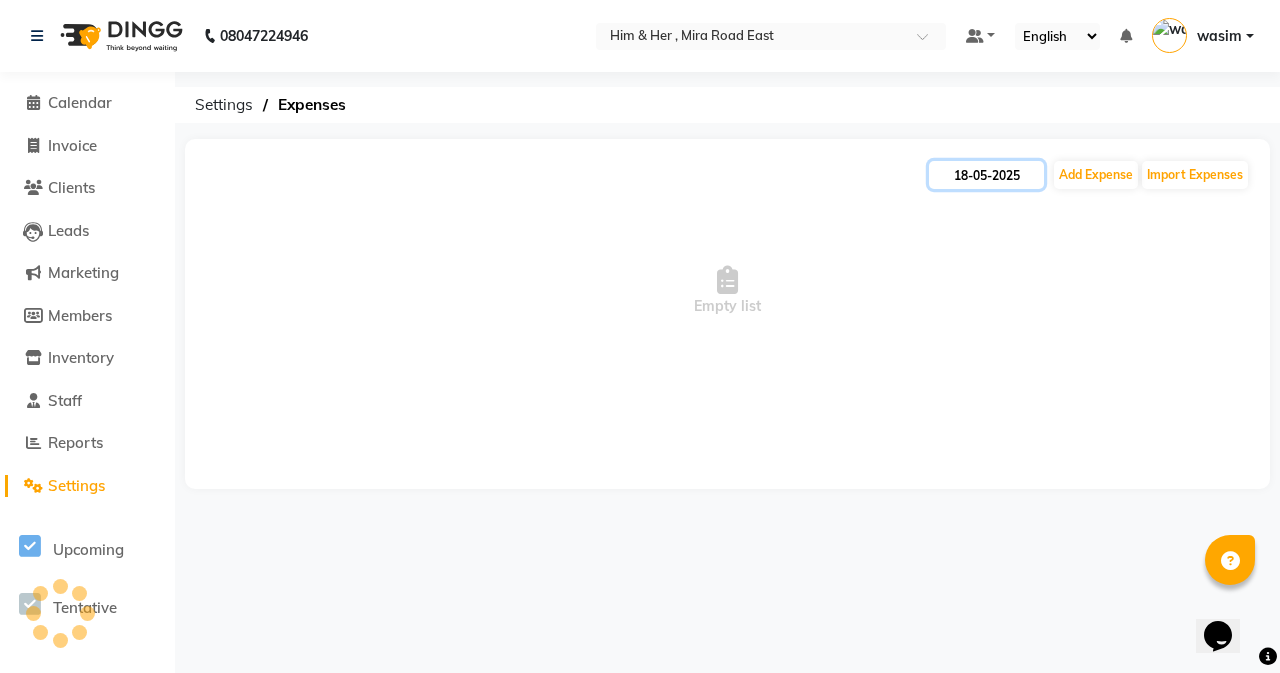 click on "18-05-2025" 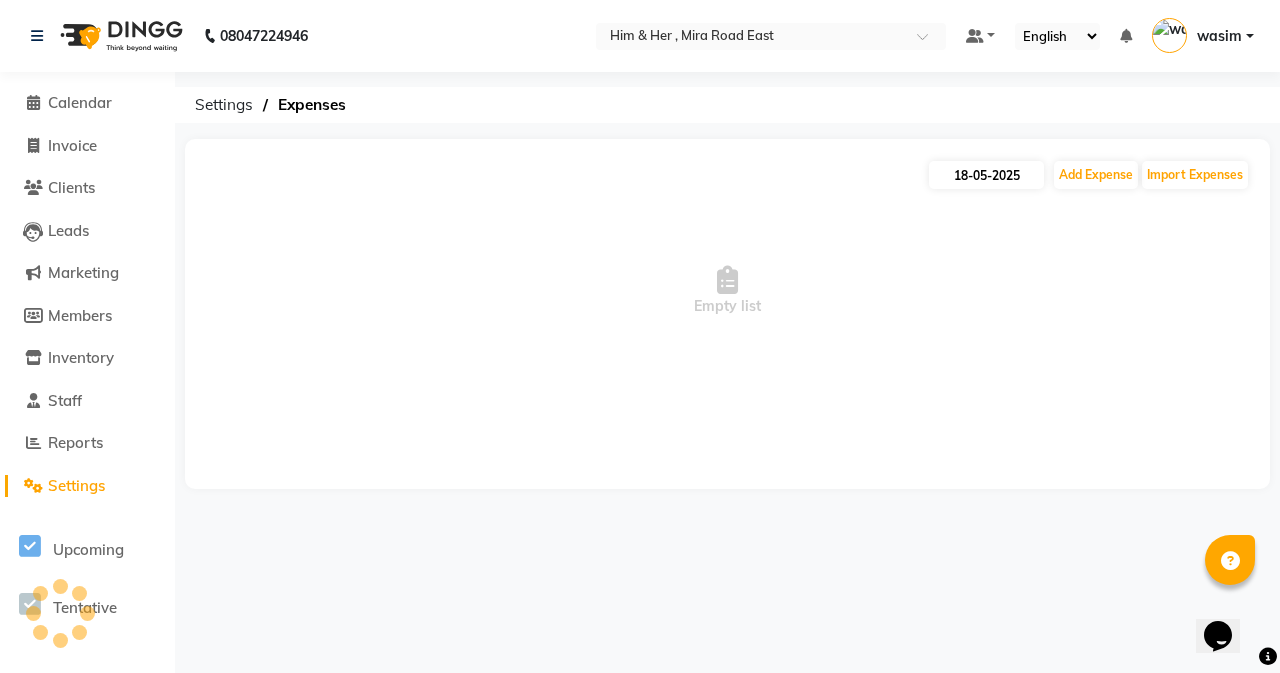 select on "5" 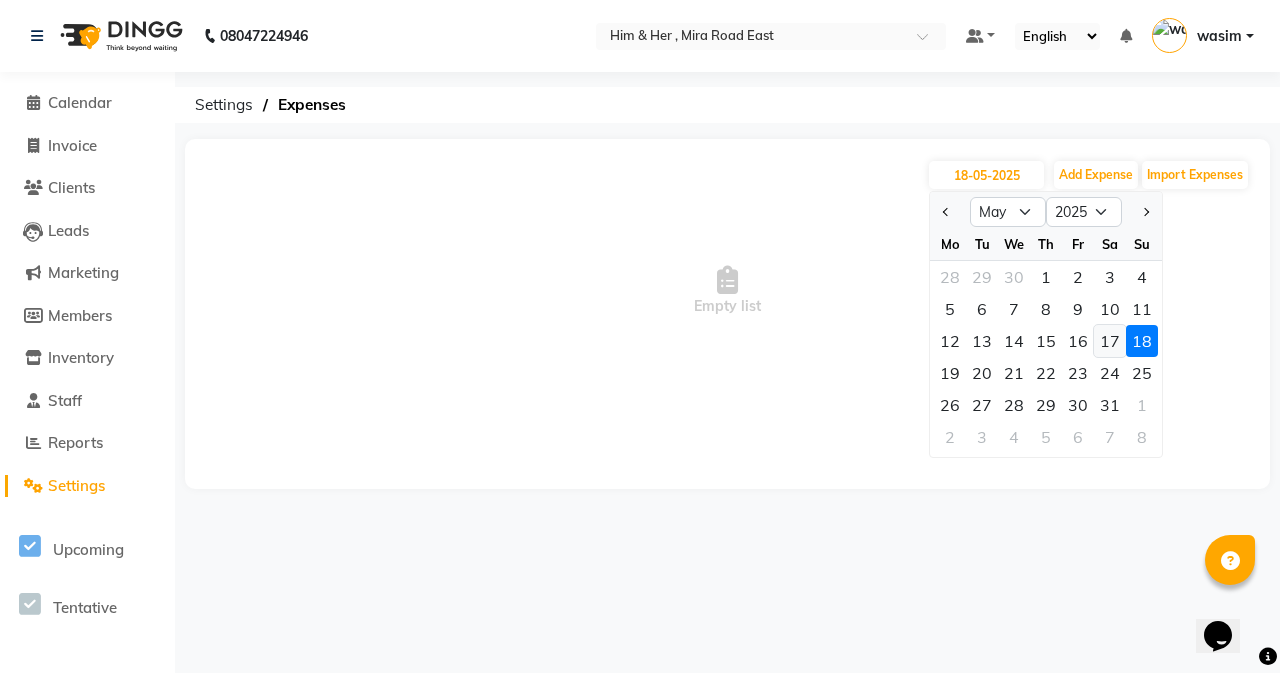 click on "17" 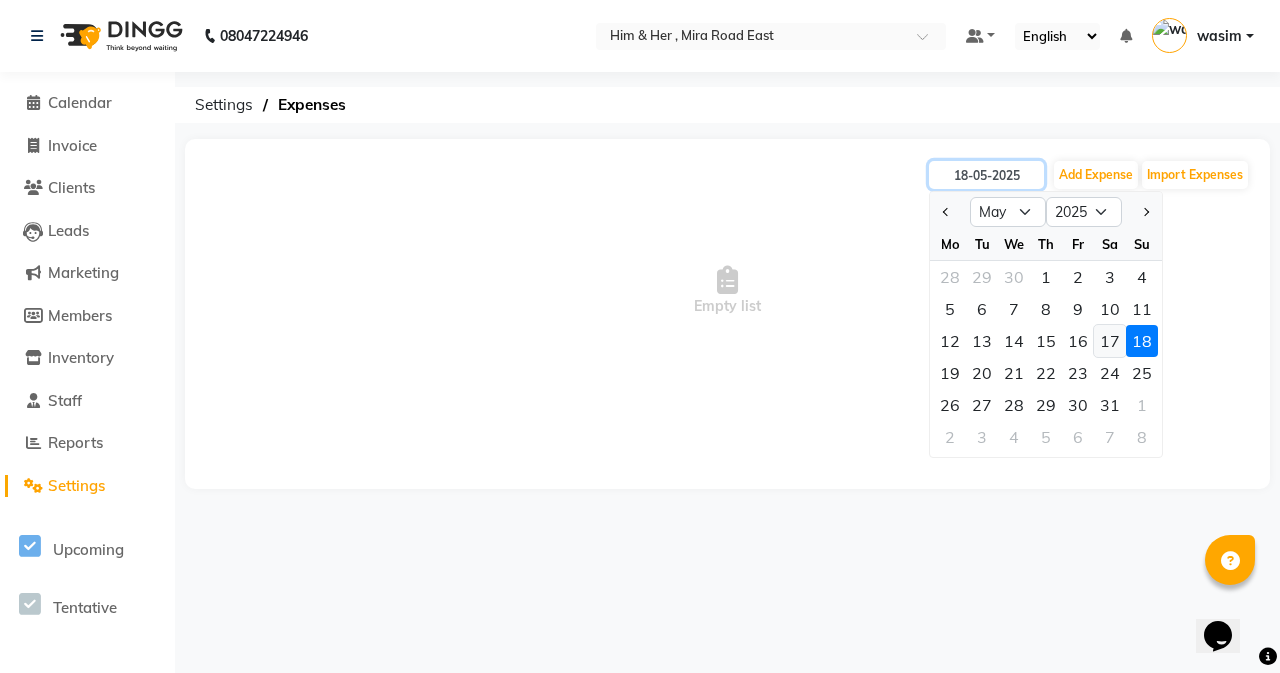type on "17-05-2025" 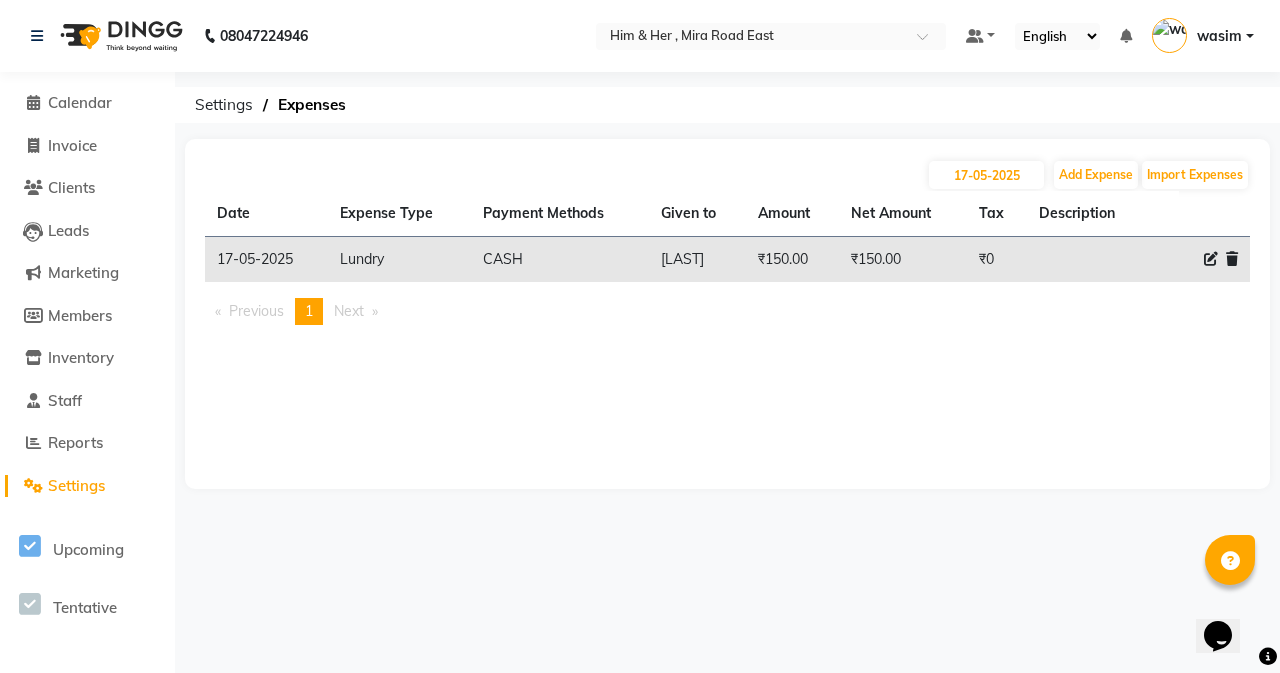 click on "Tax" 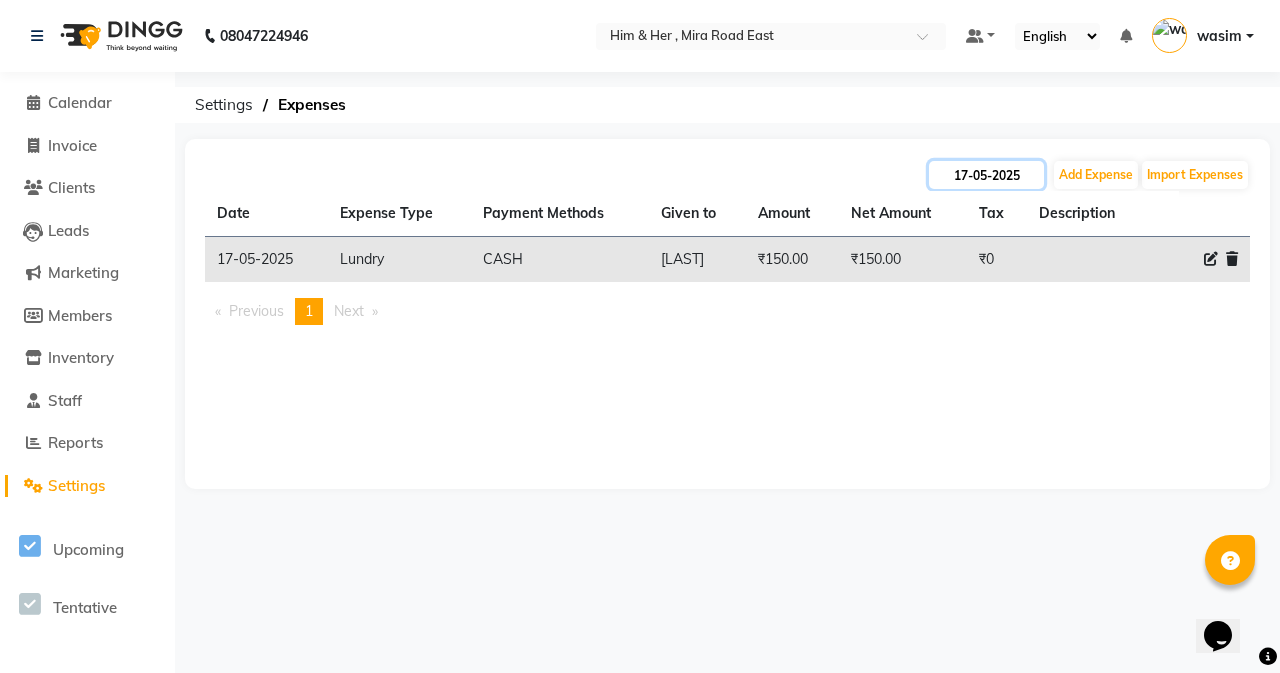click on "17-05-2025" 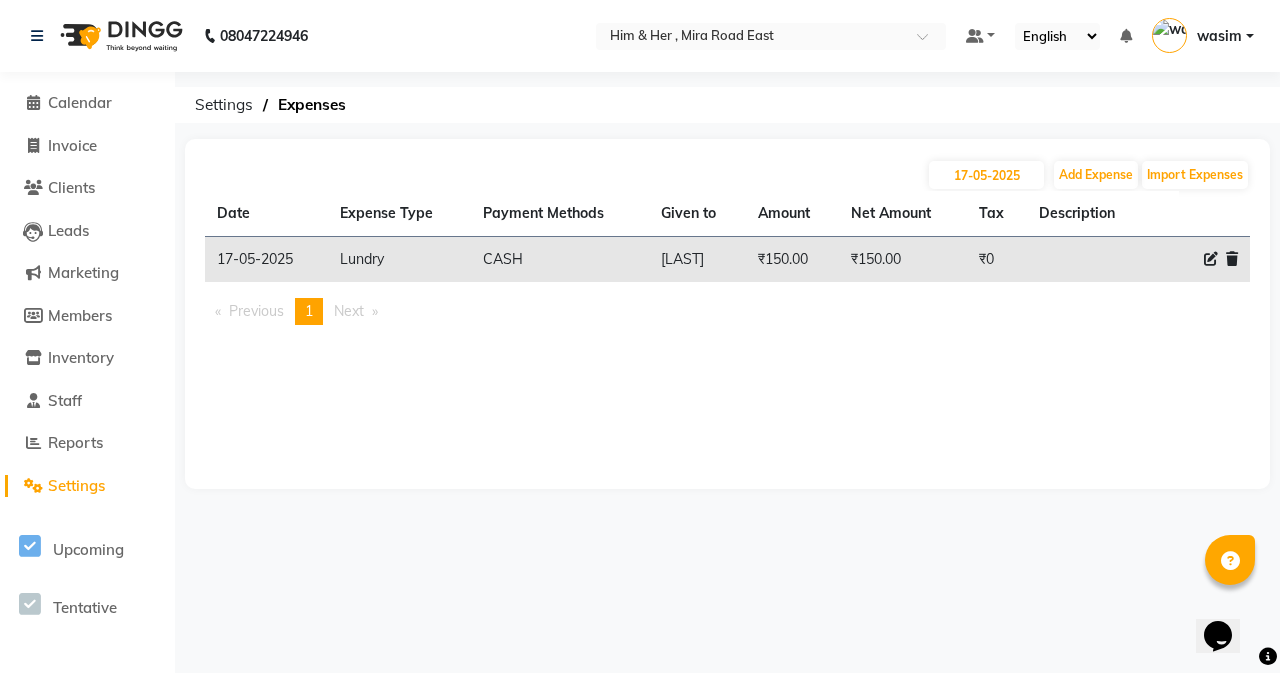 select on "5" 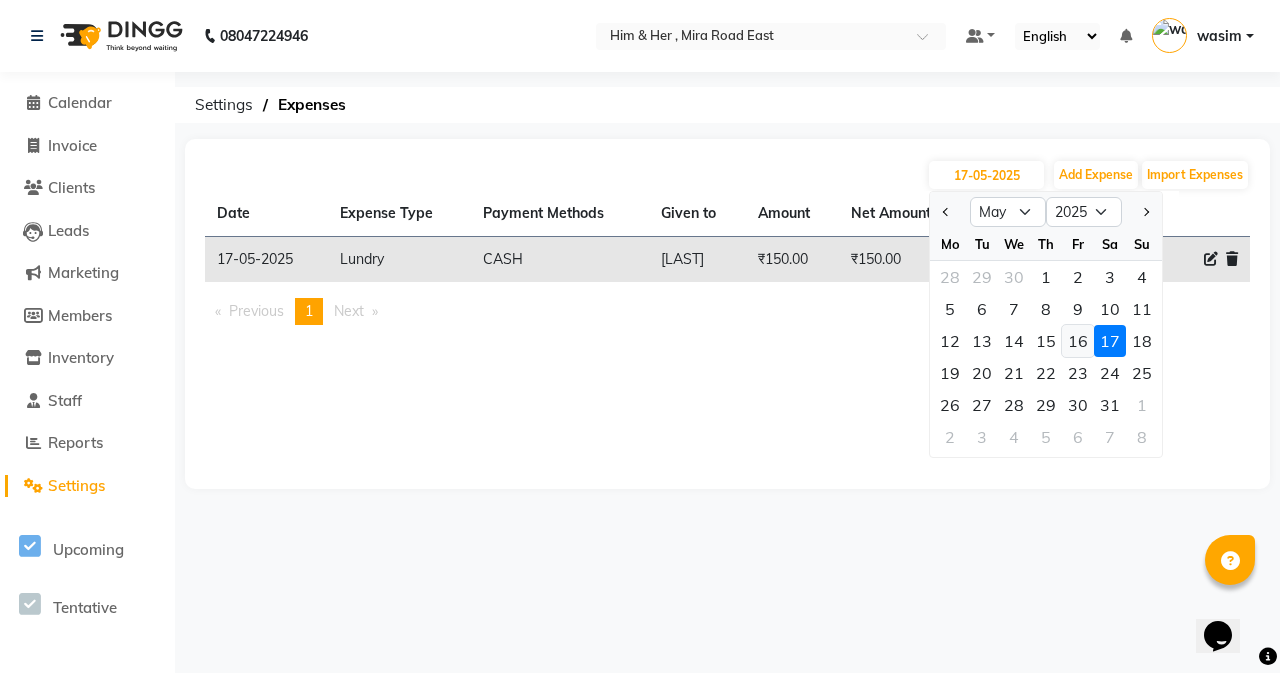click on "16" 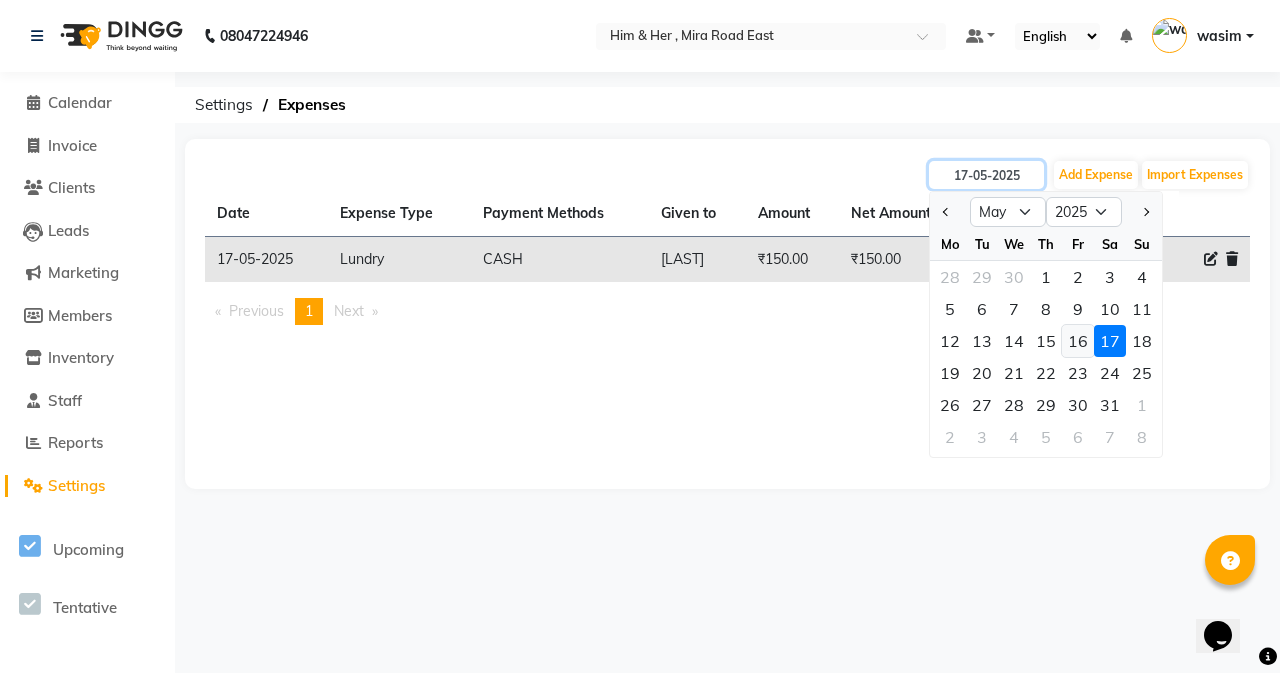 type on "16-05-2025" 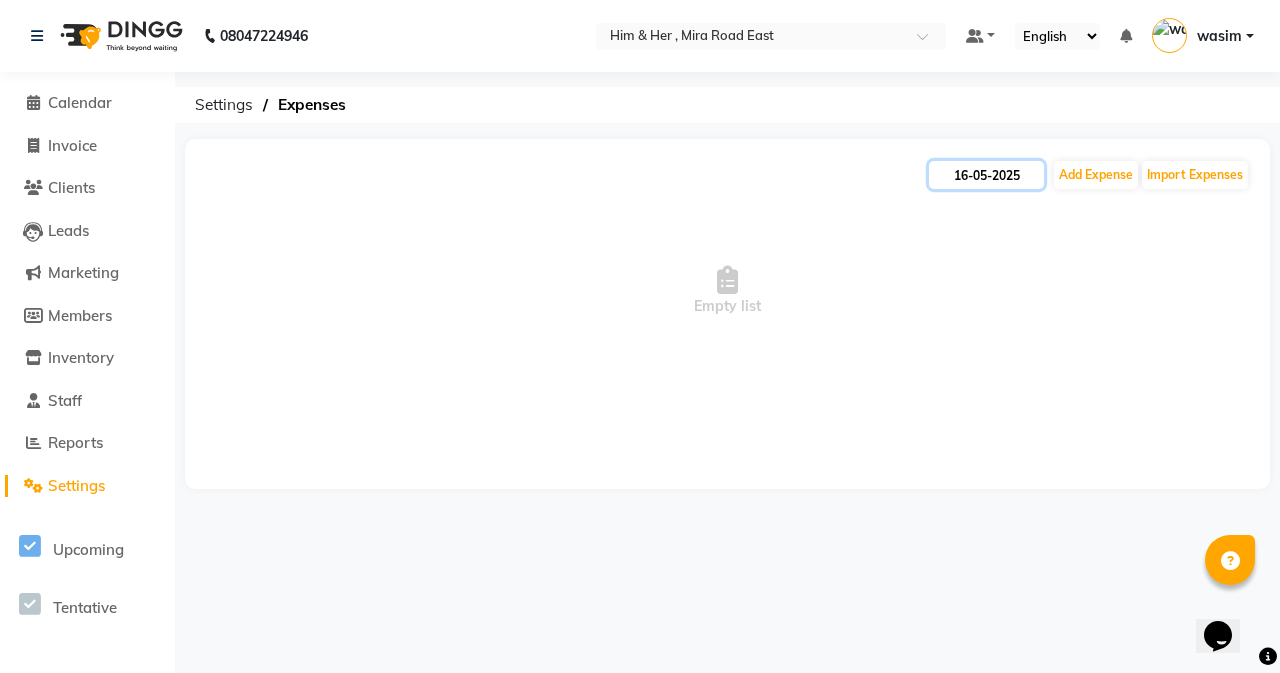 click on "16-05-2025" 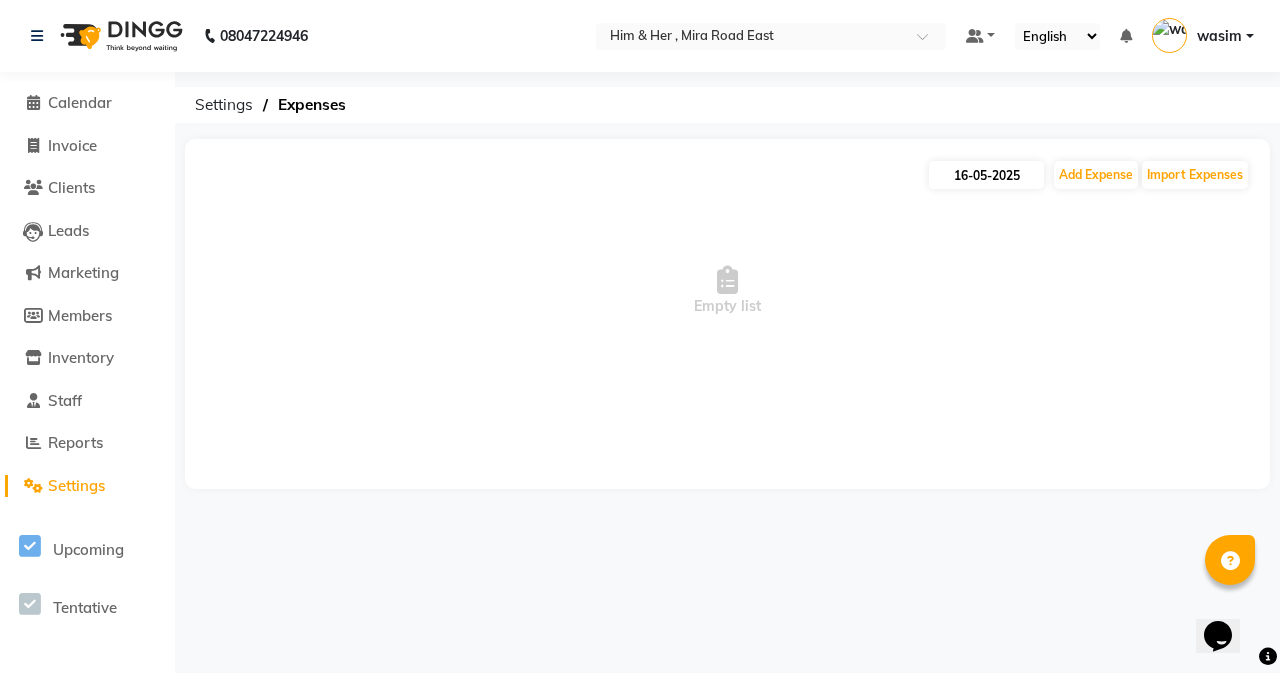 select on "5" 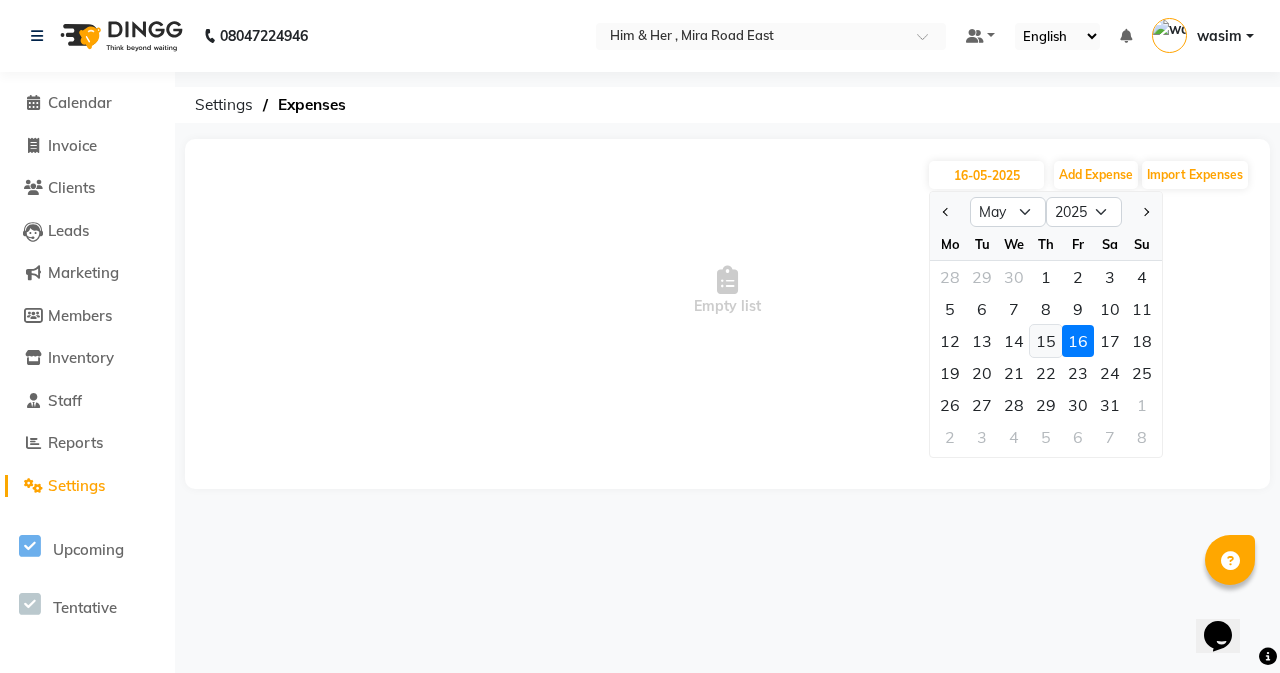 click on "15" 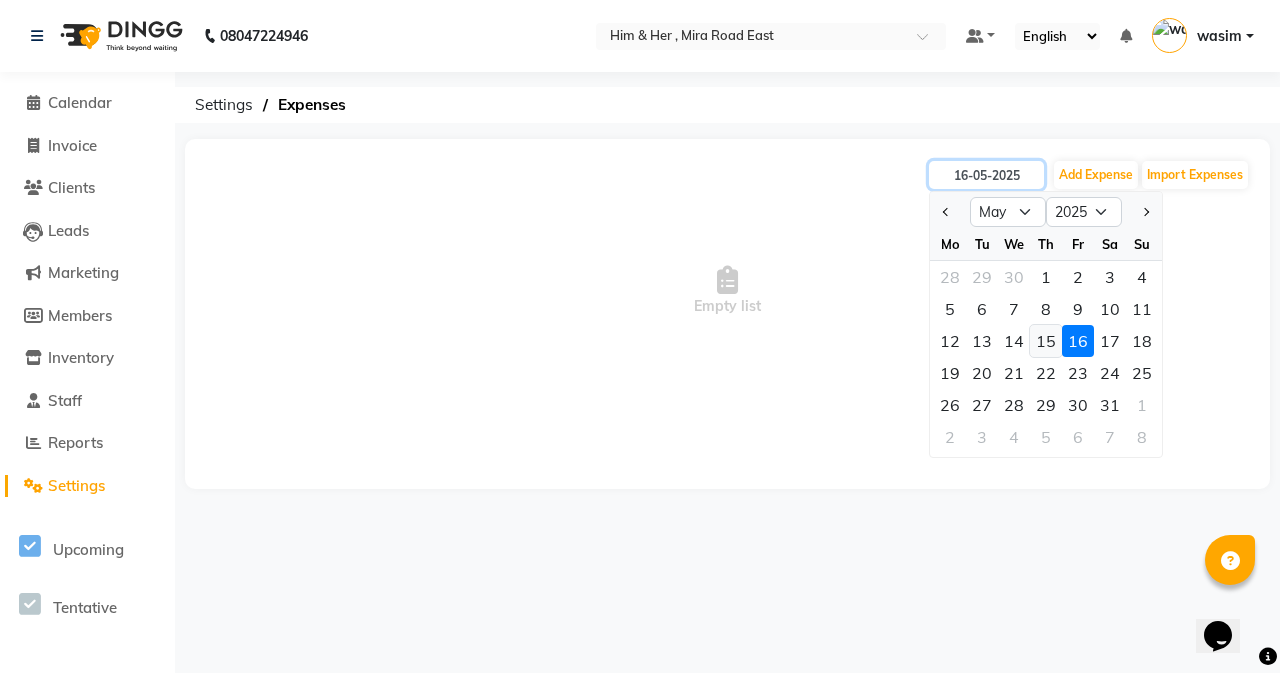type on "15-05-2025" 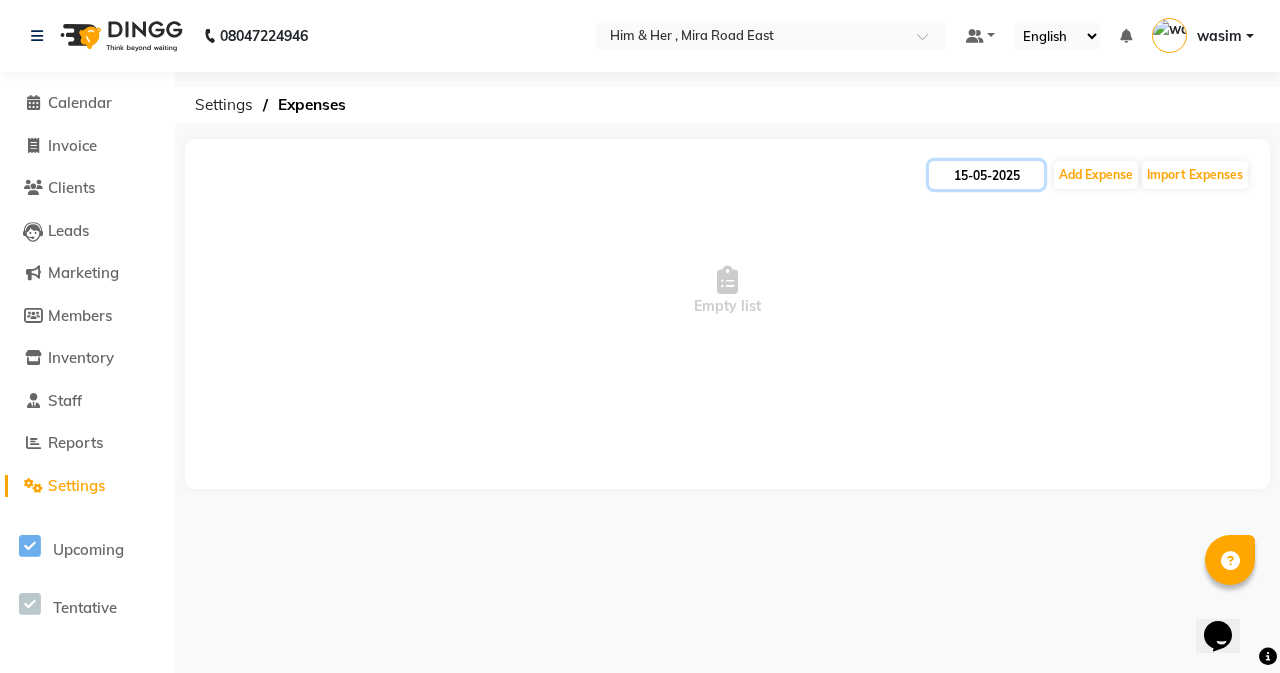 click on "15-05-2025" 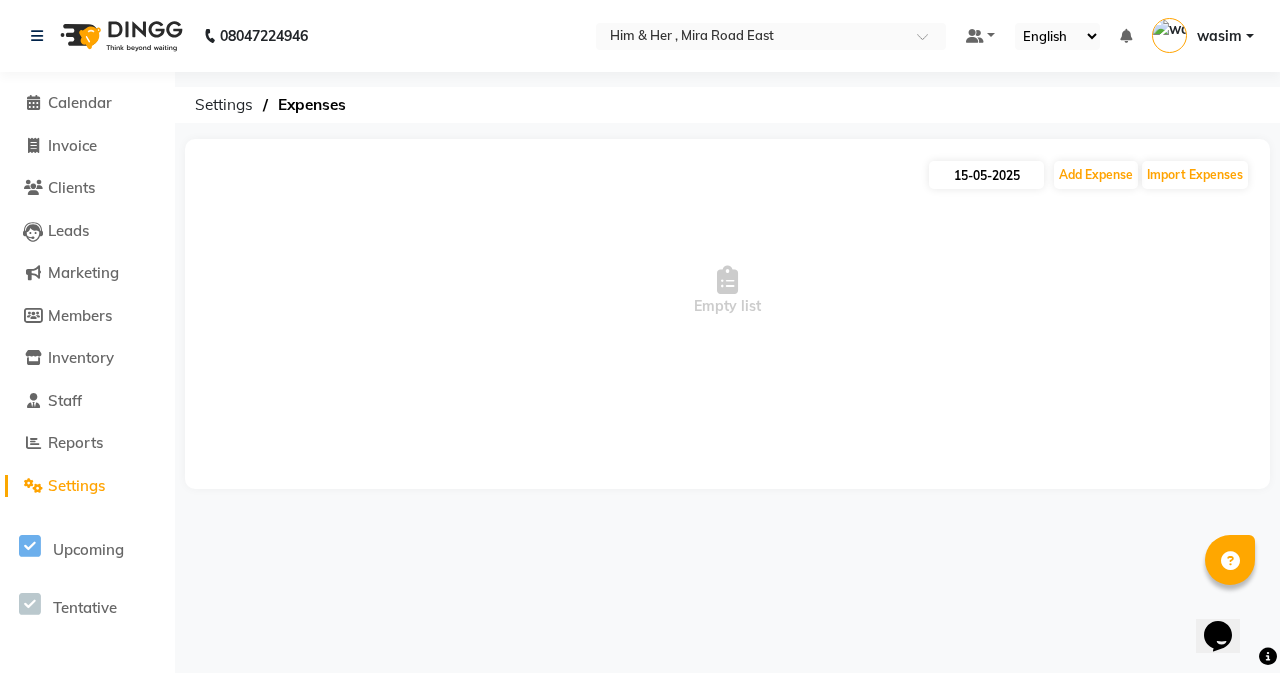 select on "5" 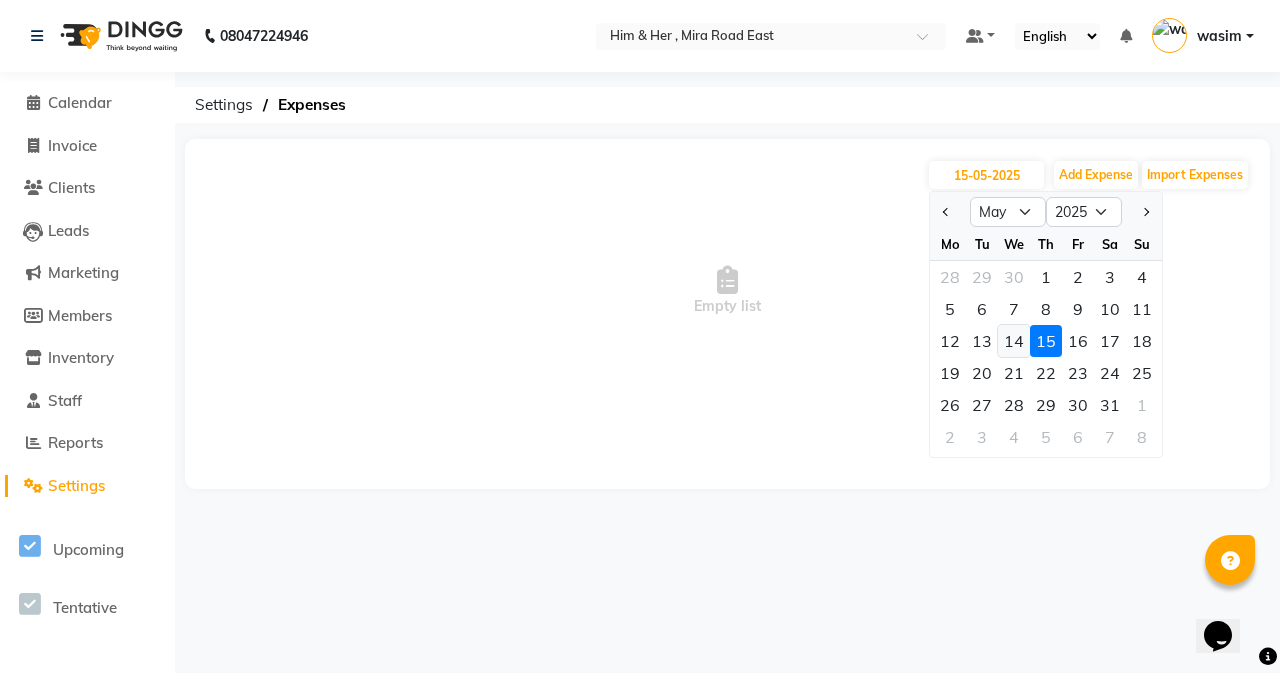click on "14" 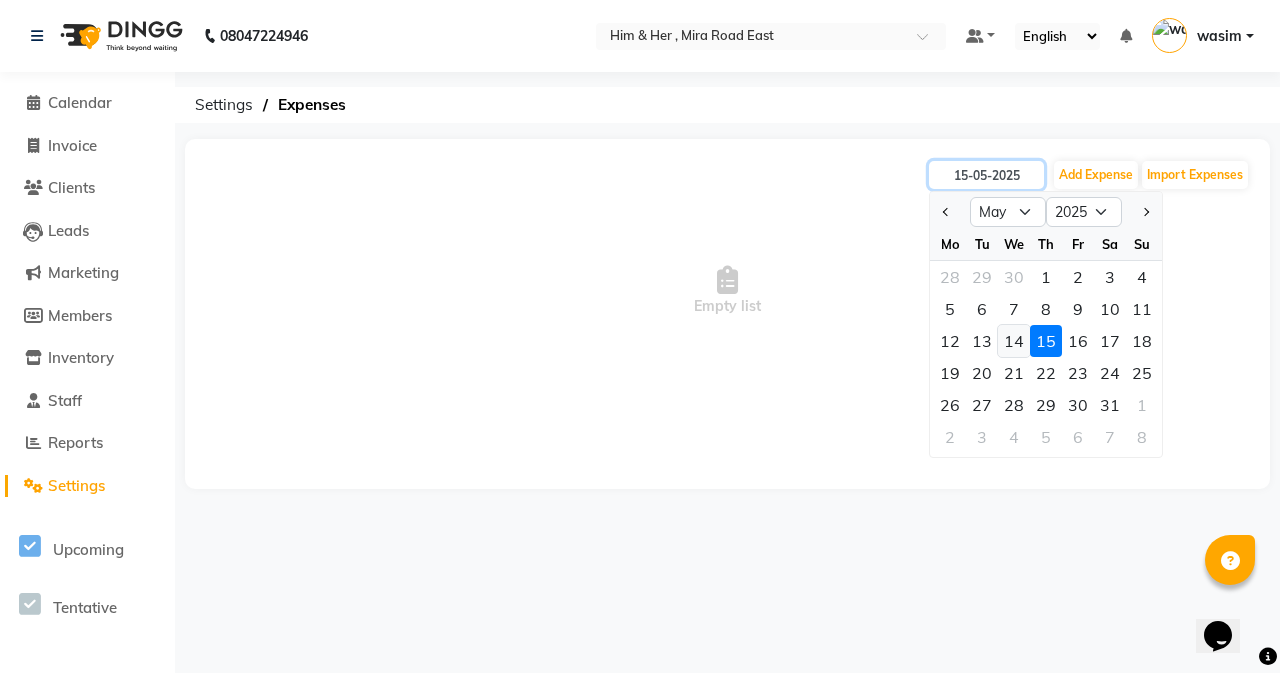 type on "14-05-2025" 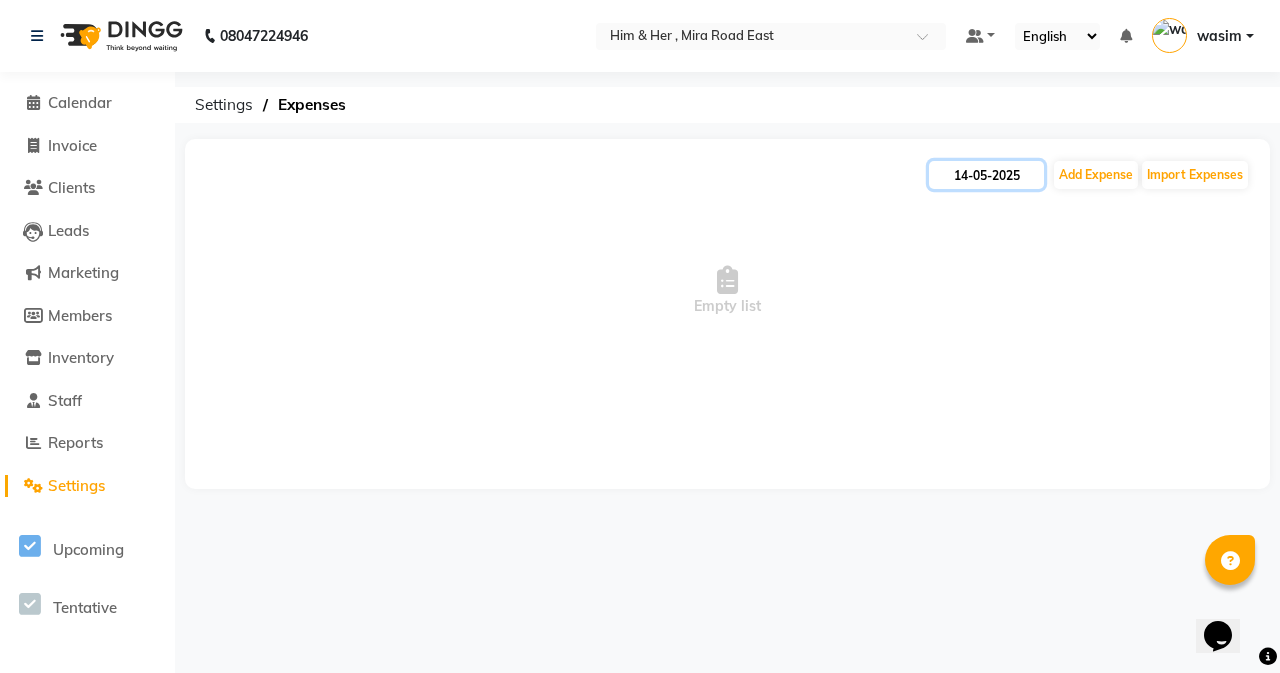 click on "14-05-2025" 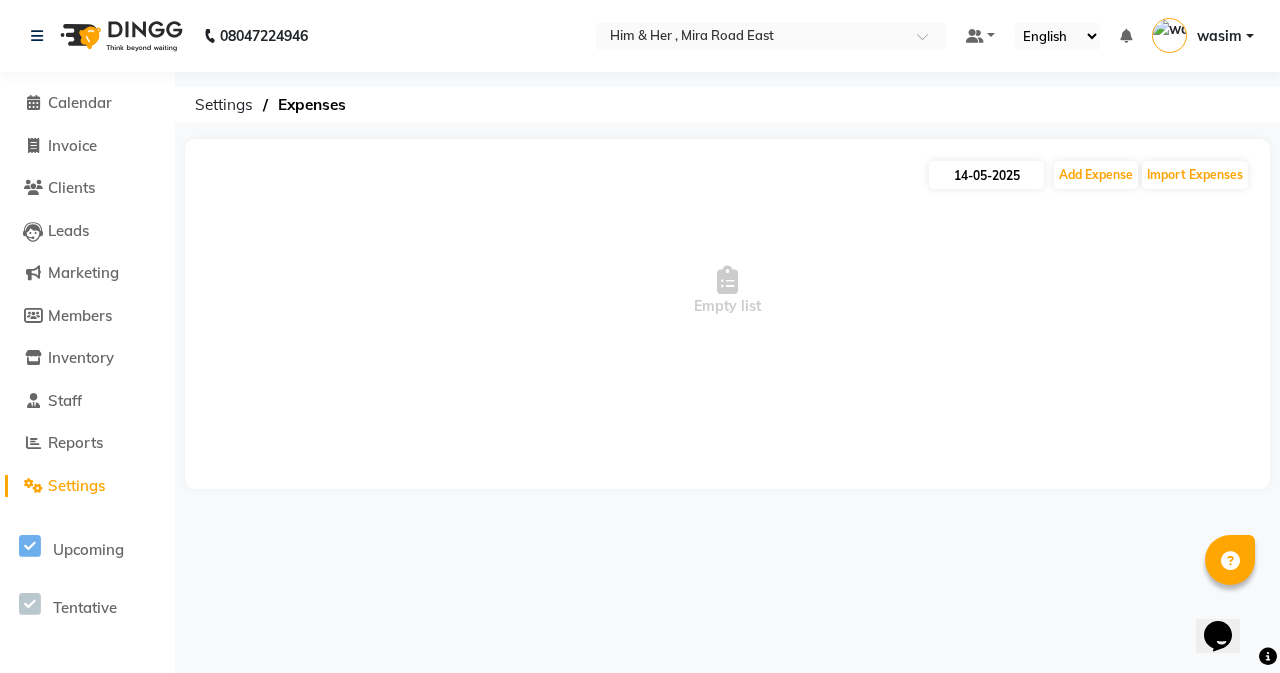 select on "5" 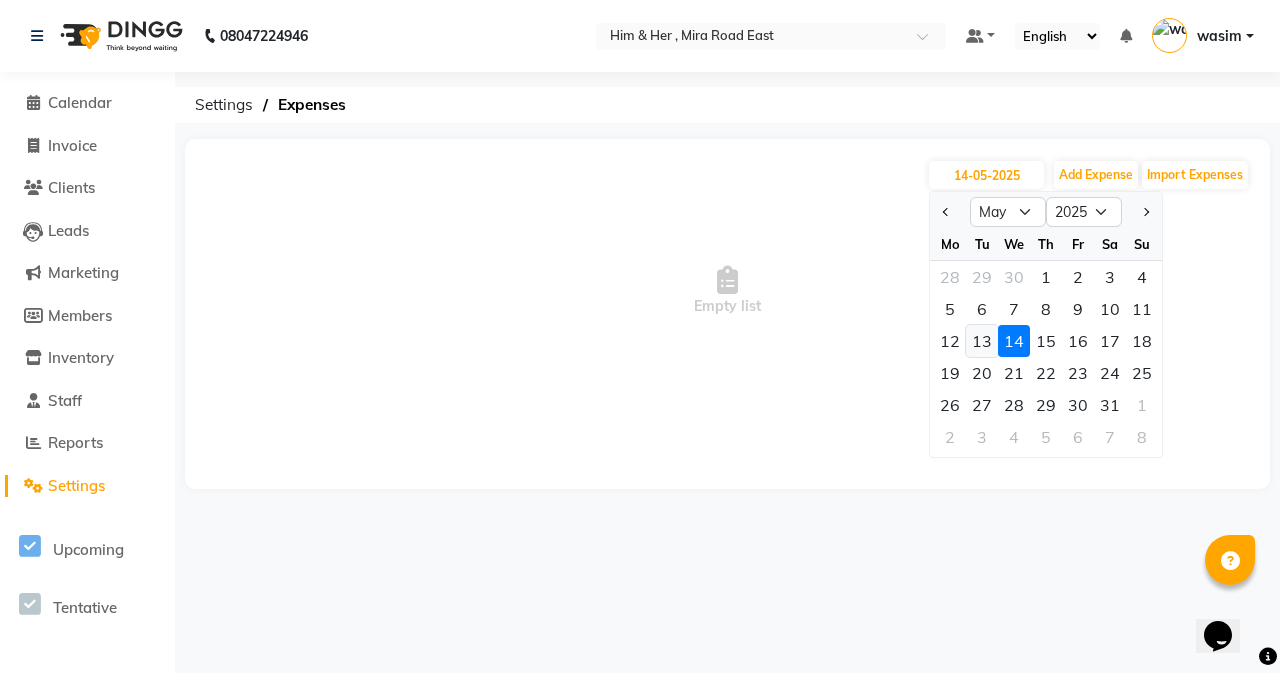 click on "13" 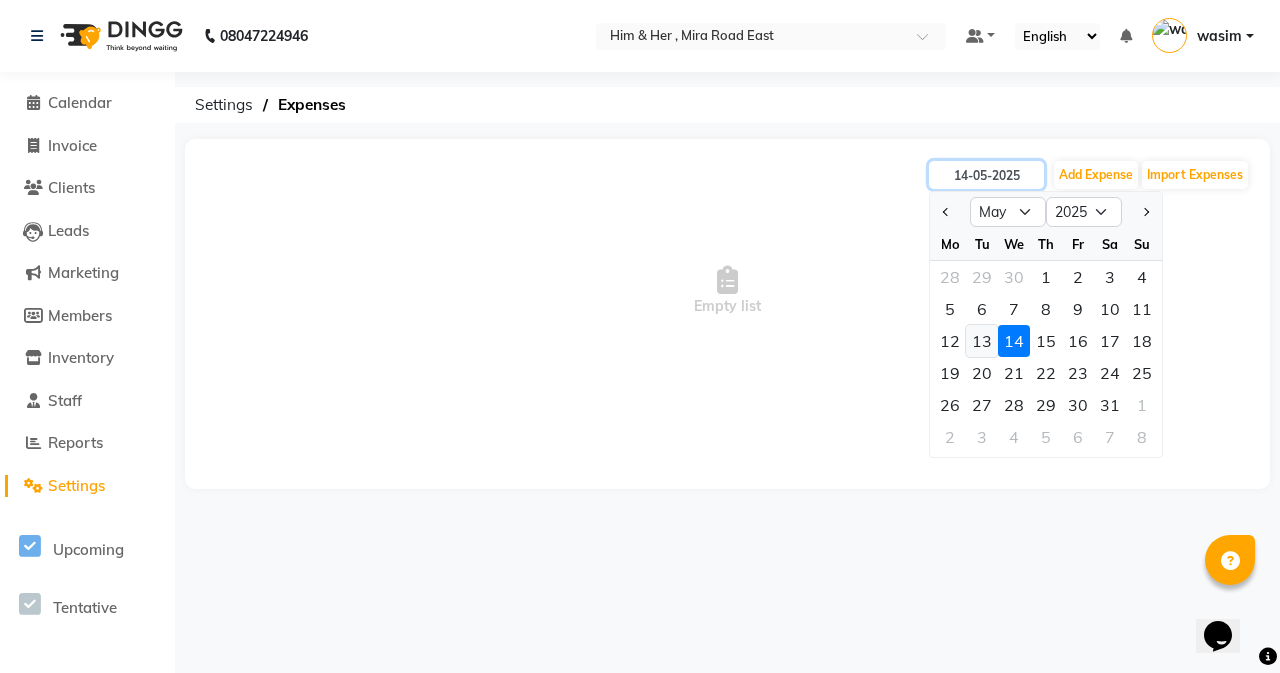 type on "13-05-2025" 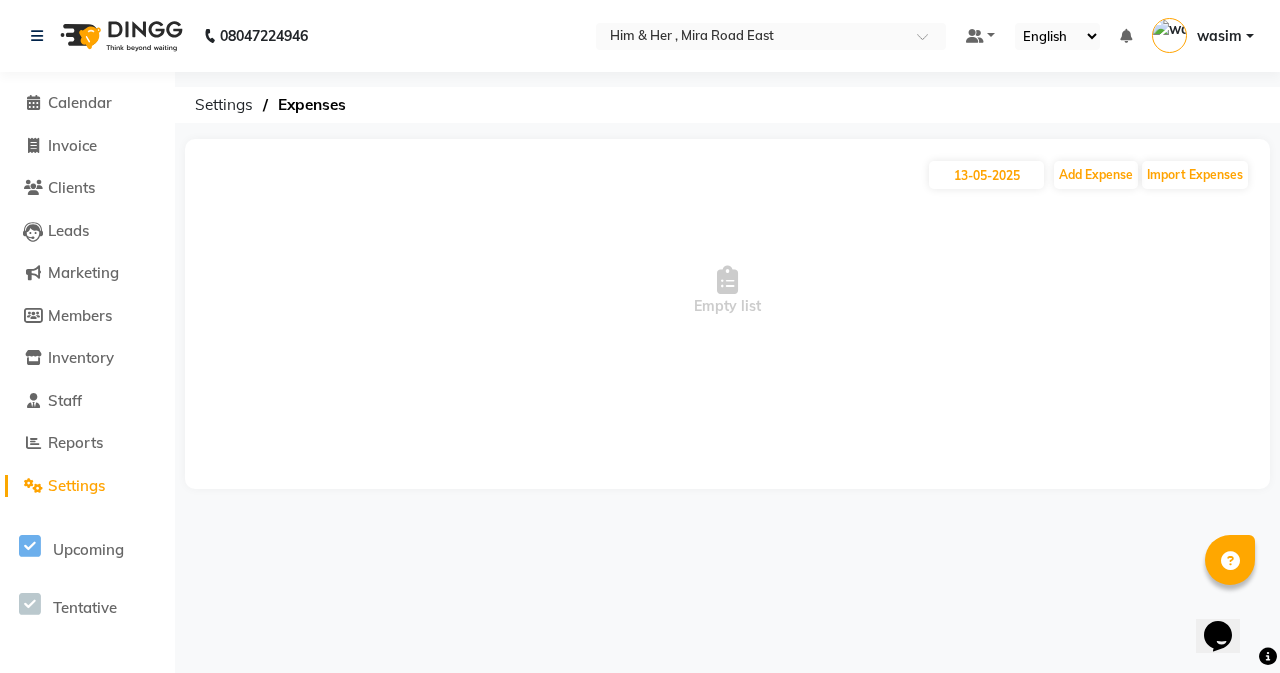 click on "Empty list" at bounding box center [727, 291] 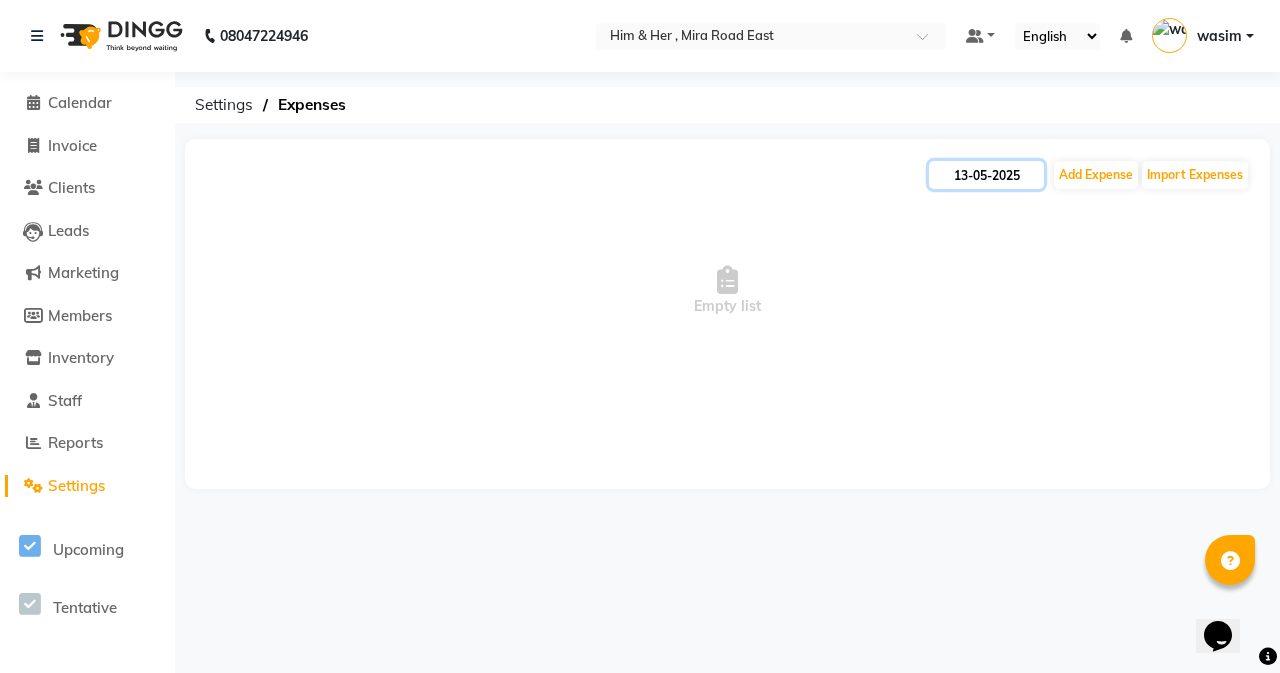 click on "13-05-2025" 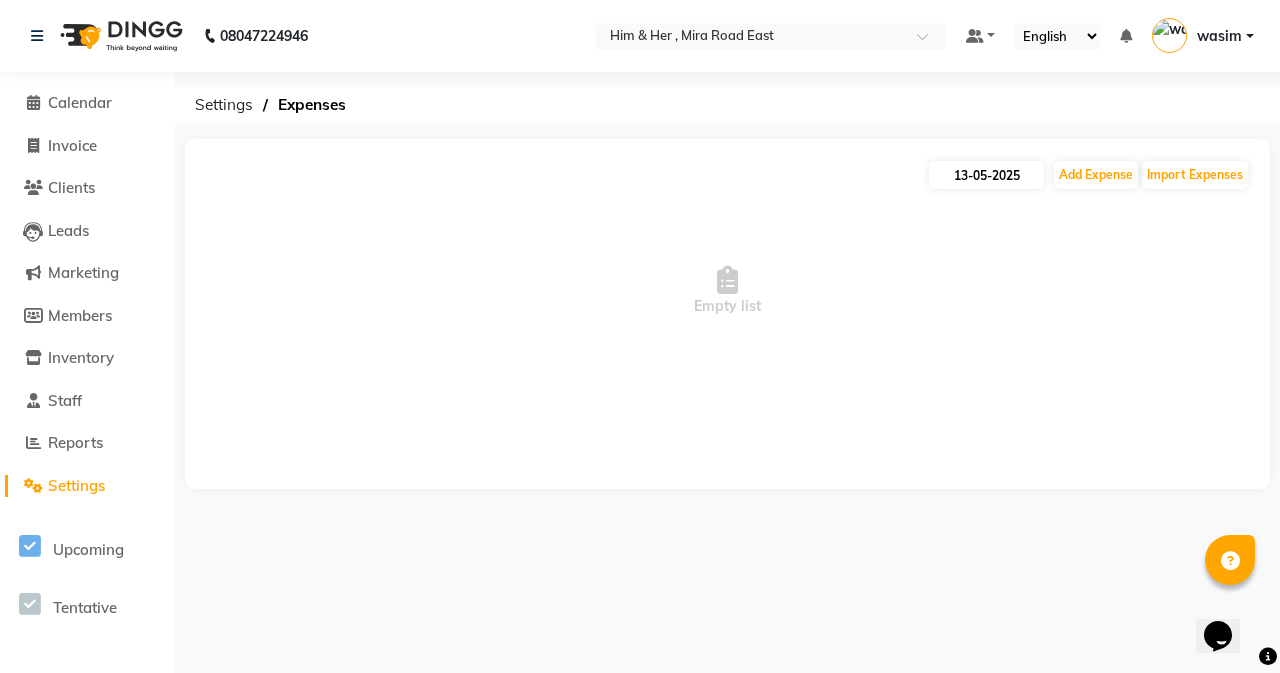select on "5" 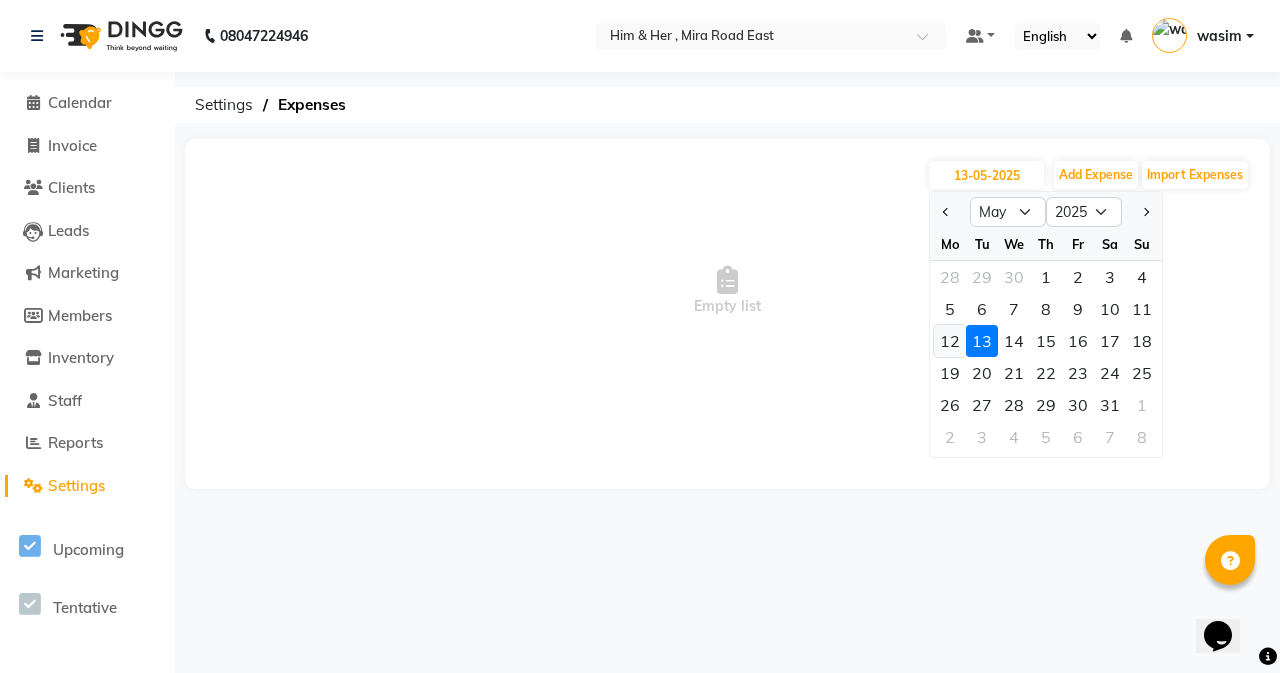 click on "12" 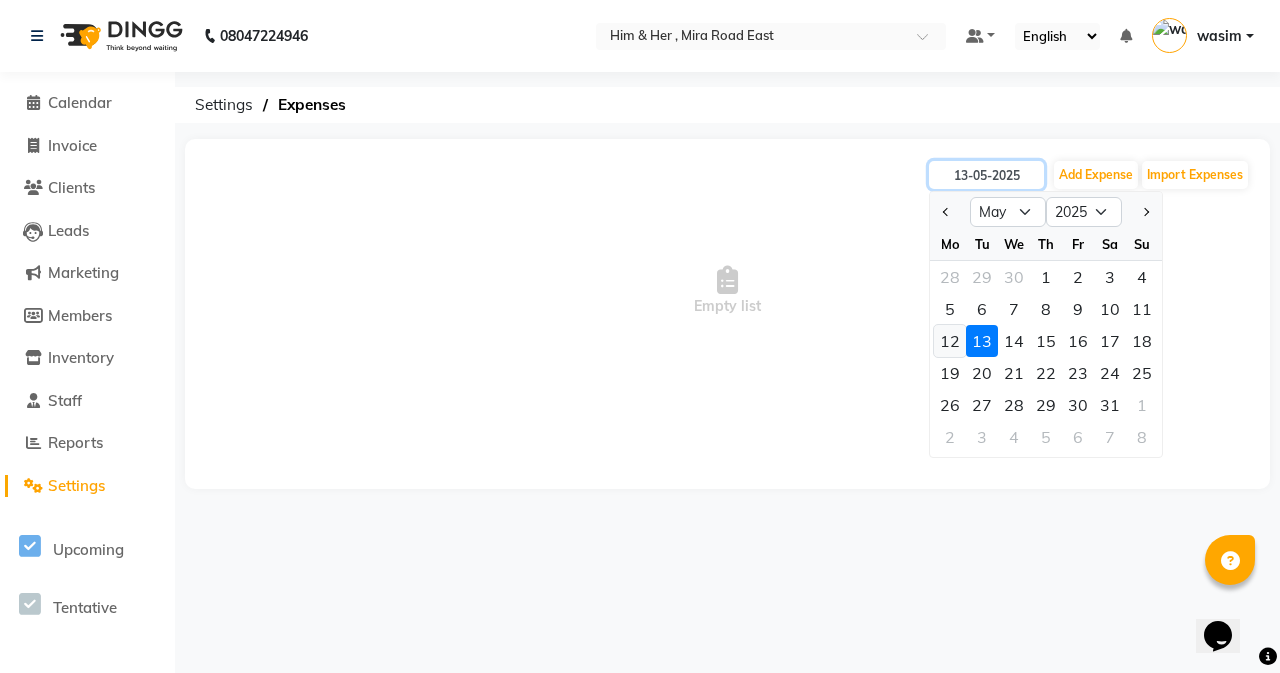 type on "12-05-2025" 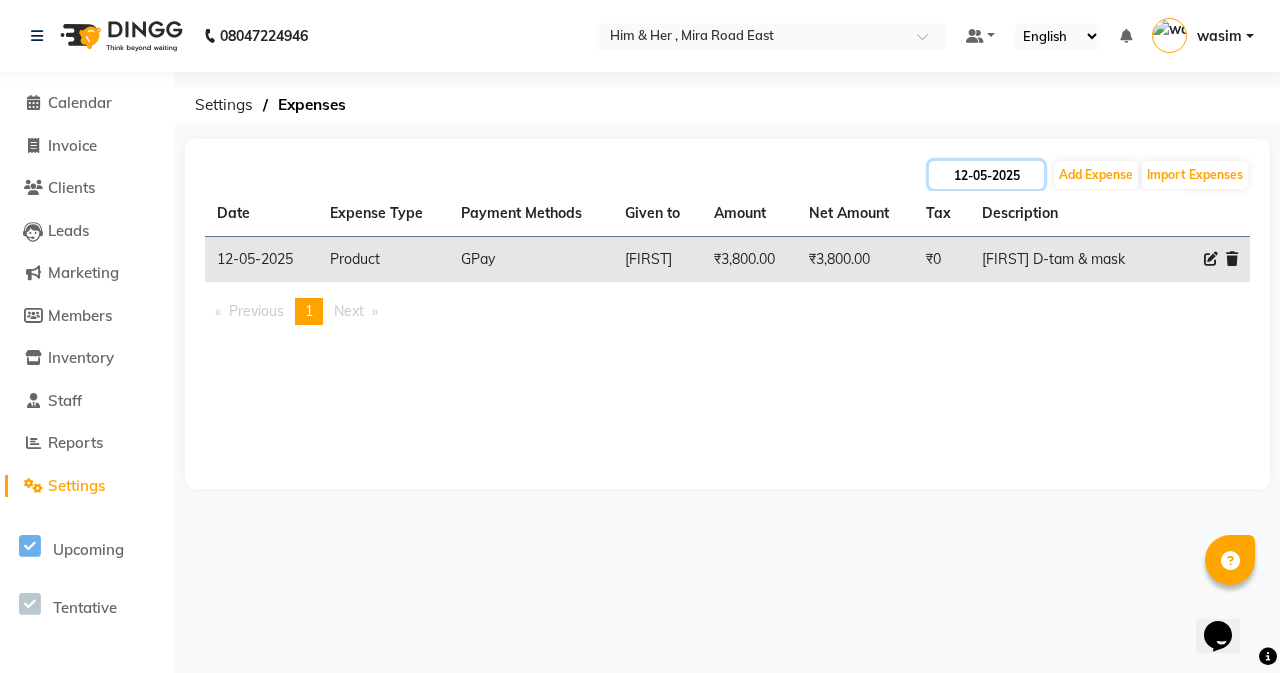 click on "12-05-2025" 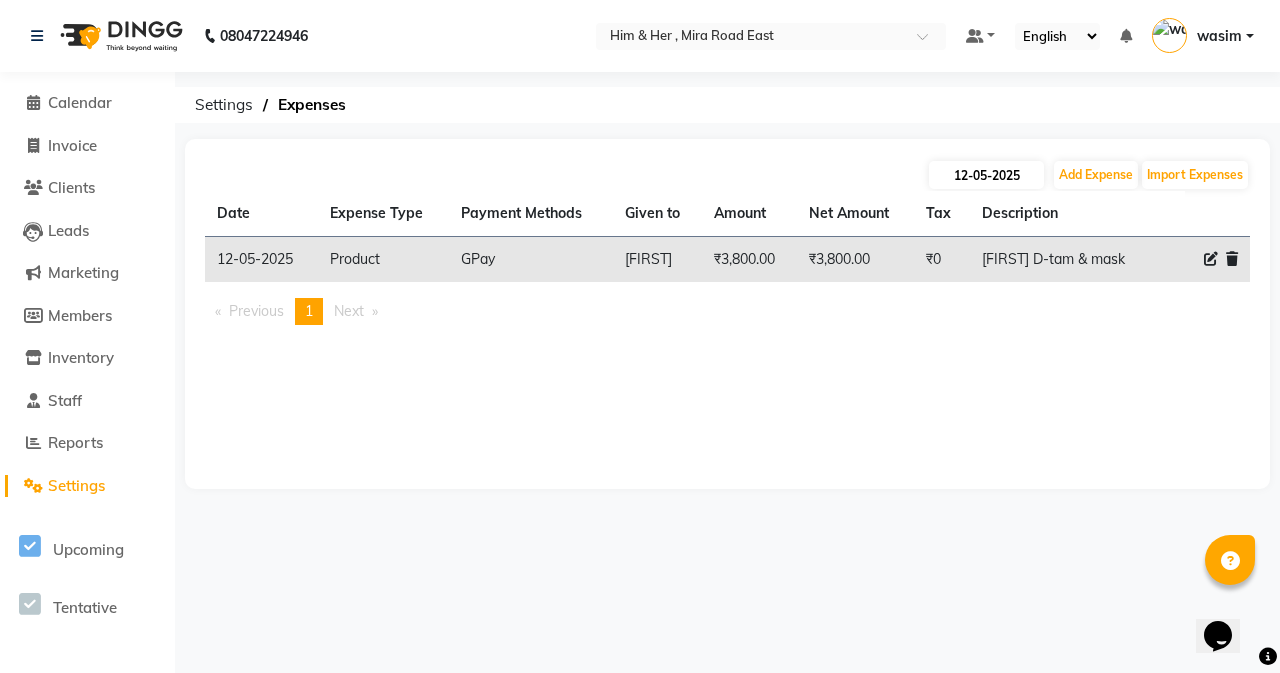 select on "5" 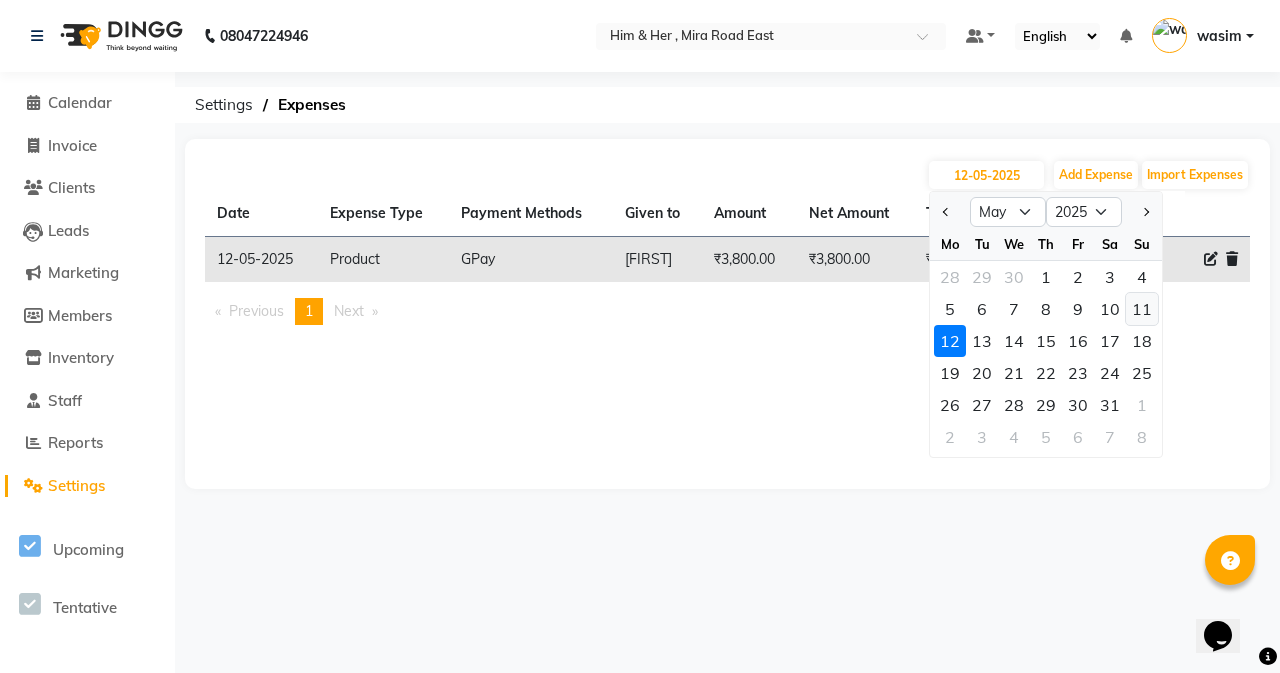 click on "11" 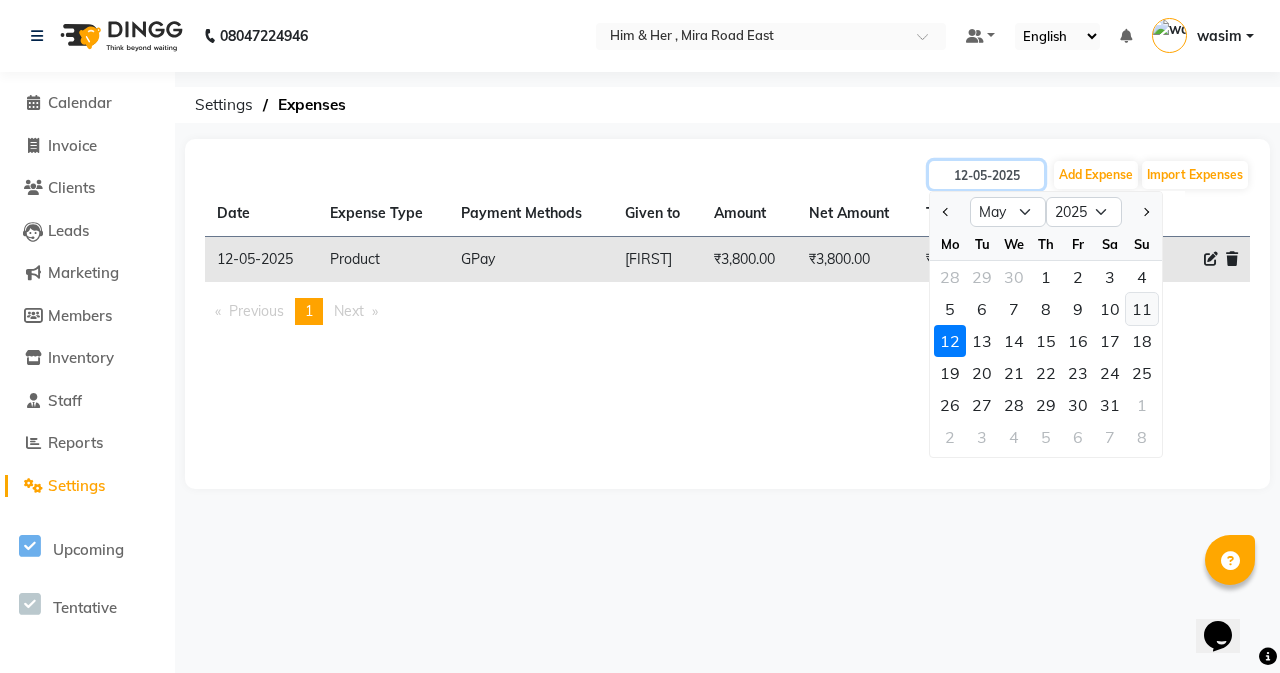 type on "11-05-2025" 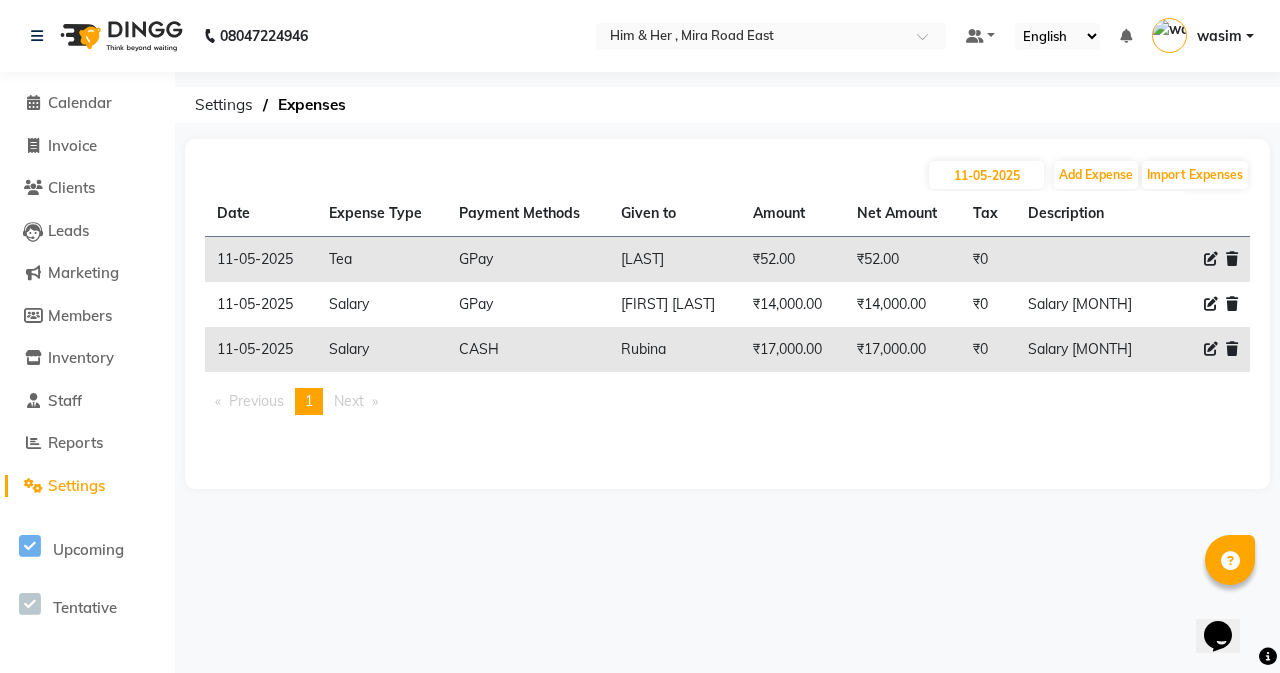 click on "[DD]-[MM]-[YYYY] Add Expense Import Expenses" 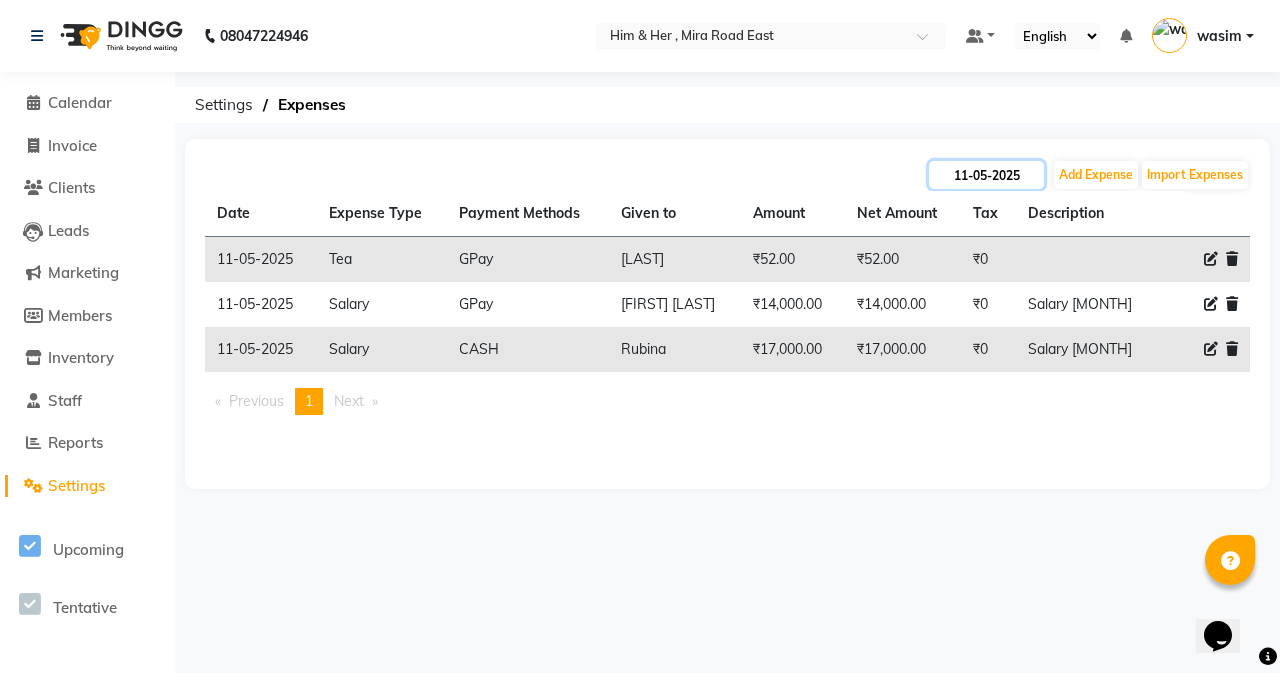 click on "11-05-2025" 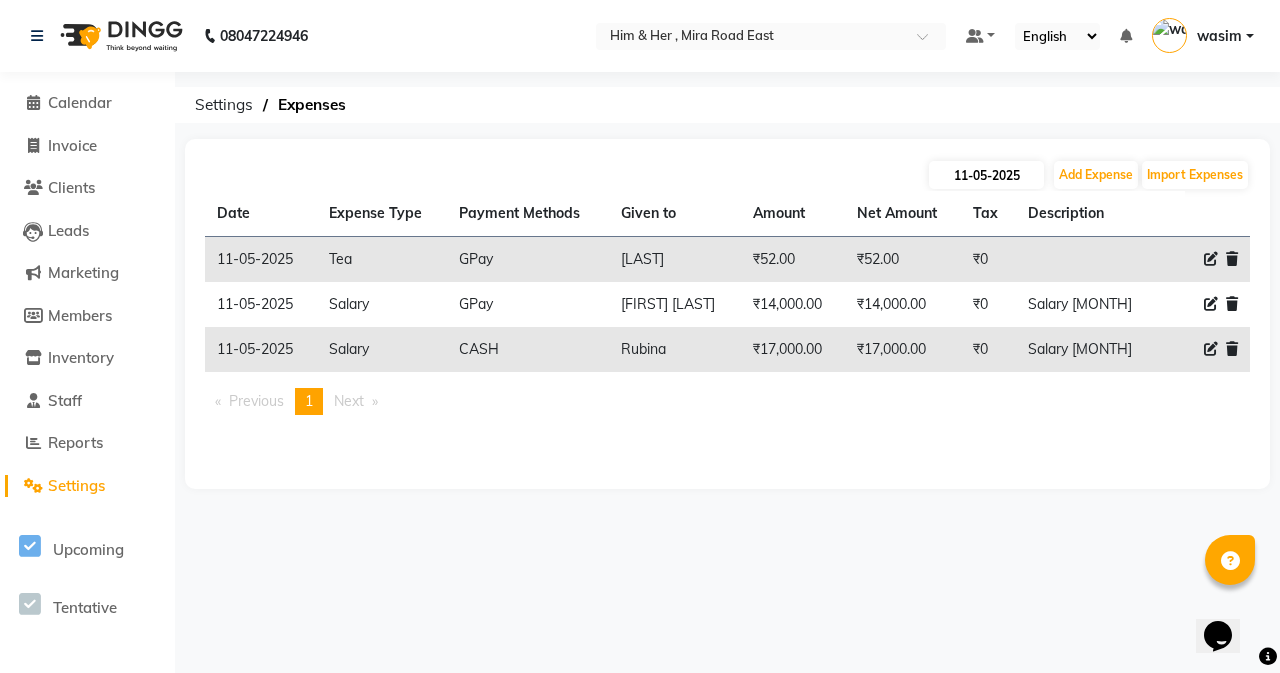 select on "5" 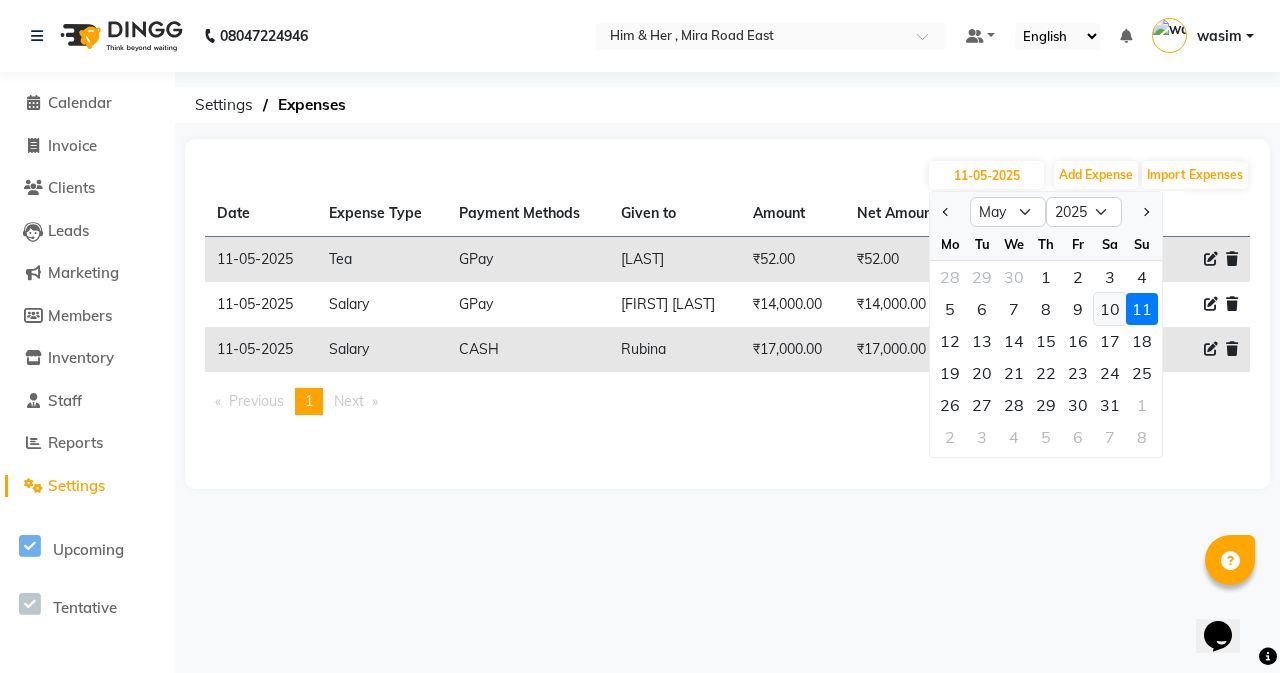 click on "10" 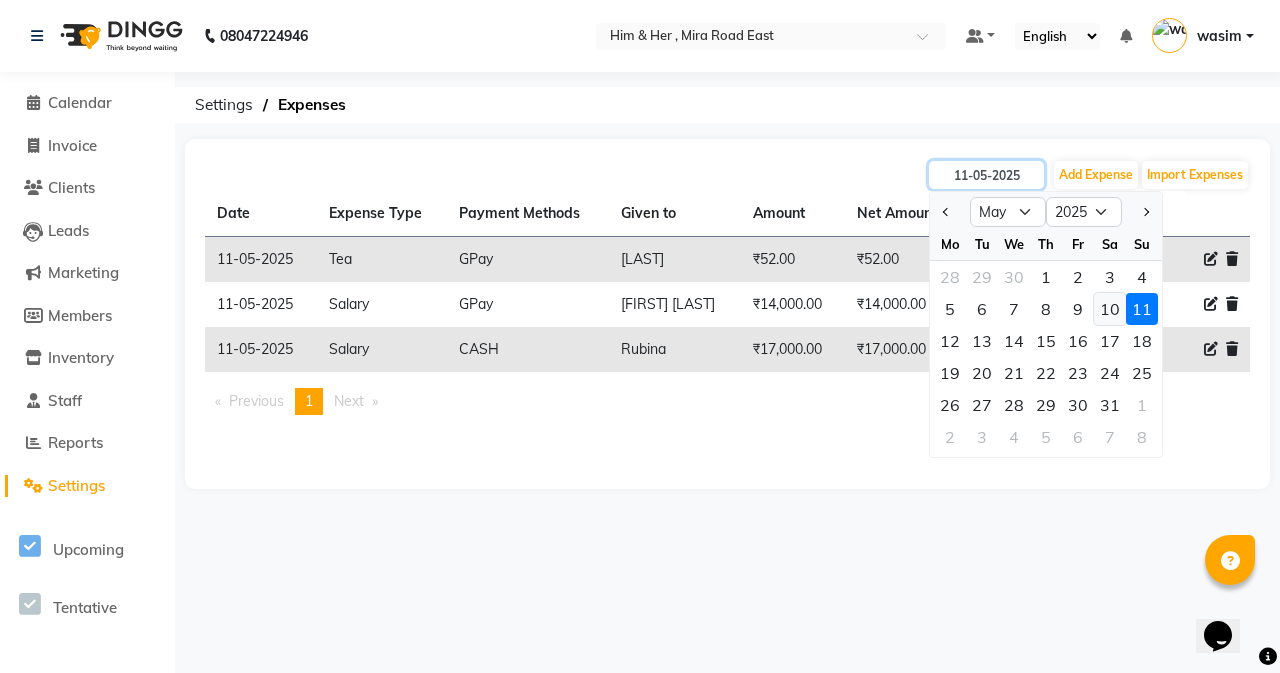 type on "10-05-2025" 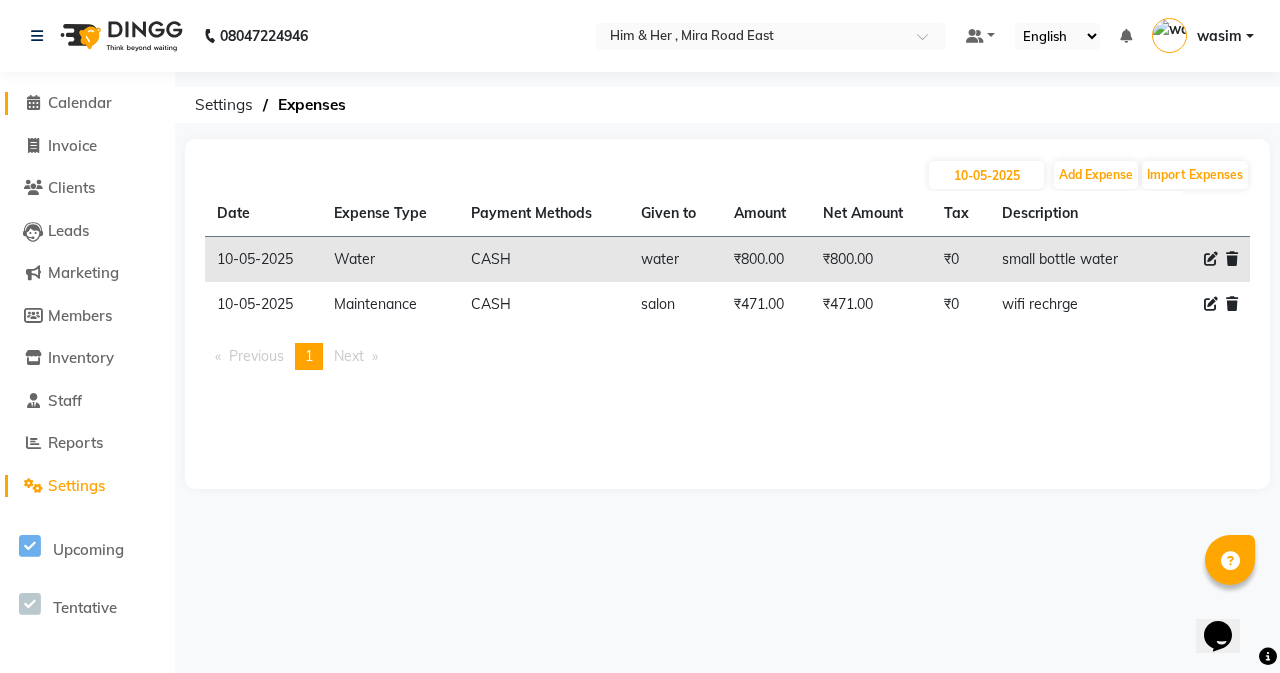 click on "Calendar" 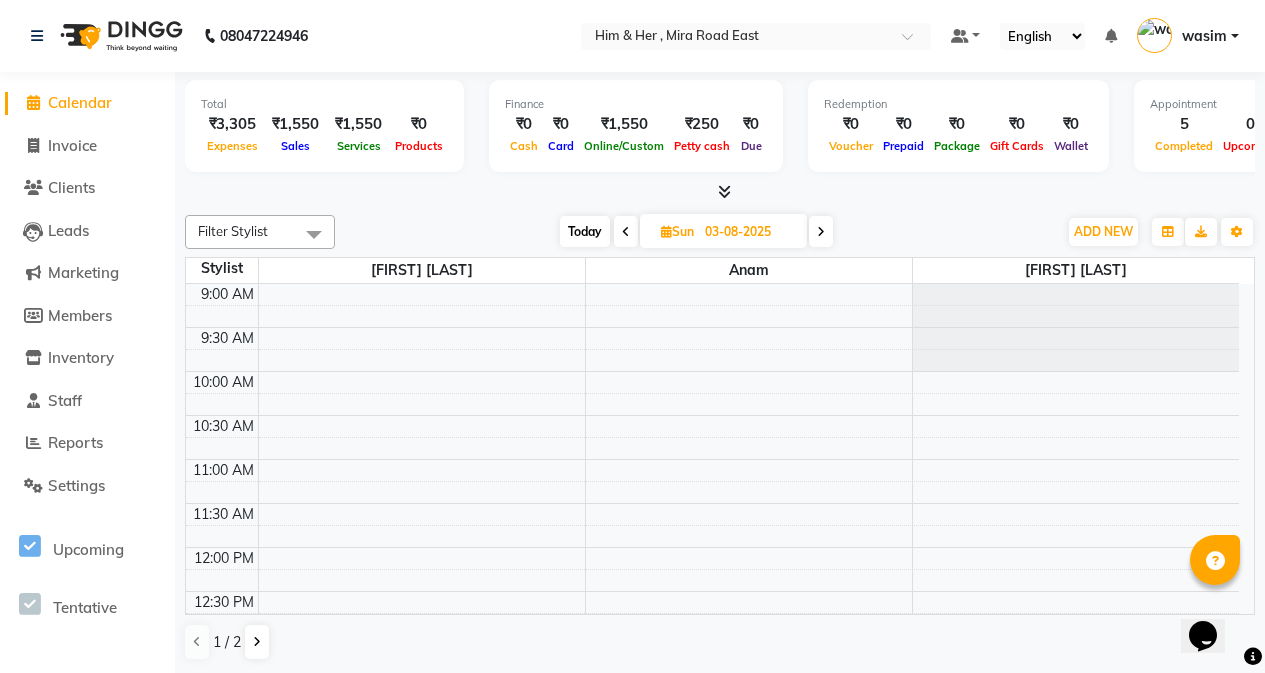 scroll, scrollTop: 0, scrollLeft: 0, axis: both 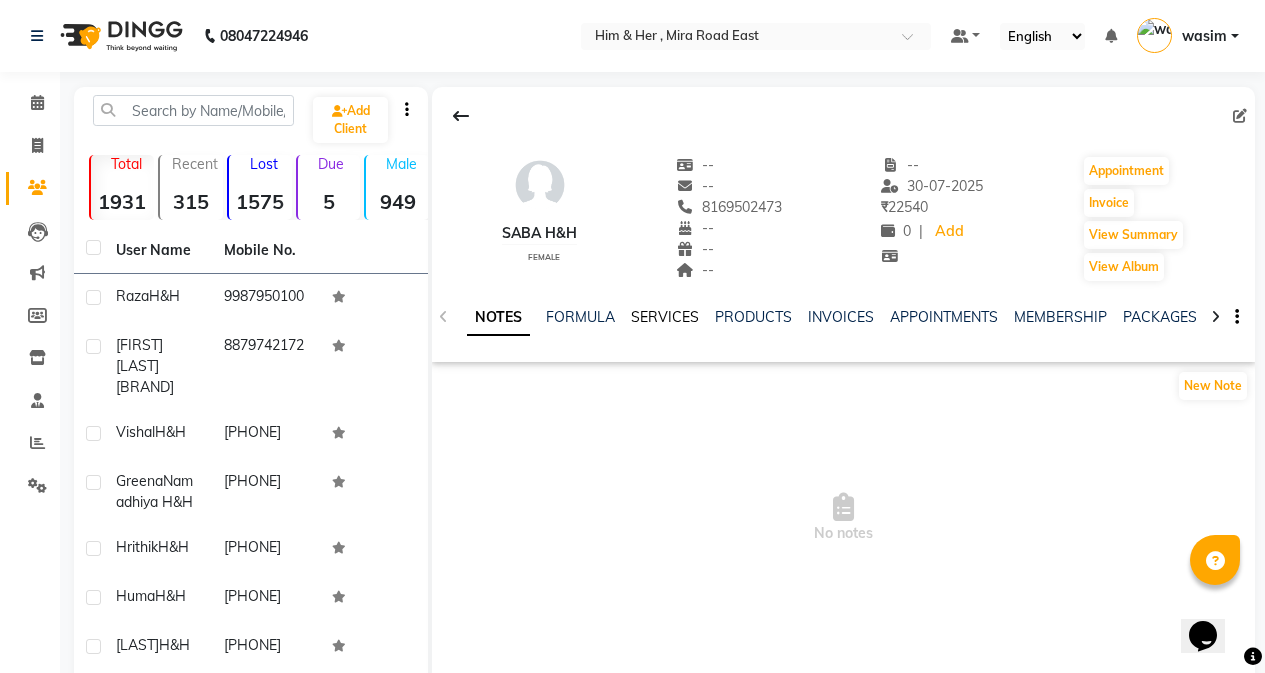 click on "SERVICES" 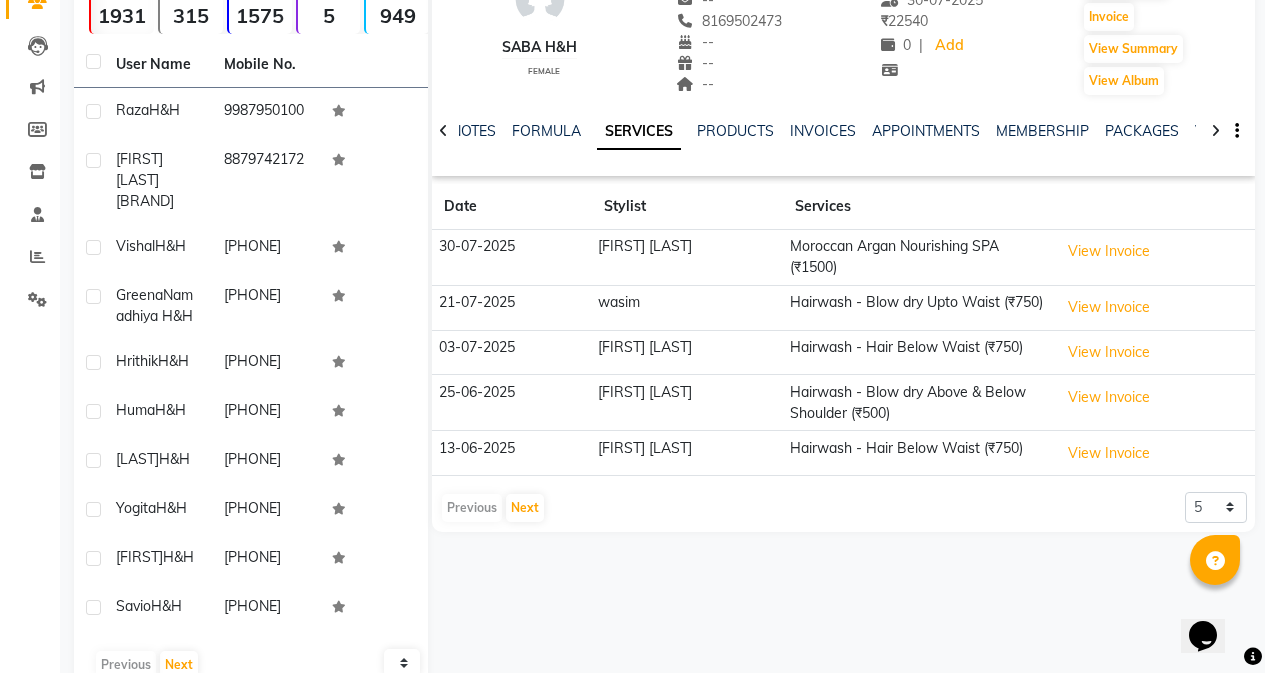 scroll, scrollTop: 253, scrollLeft: 0, axis: vertical 